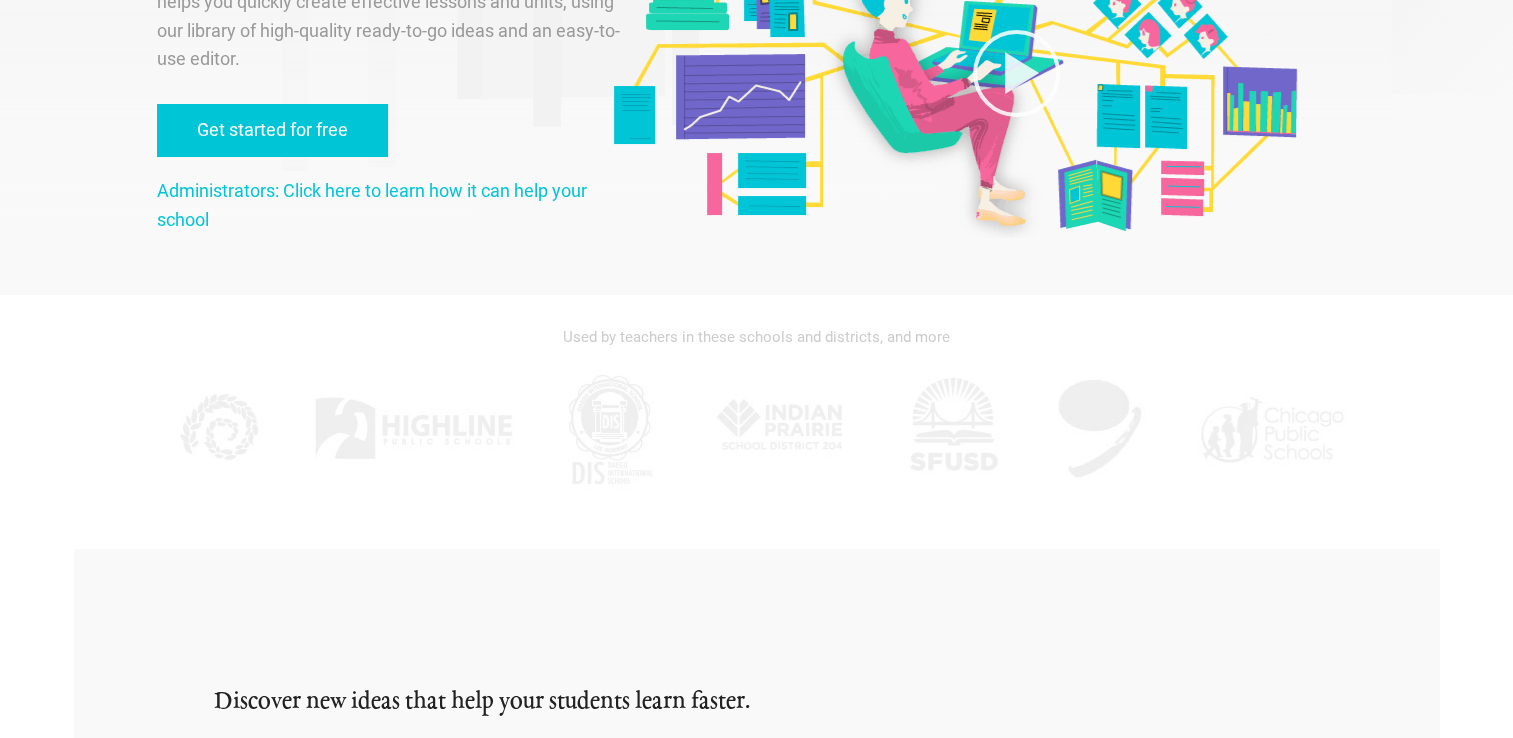 scroll, scrollTop: 0, scrollLeft: 0, axis: both 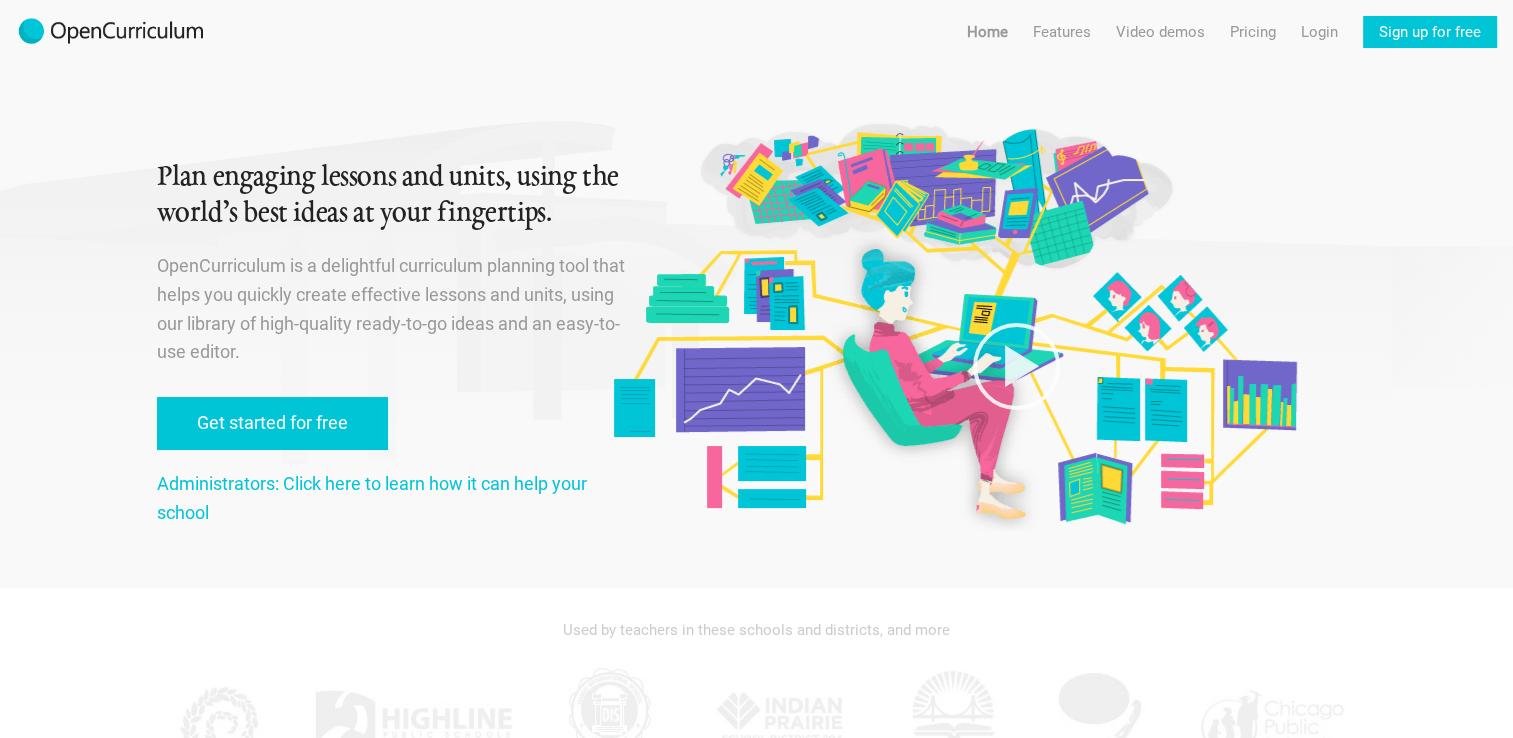 click on "Menu
Home
Features
Features  For teachers
Features  For administrators
Video demos
Pricing
Login
Sign up for free" at bounding box center [1227, 24] 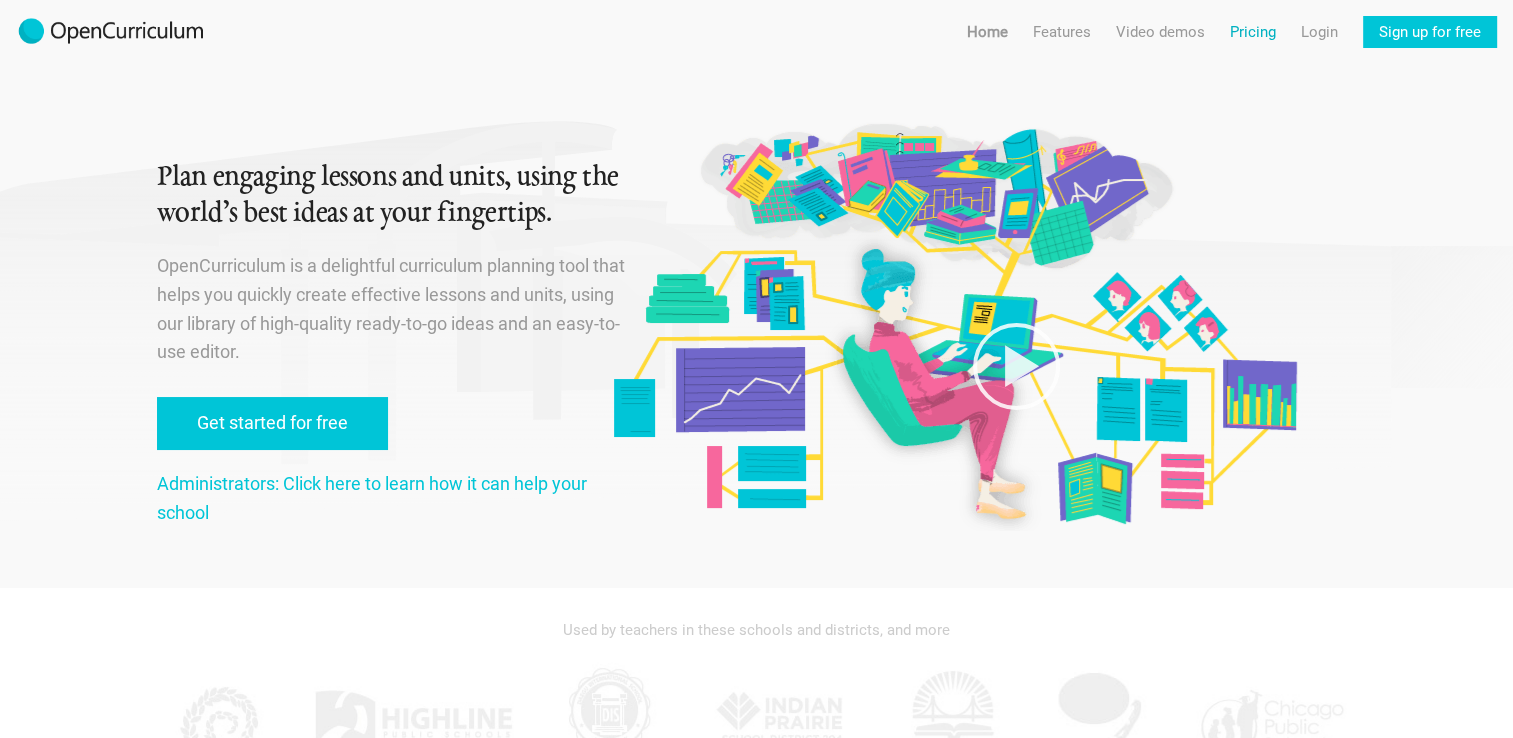 click on "Pricing" at bounding box center (1253, 32) 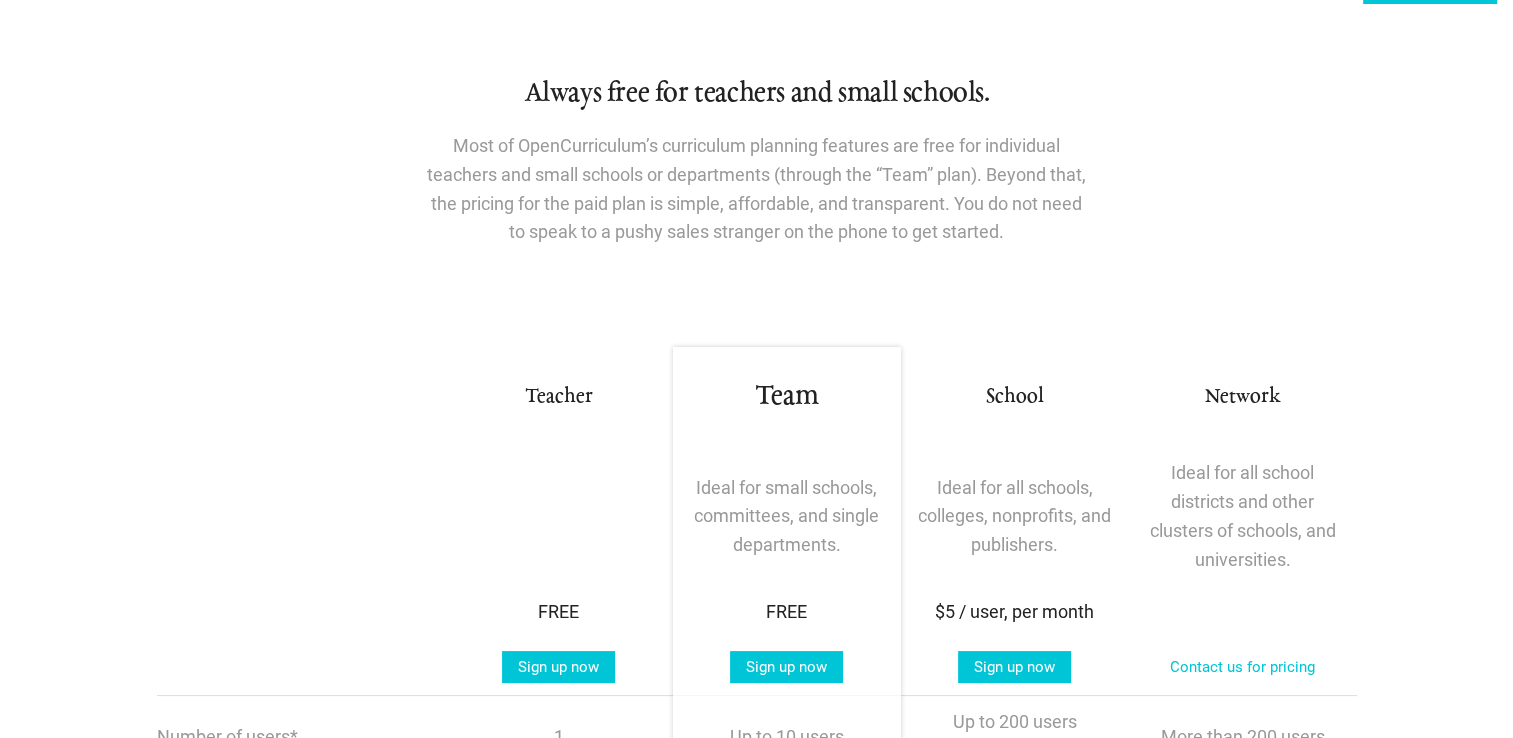 scroll, scrollTop: 0, scrollLeft: 0, axis: both 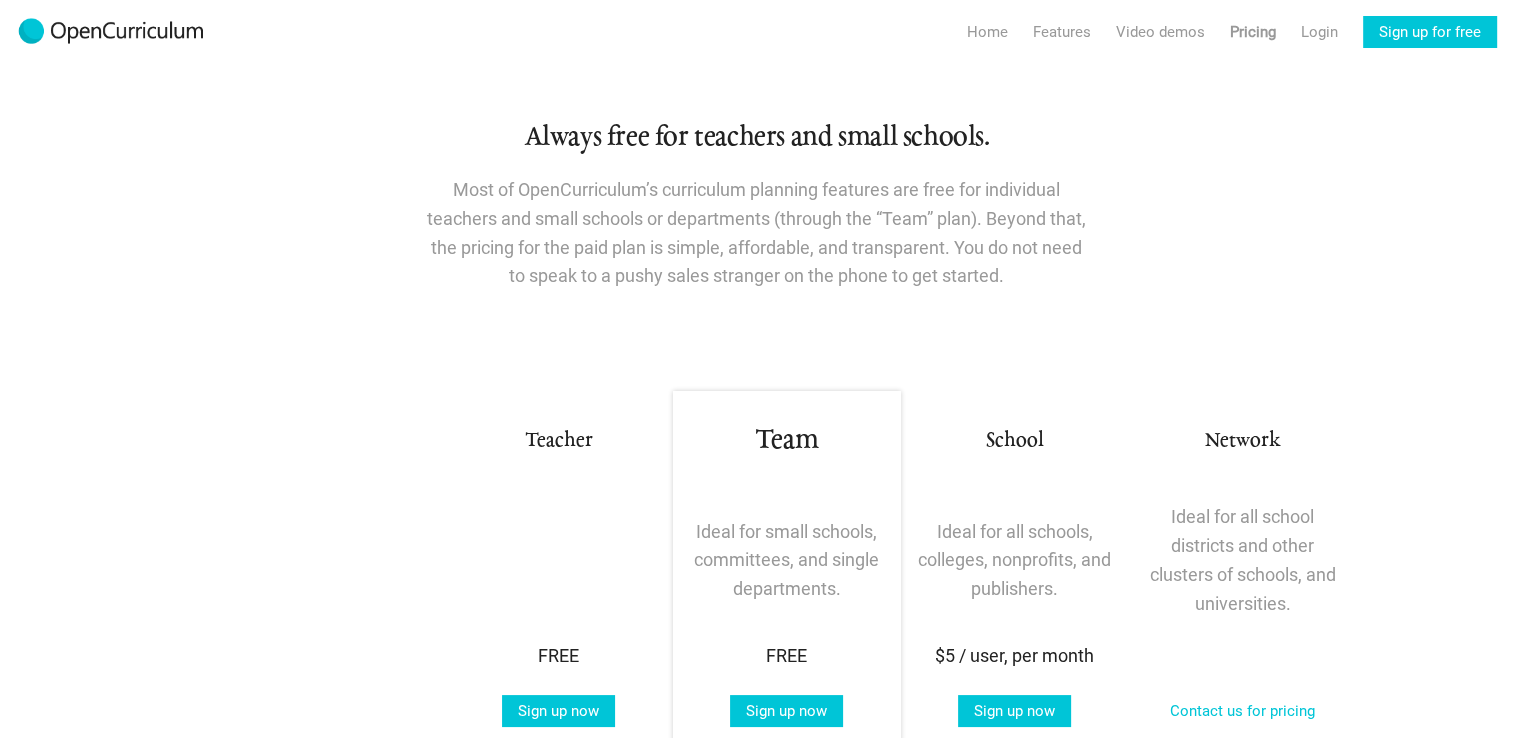 click at bounding box center [787, 1084] 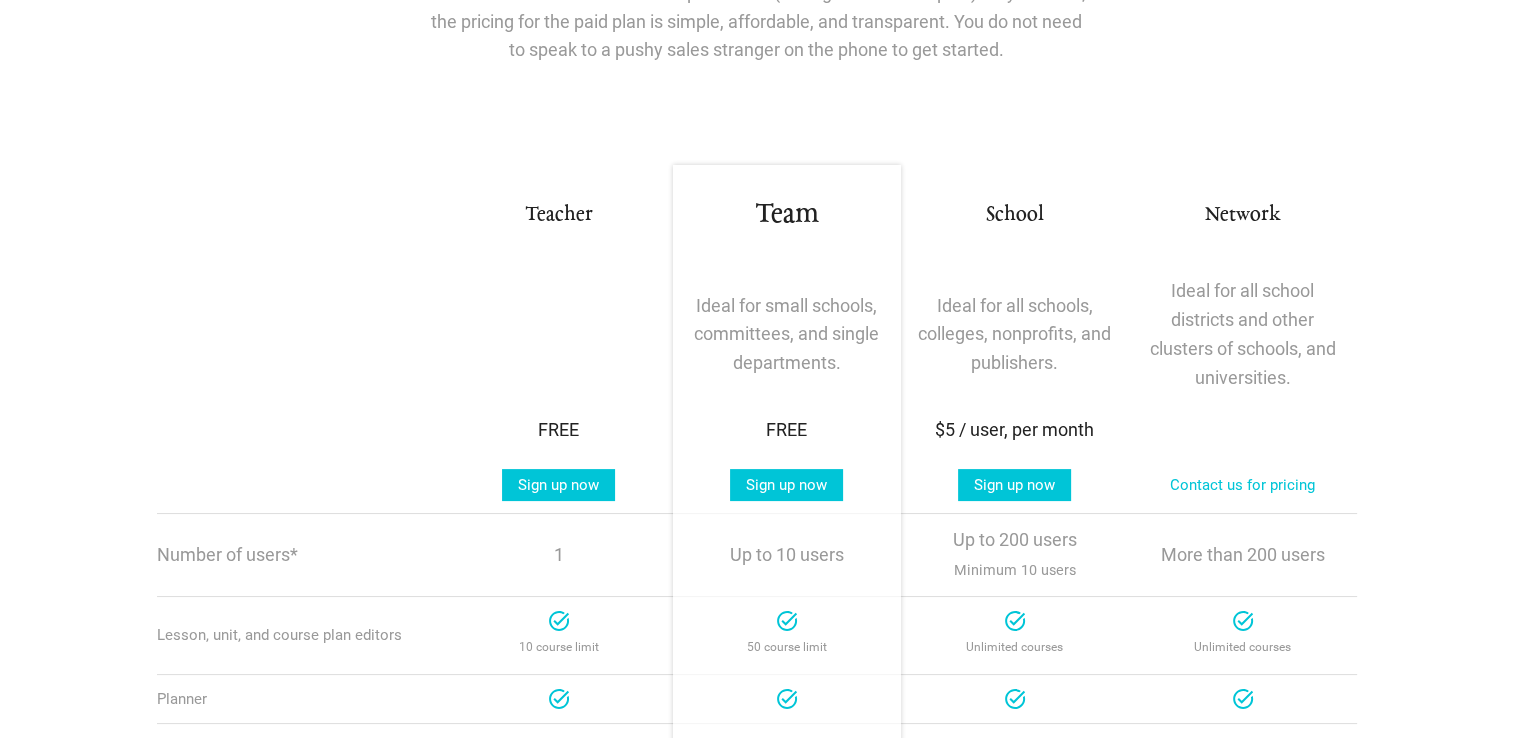 scroll, scrollTop: 240, scrollLeft: 0, axis: vertical 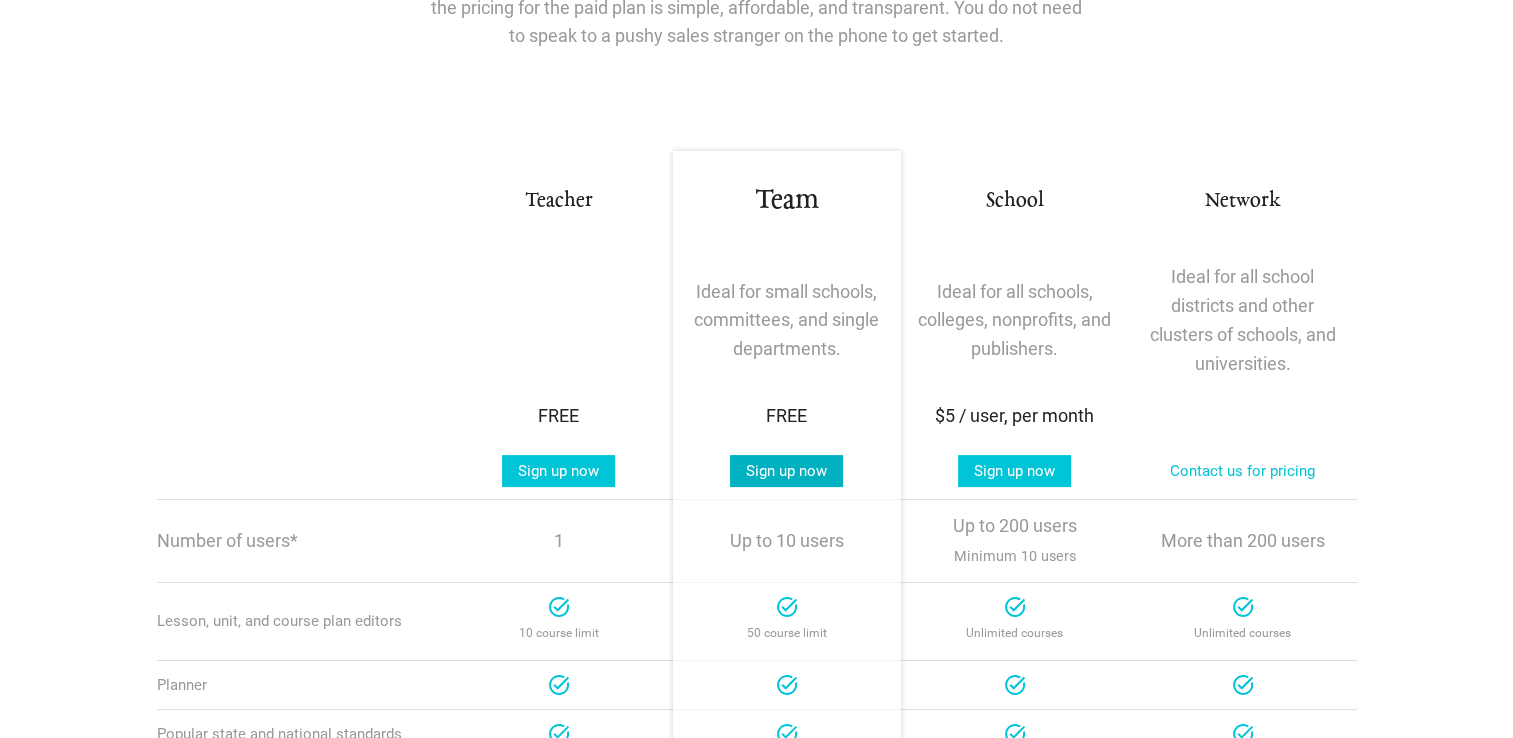 click on "Sign up now" at bounding box center [786, 471] 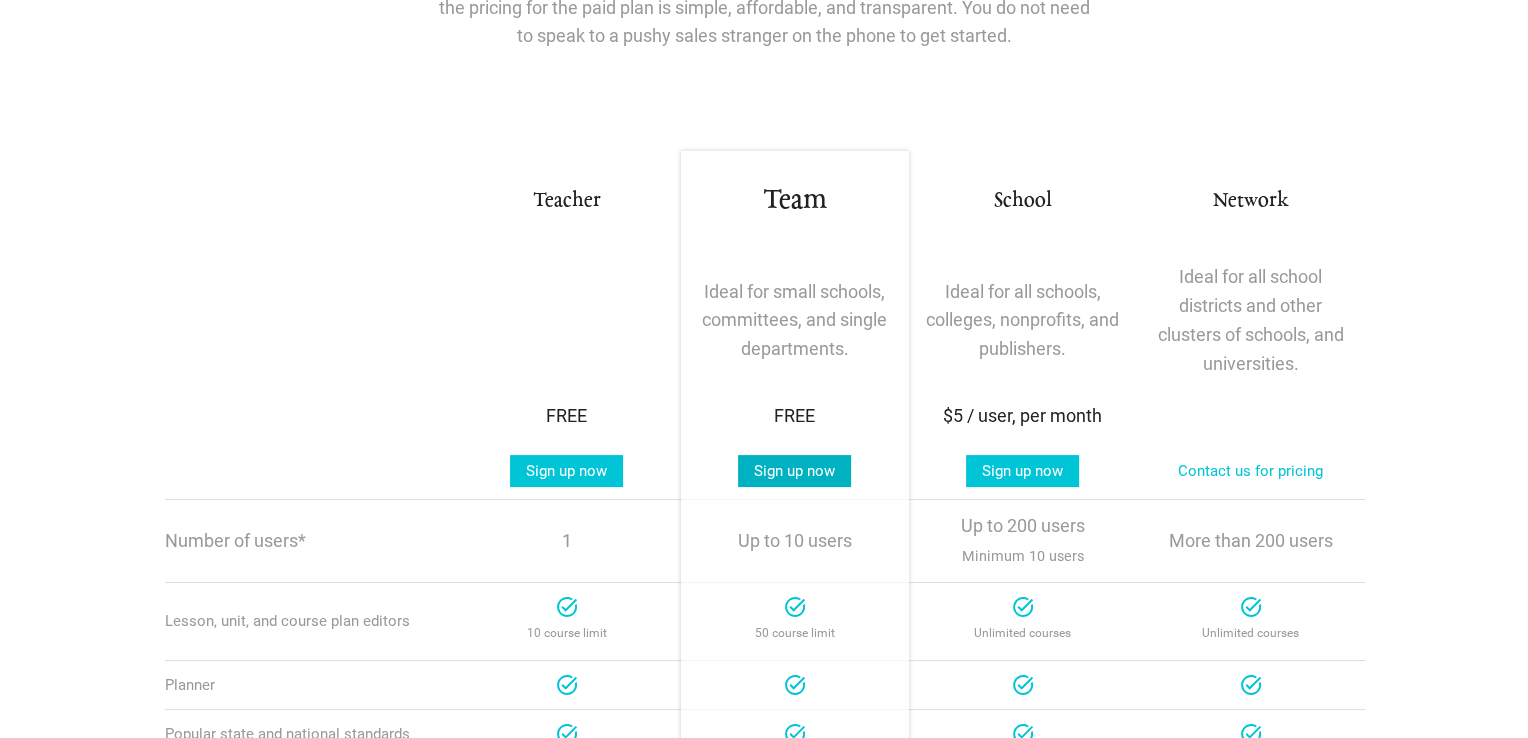 scroll, scrollTop: 0, scrollLeft: 0, axis: both 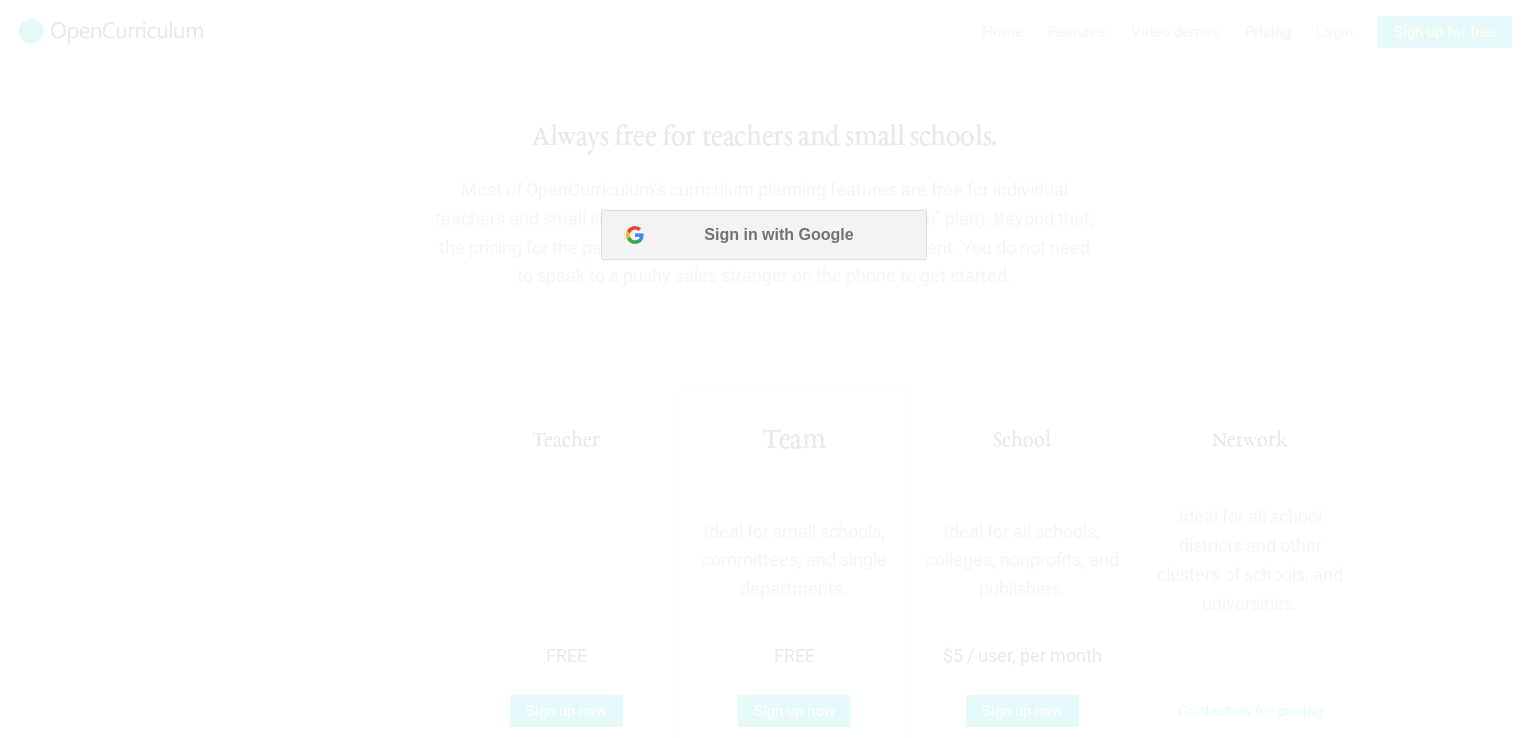 click at bounding box center [764, 369] 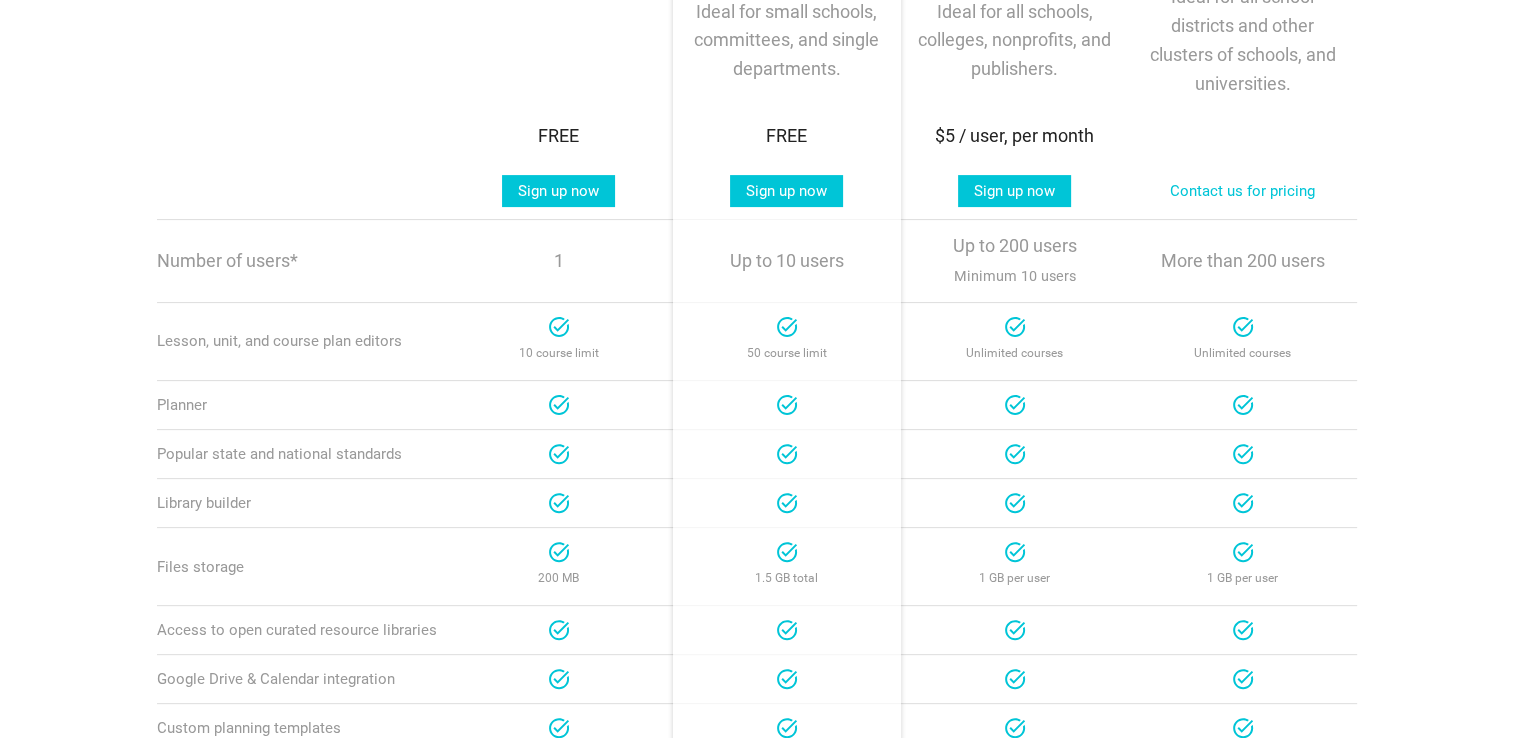 scroll, scrollTop: 521, scrollLeft: 0, axis: vertical 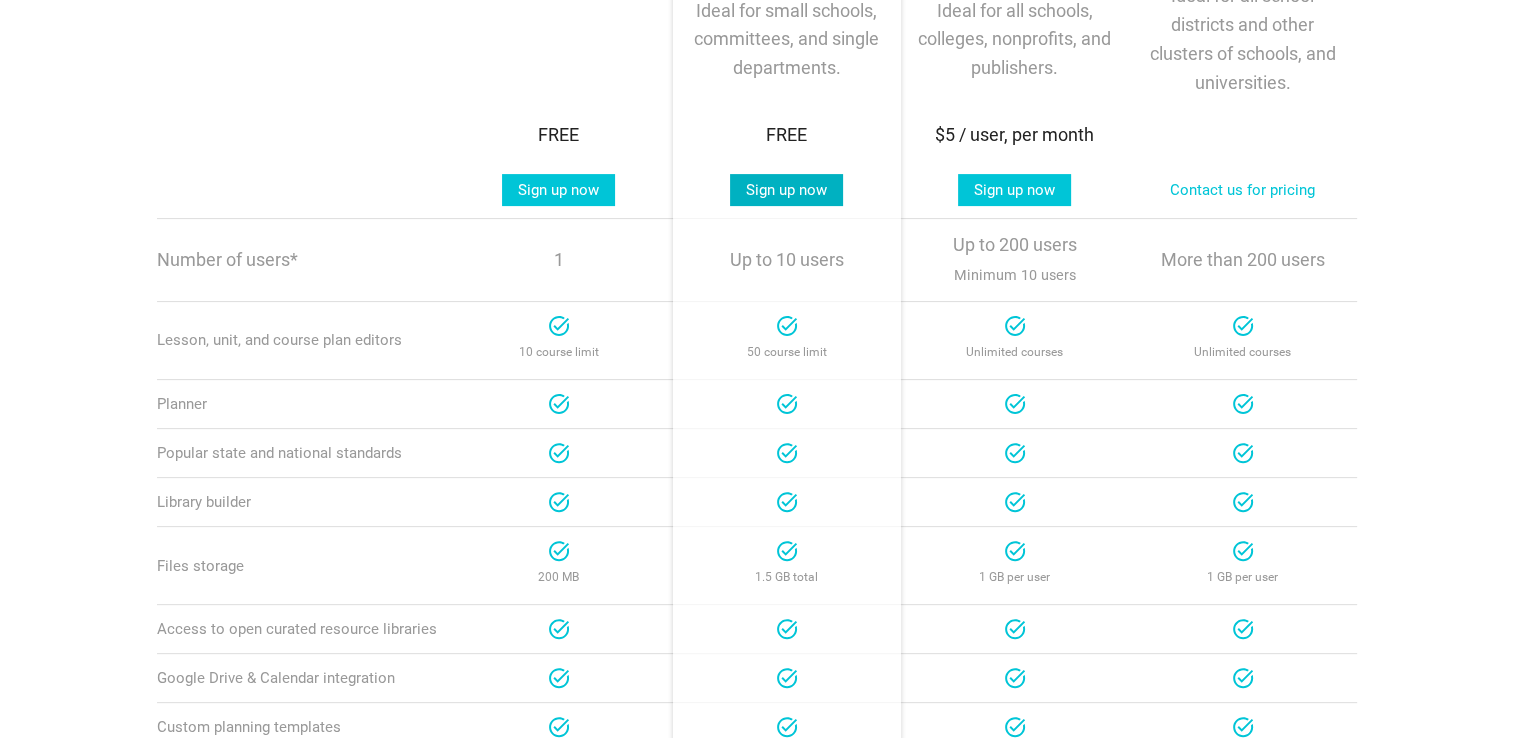 click on "Sign up now" at bounding box center (786, 190) 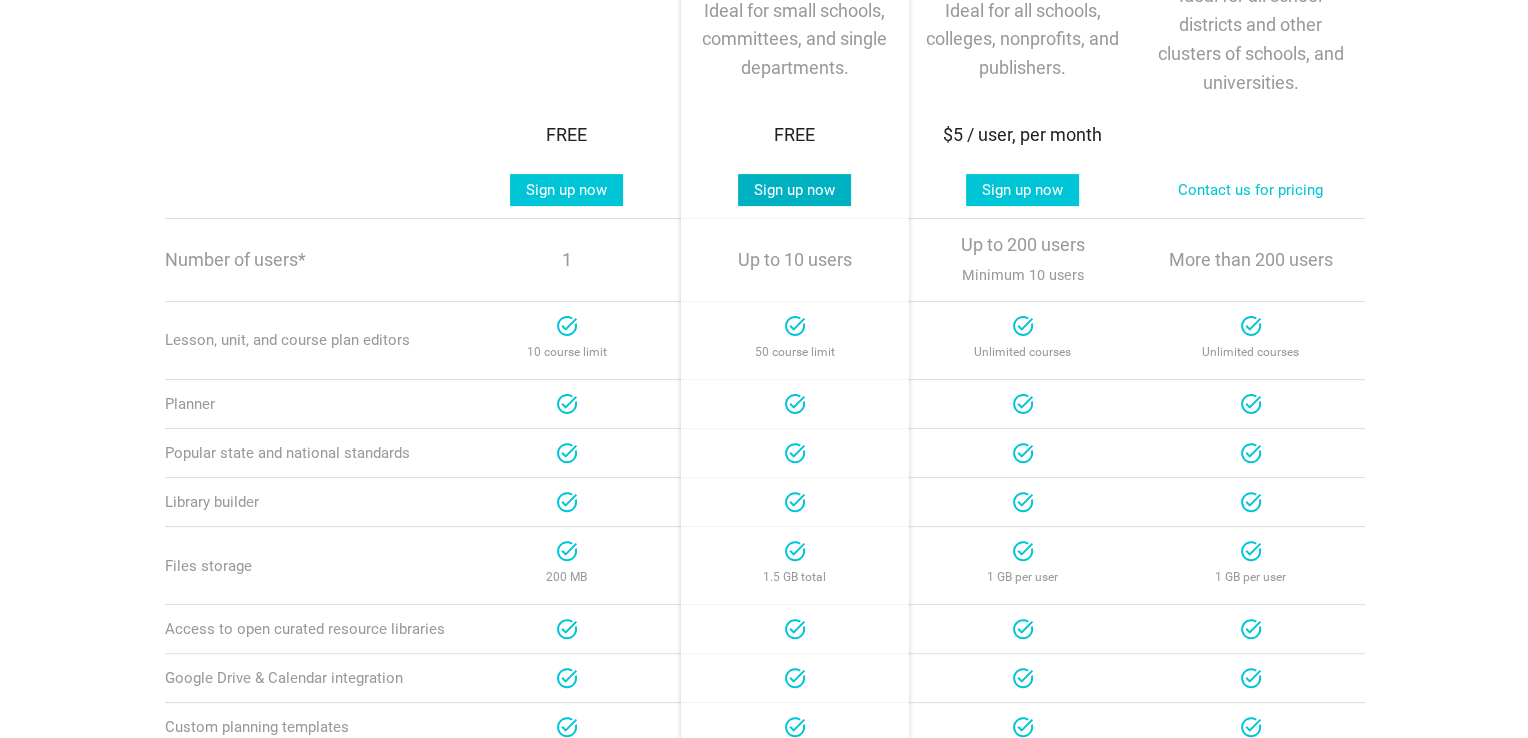 scroll, scrollTop: 0, scrollLeft: 0, axis: both 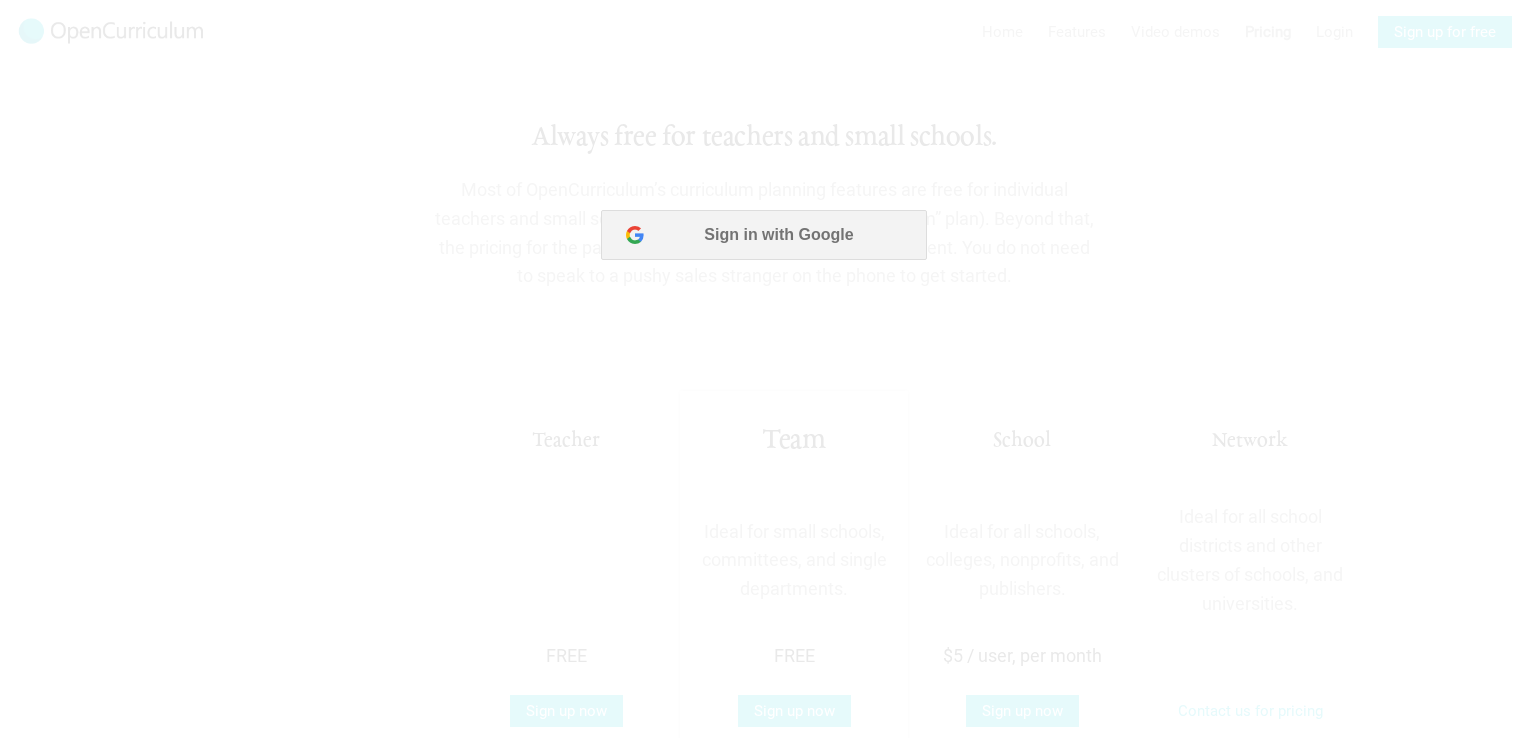 click at bounding box center (764, 369) 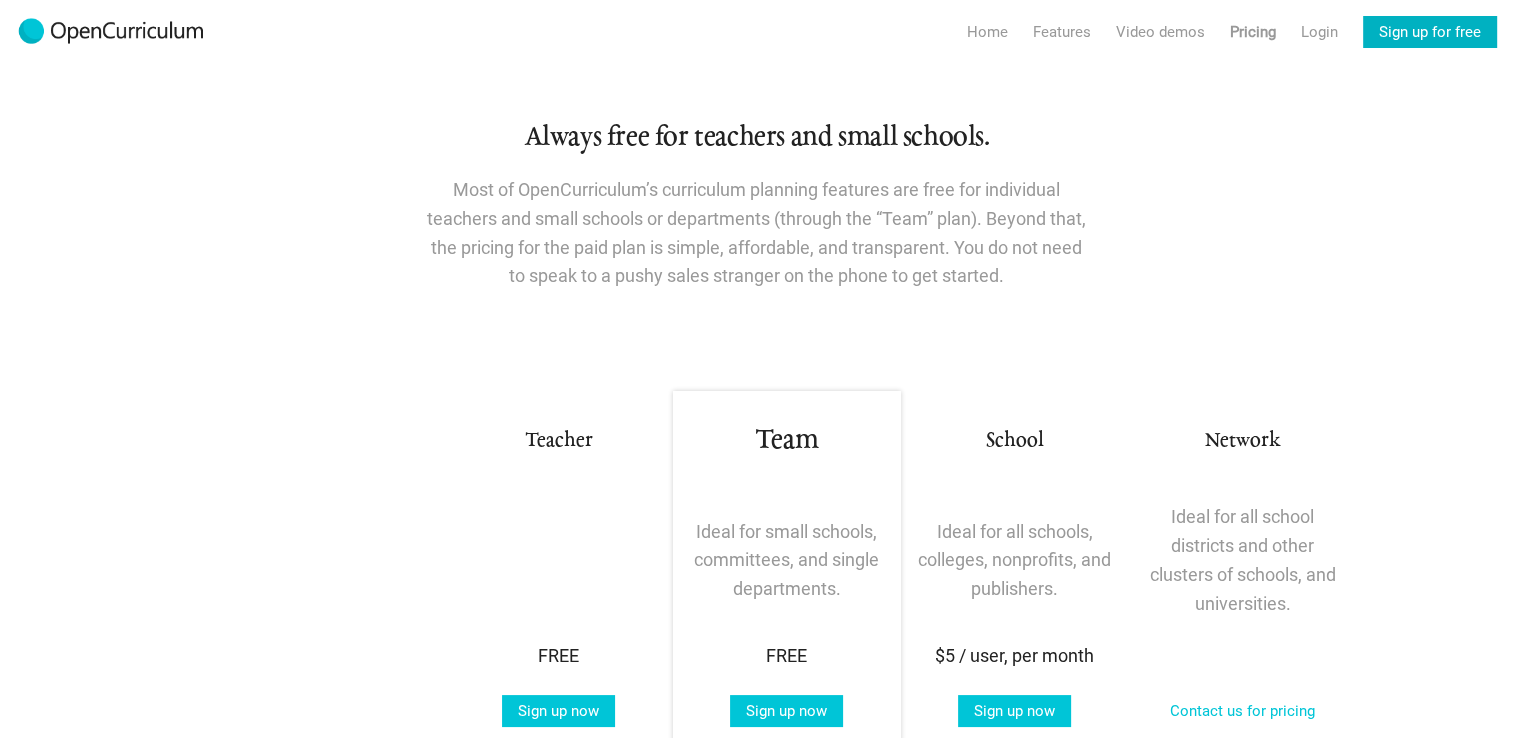 click on "Sign up for free" at bounding box center [1430, 32] 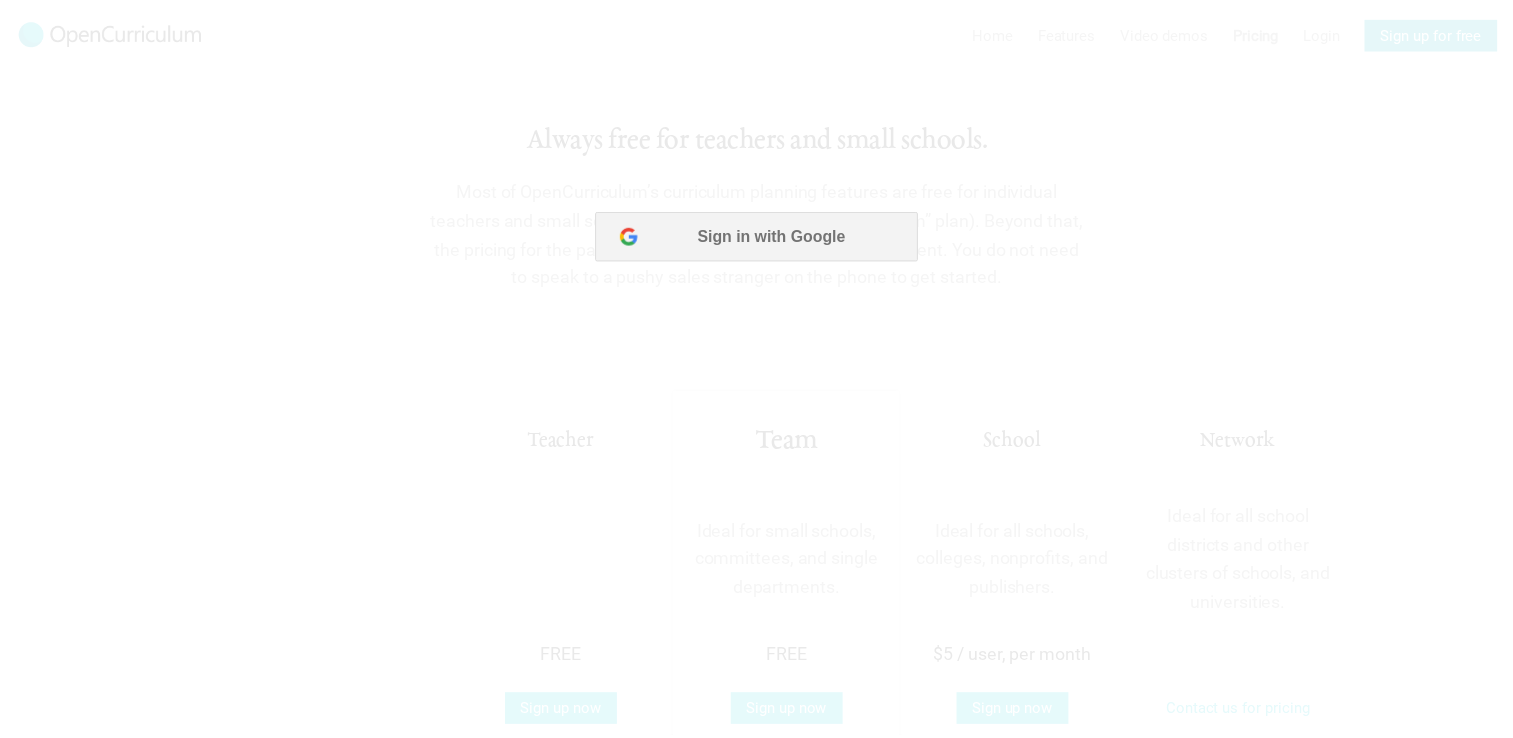 scroll, scrollTop: 0, scrollLeft: 0, axis: both 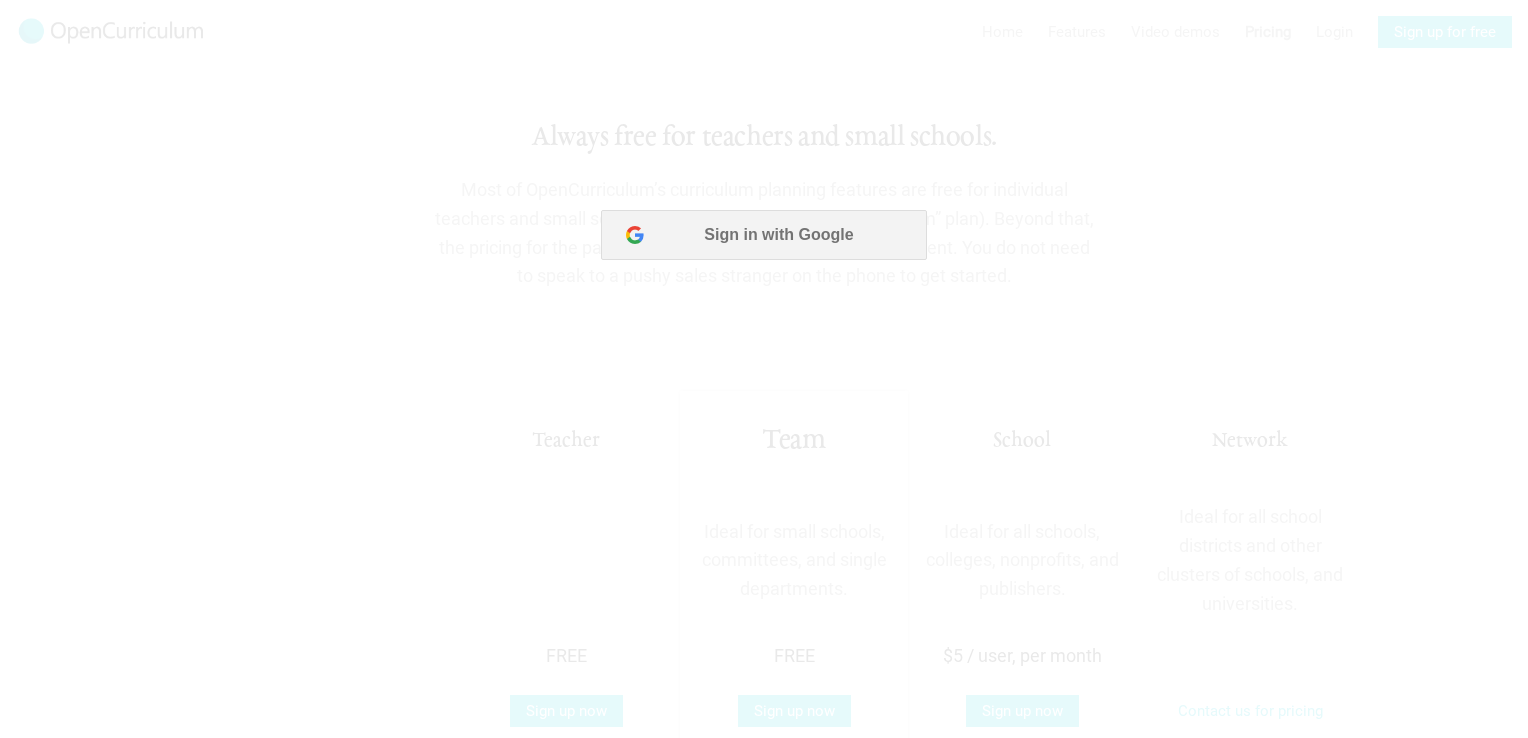 click at bounding box center (764, 369) 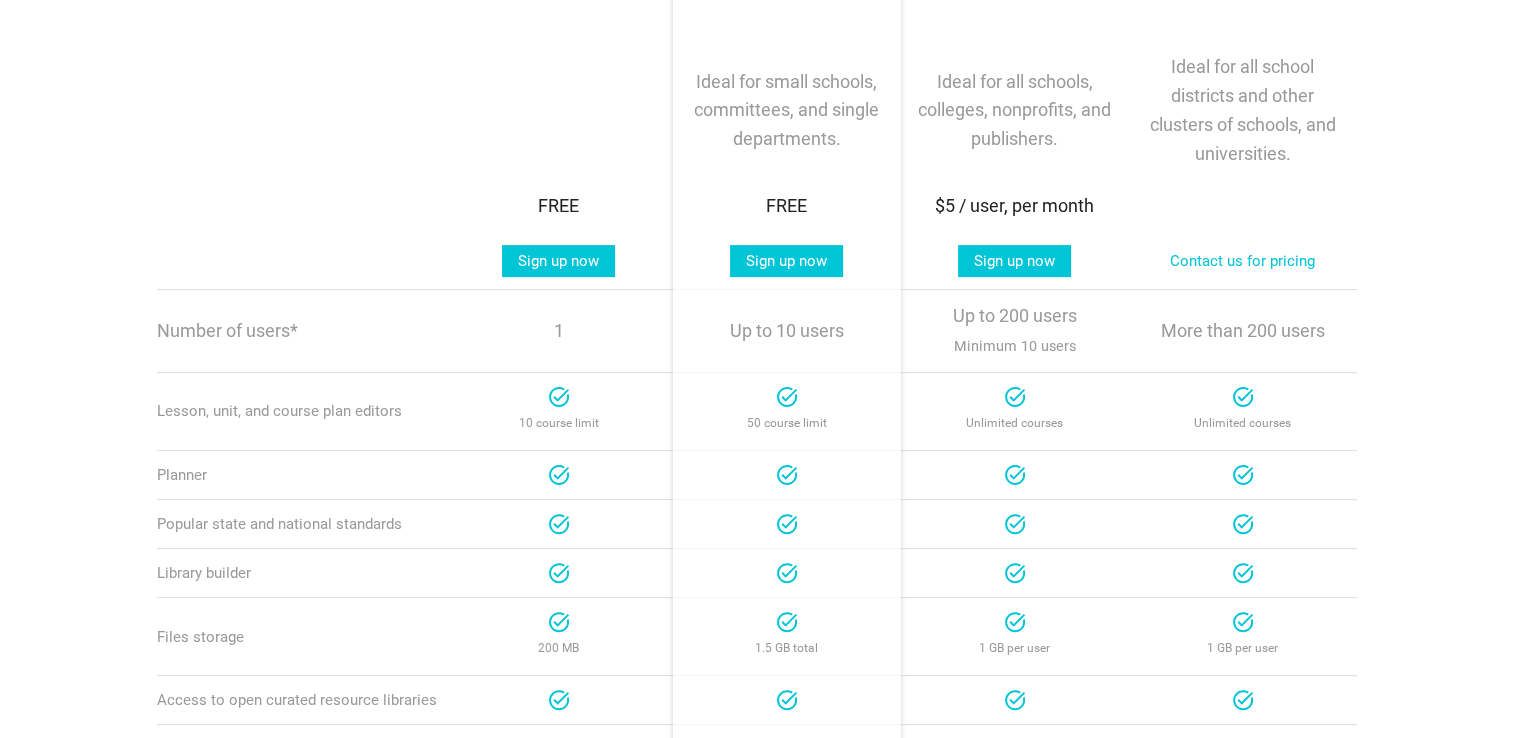 scroll, scrollTop: 458, scrollLeft: 0, axis: vertical 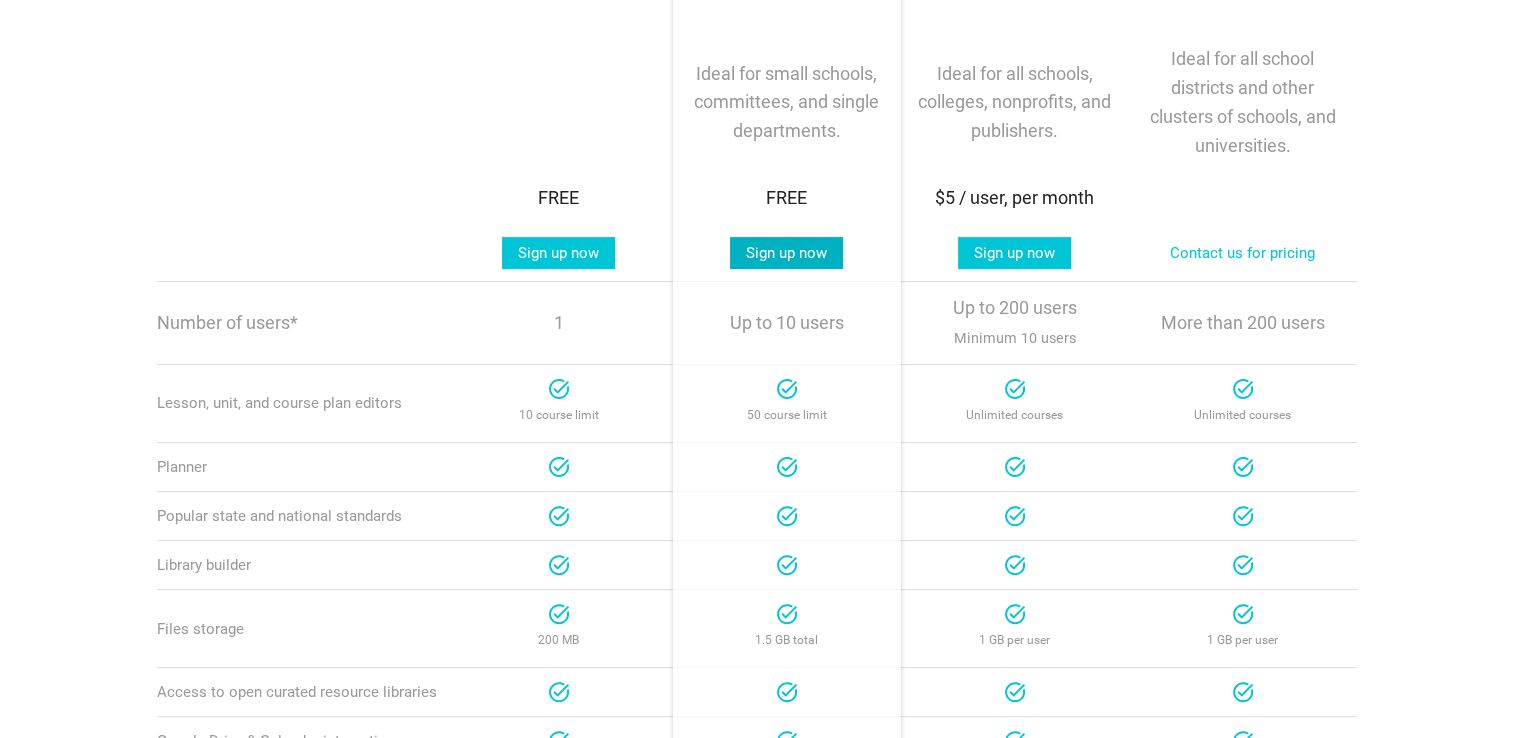 click on "Sign up now" at bounding box center (786, 253) 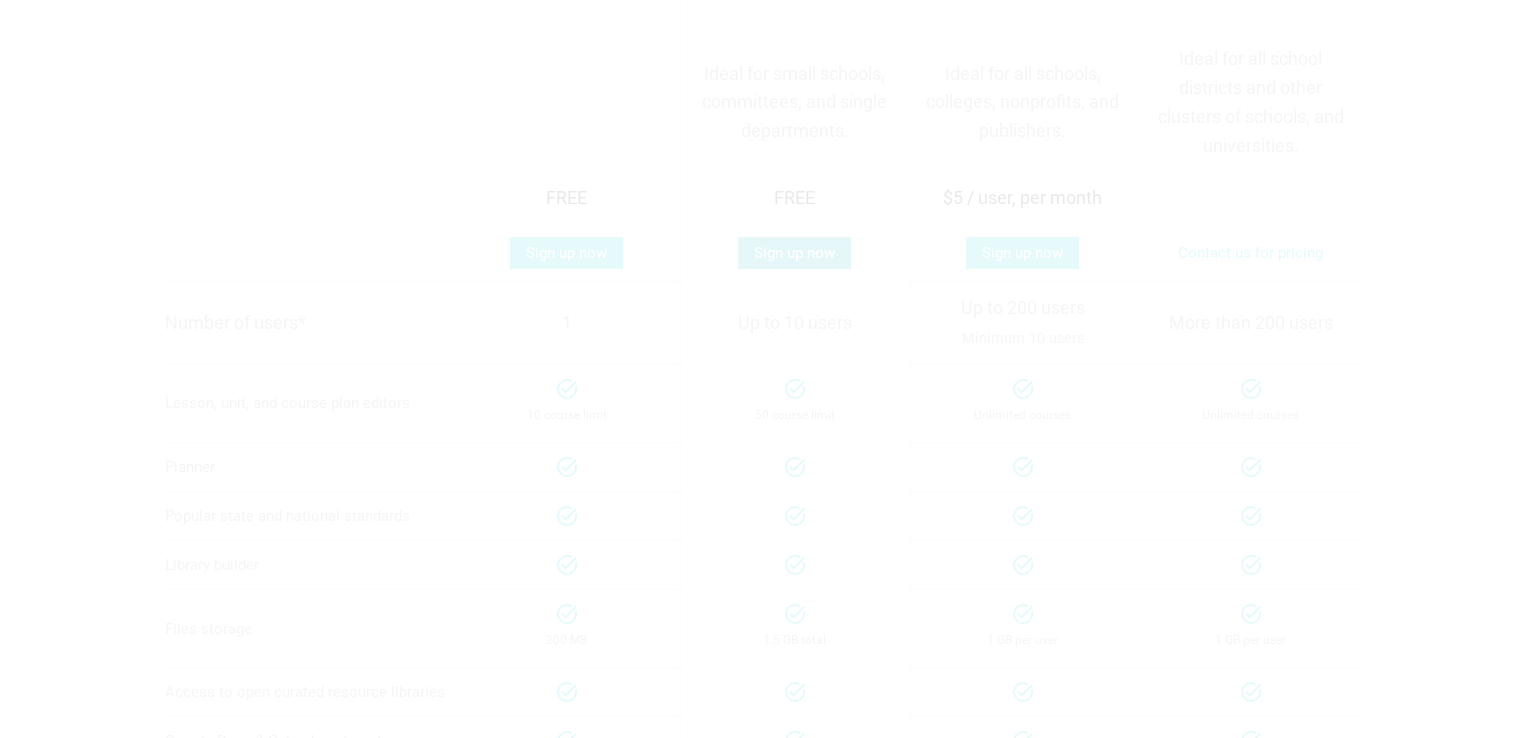 scroll, scrollTop: 0, scrollLeft: 0, axis: both 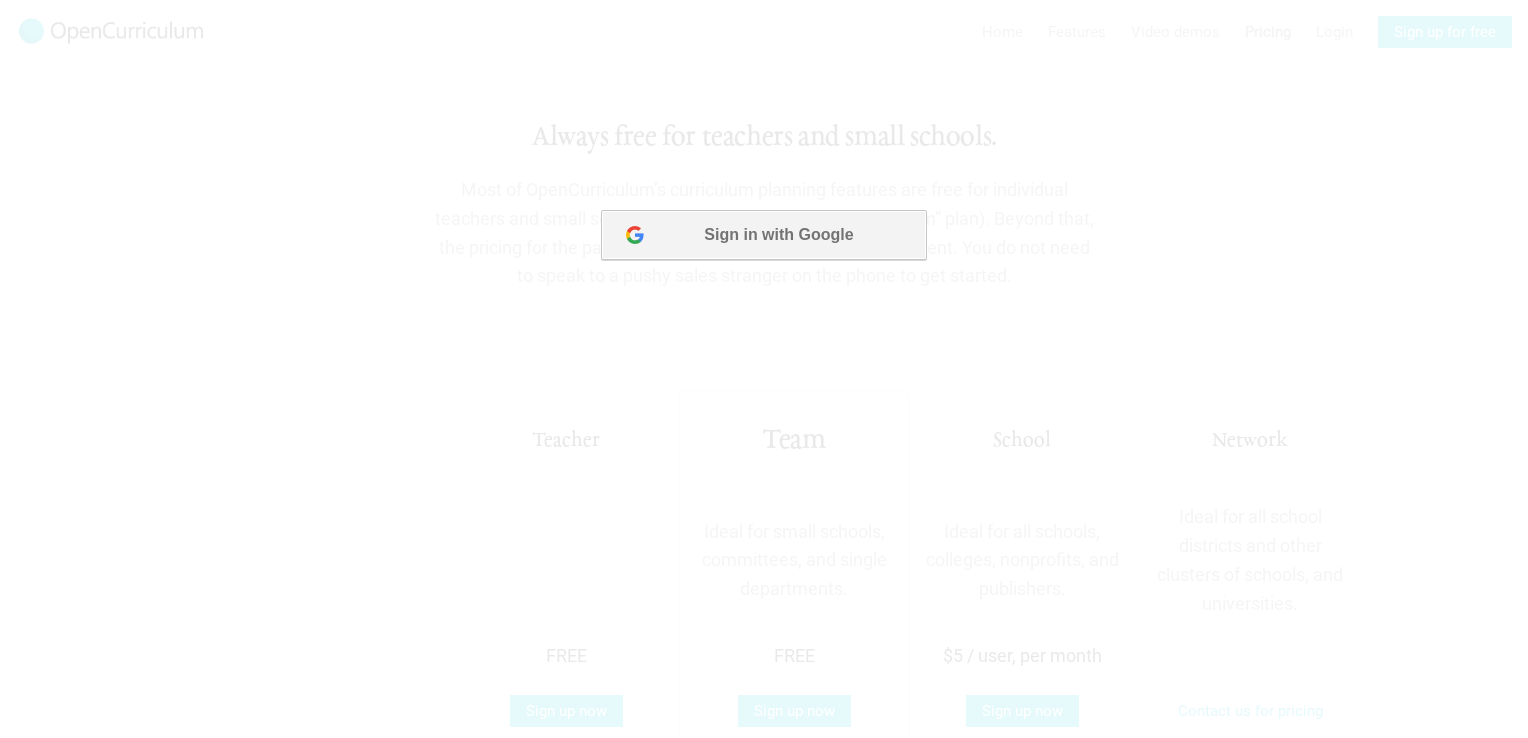 click on "Sign in with Google" at bounding box center [763, 235] 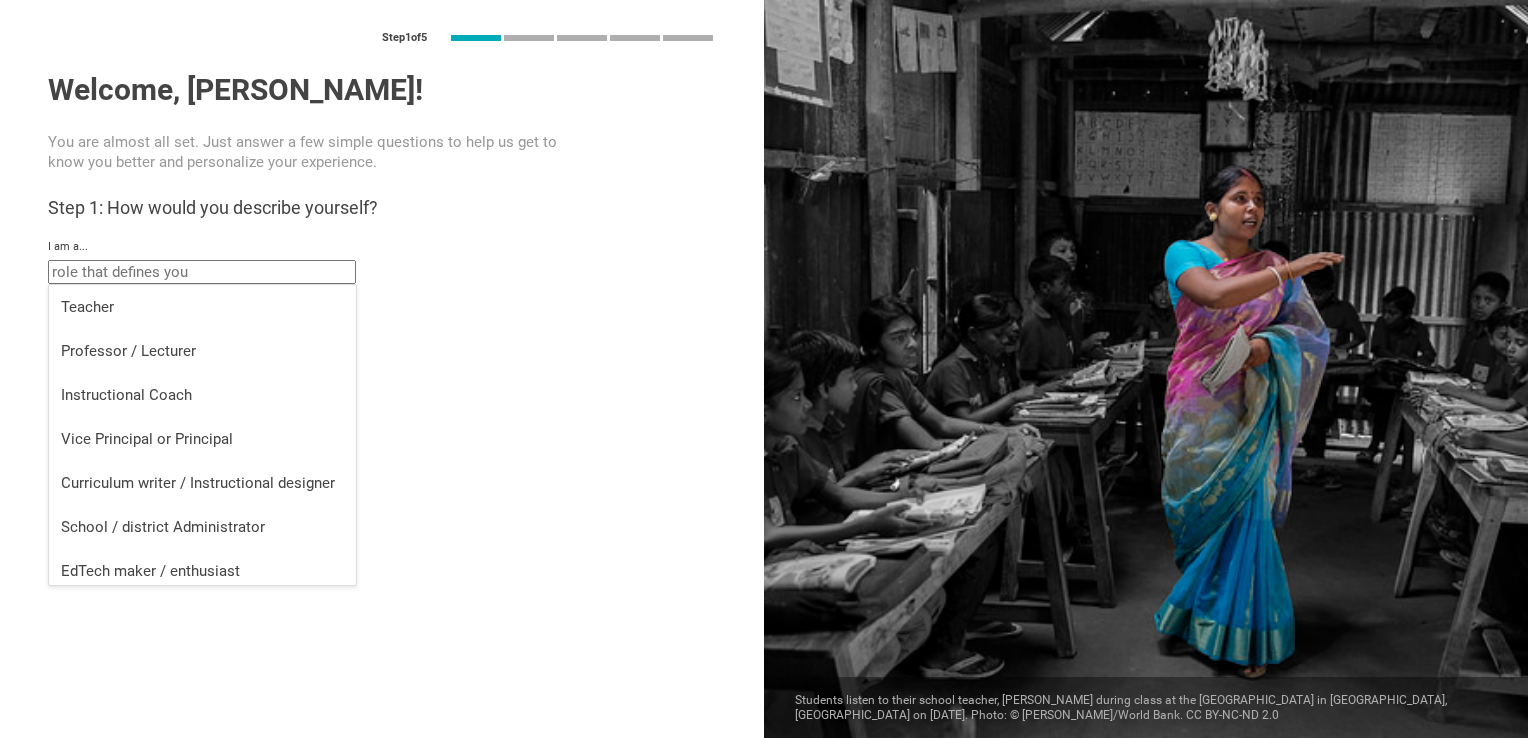 click at bounding box center (202, 272) 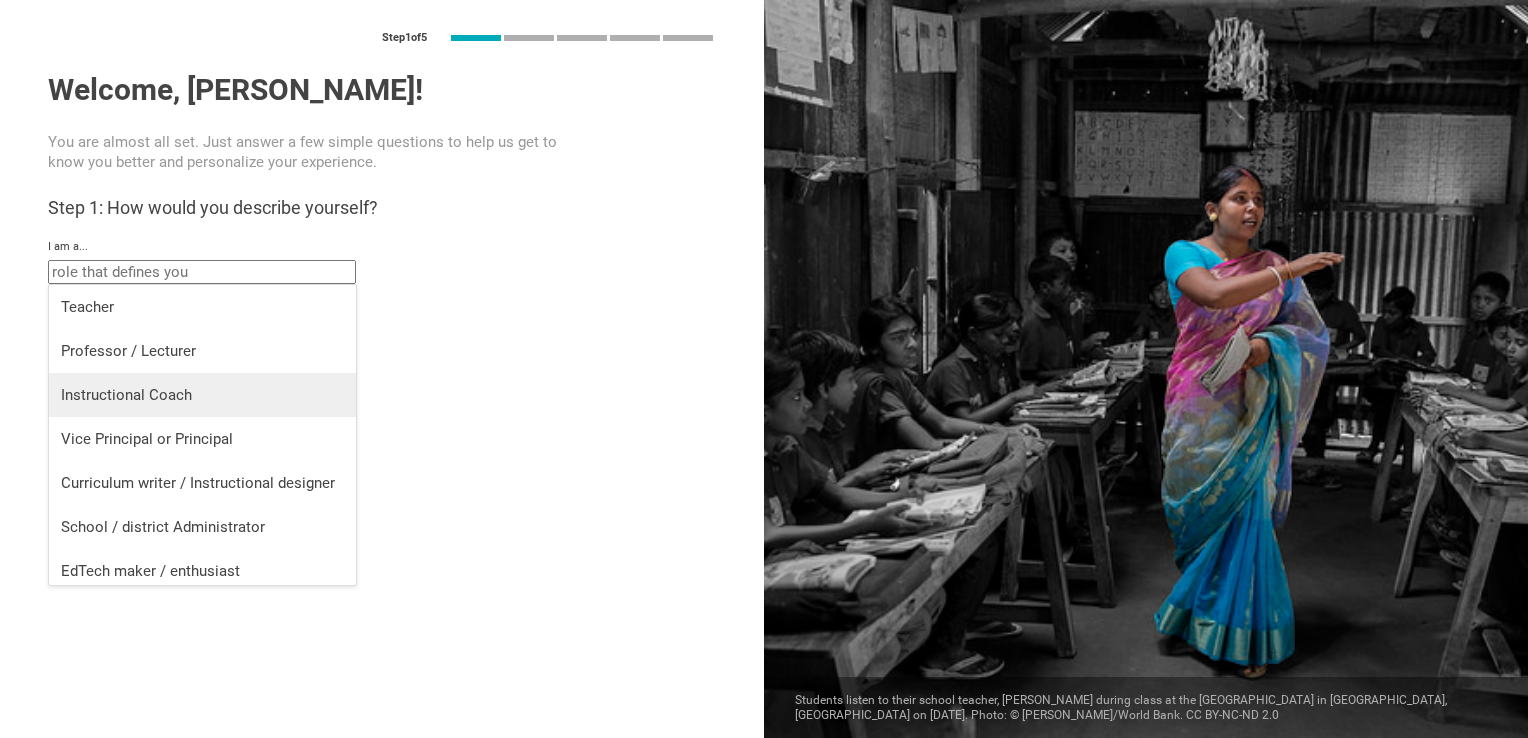 scroll, scrollTop: 8, scrollLeft: 0, axis: vertical 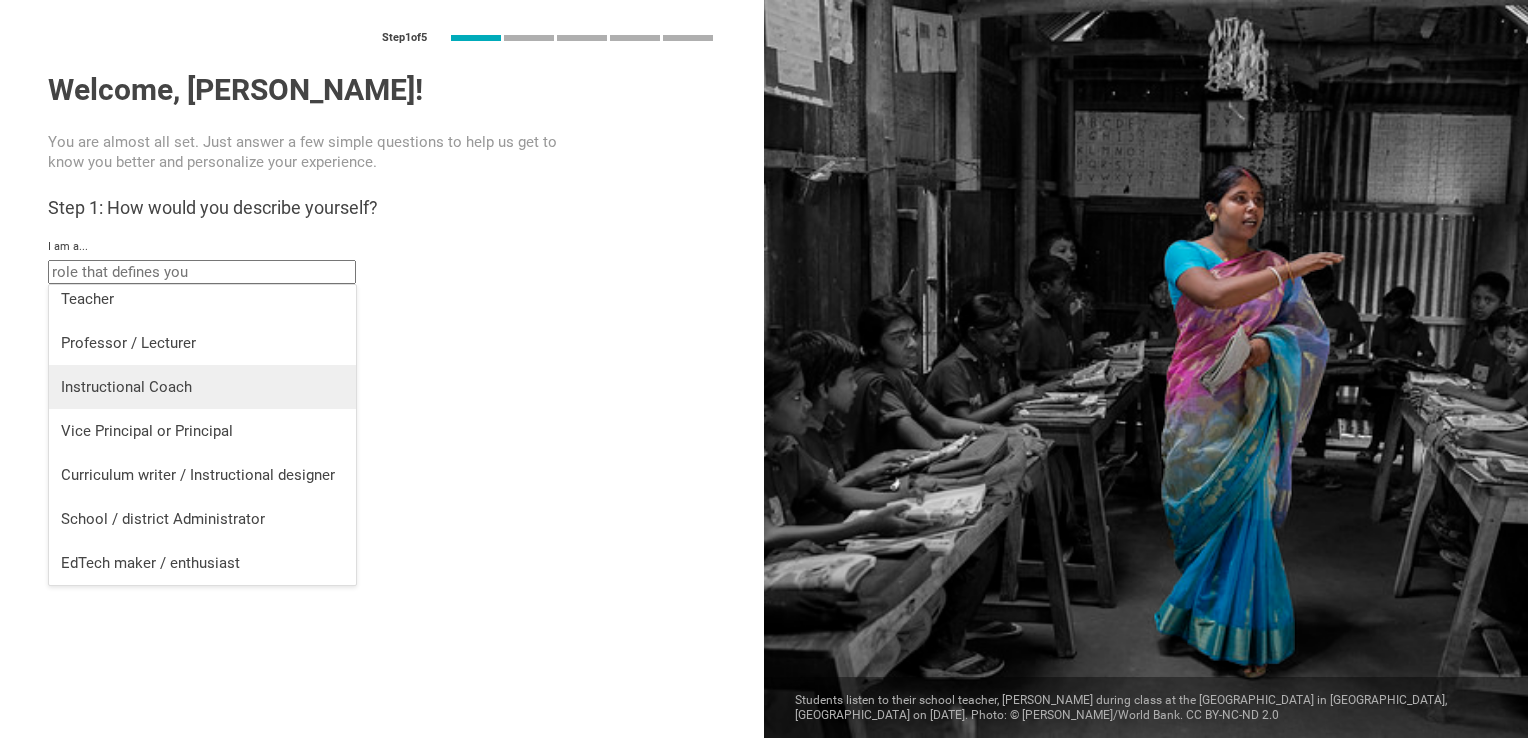 click on "Instructional Coach" at bounding box center (202, 387) 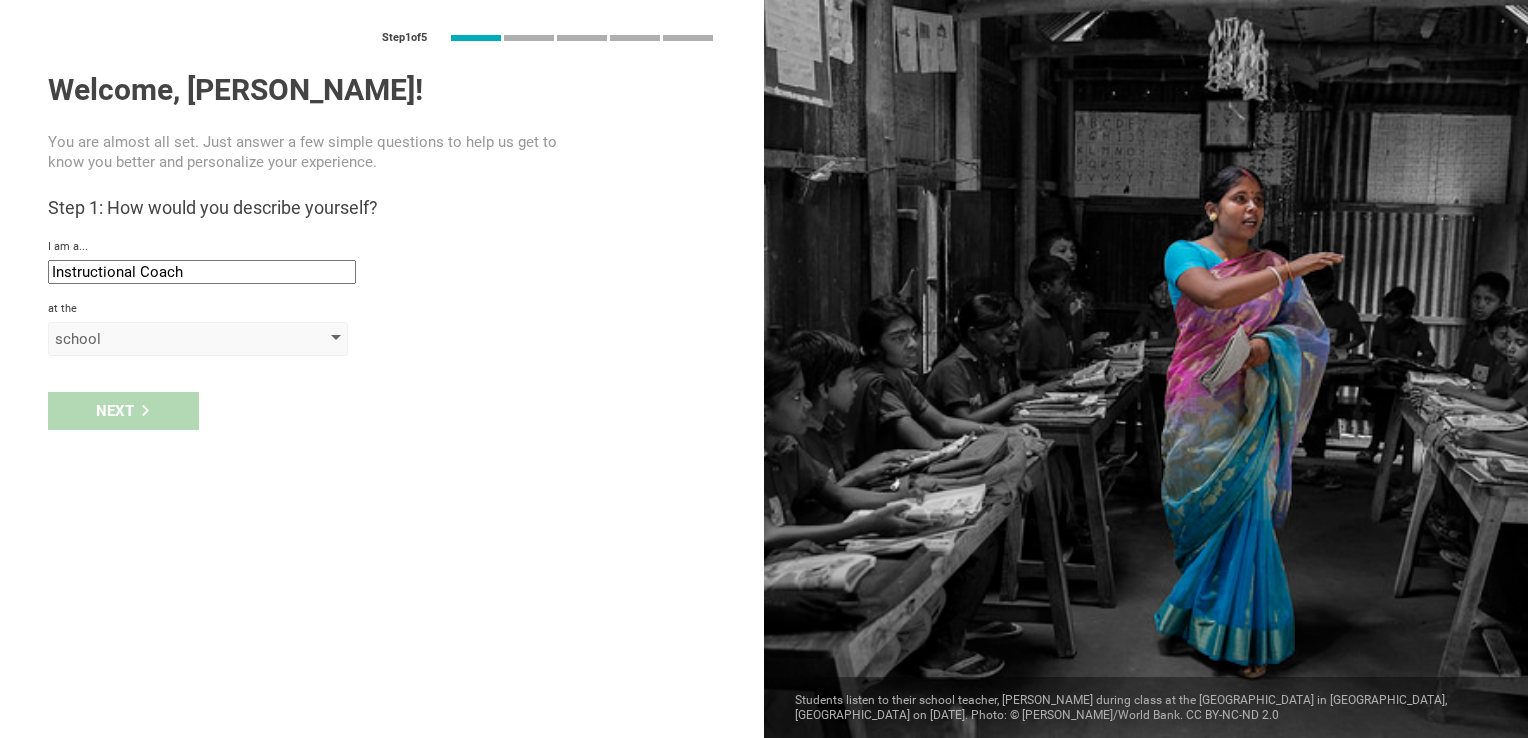 click on "school" at bounding box center [169, 339] 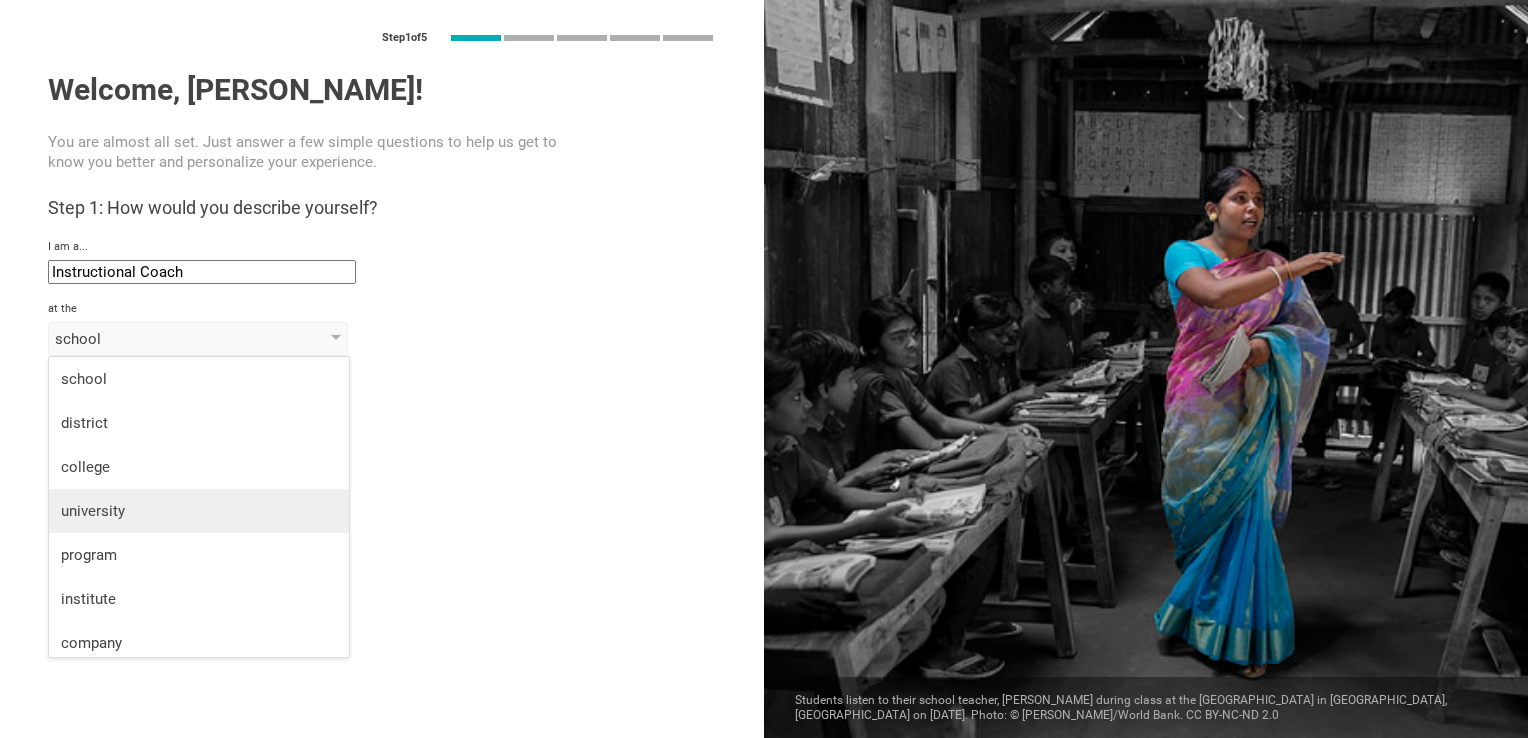 scroll, scrollTop: 52, scrollLeft: 0, axis: vertical 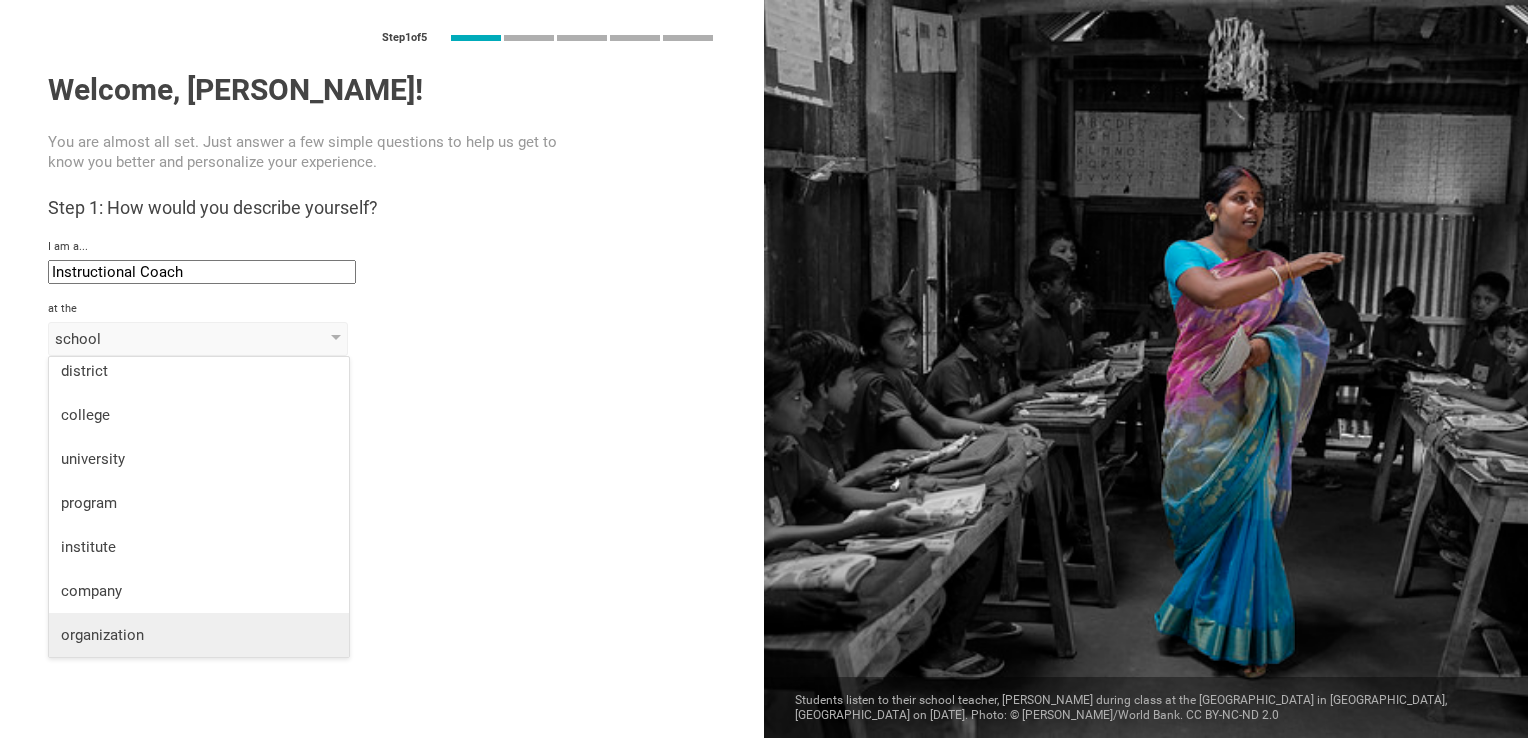 click on "organization" at bounding box center [199, 635] 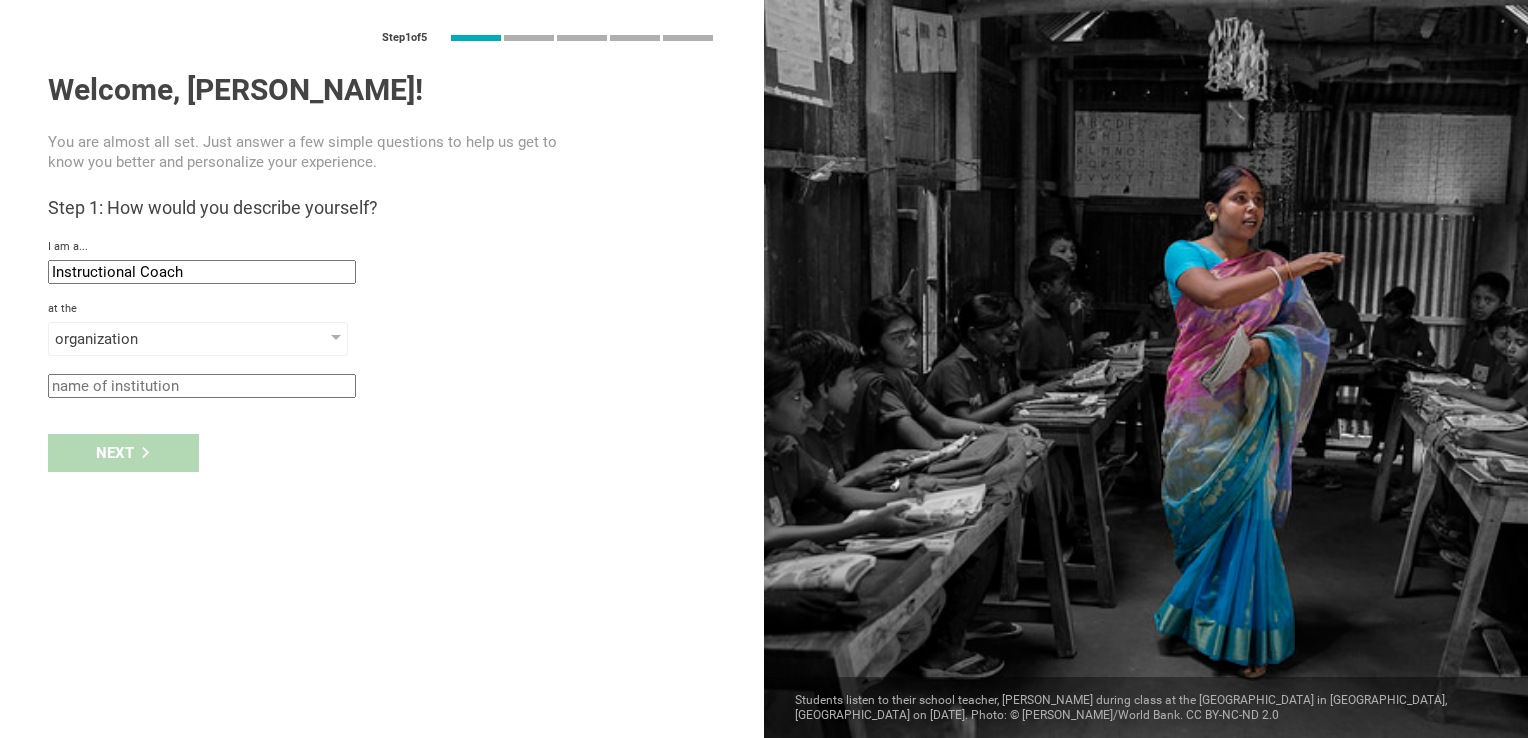 click 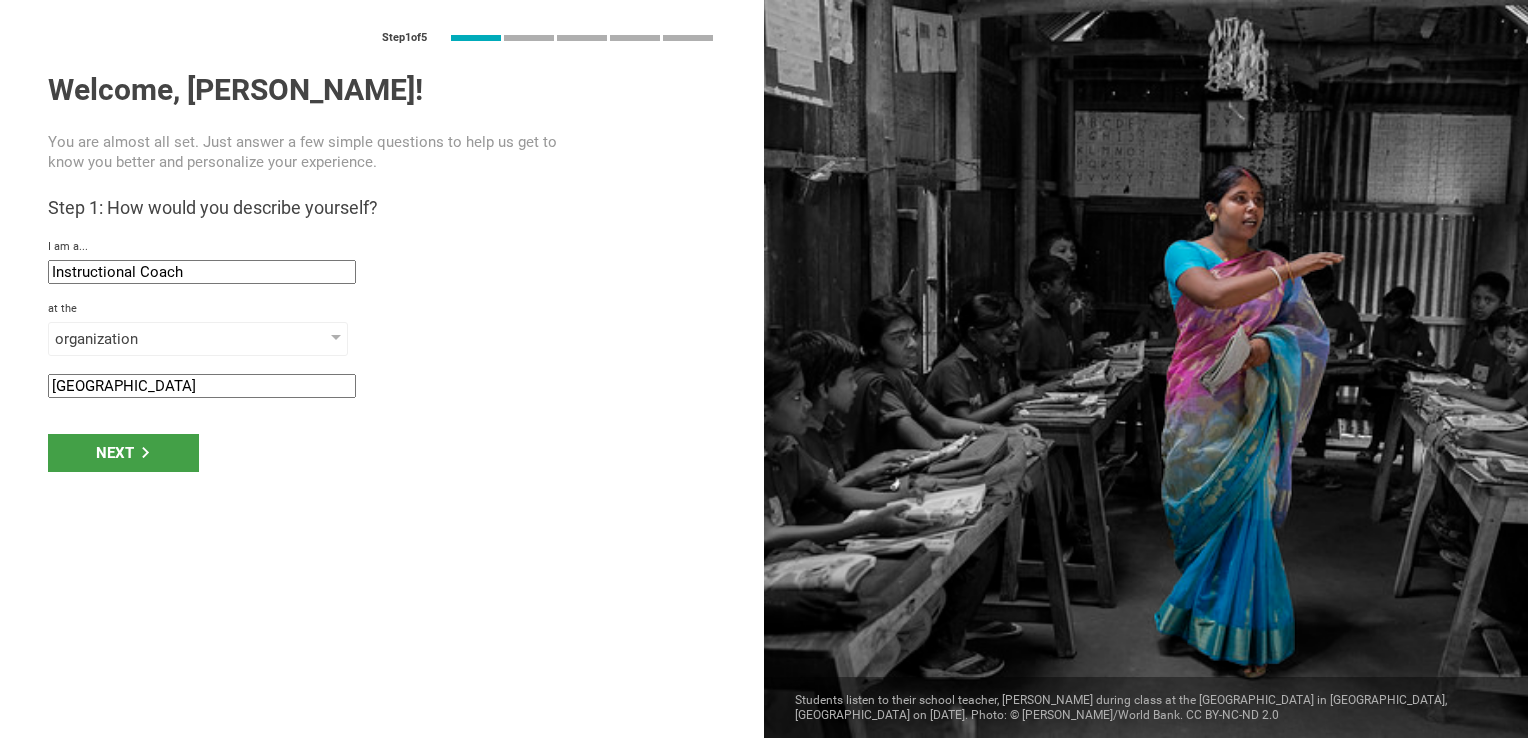 type on "[GEOGRAPHIC_DATA]" 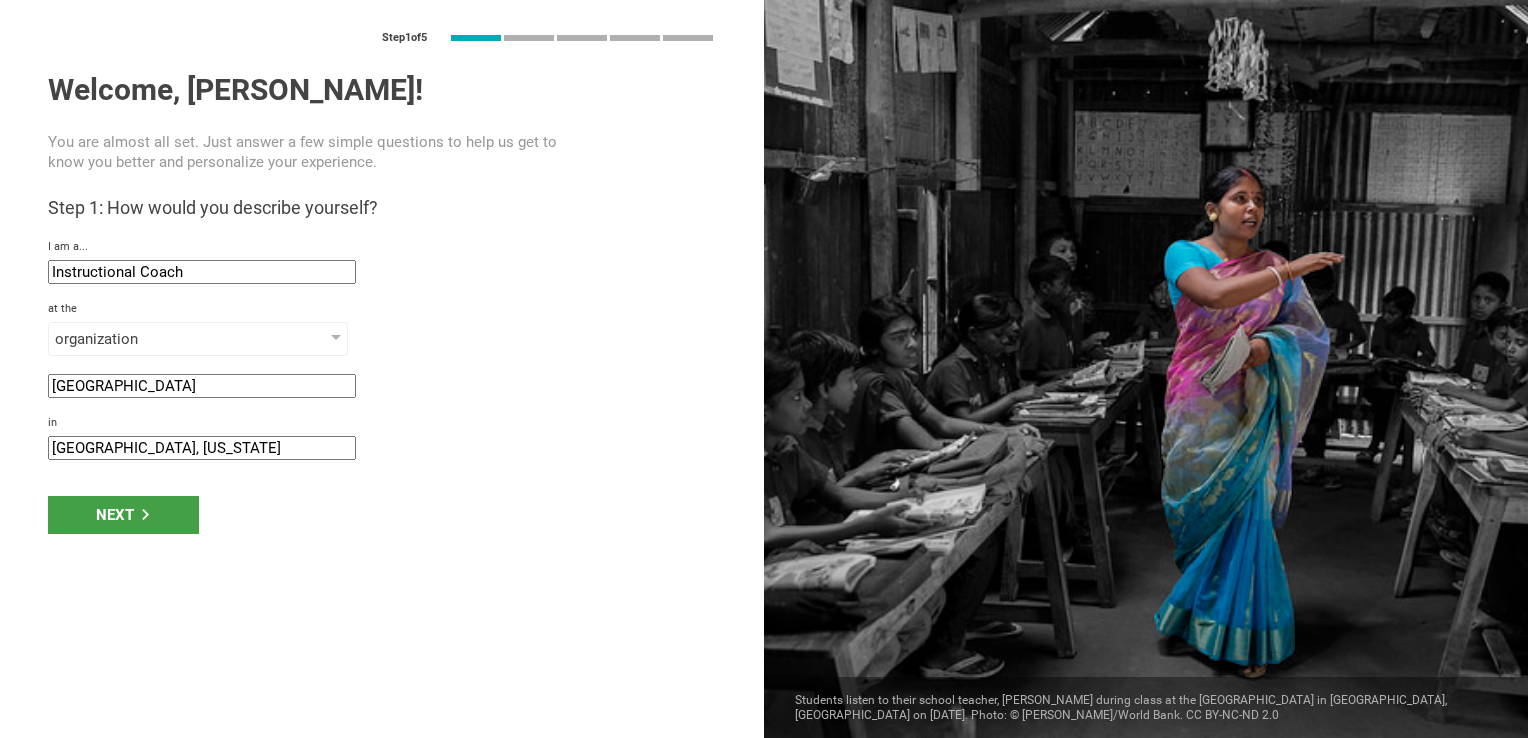 click on "[GEOGRAPHIC_DATA], [US_STATE]" 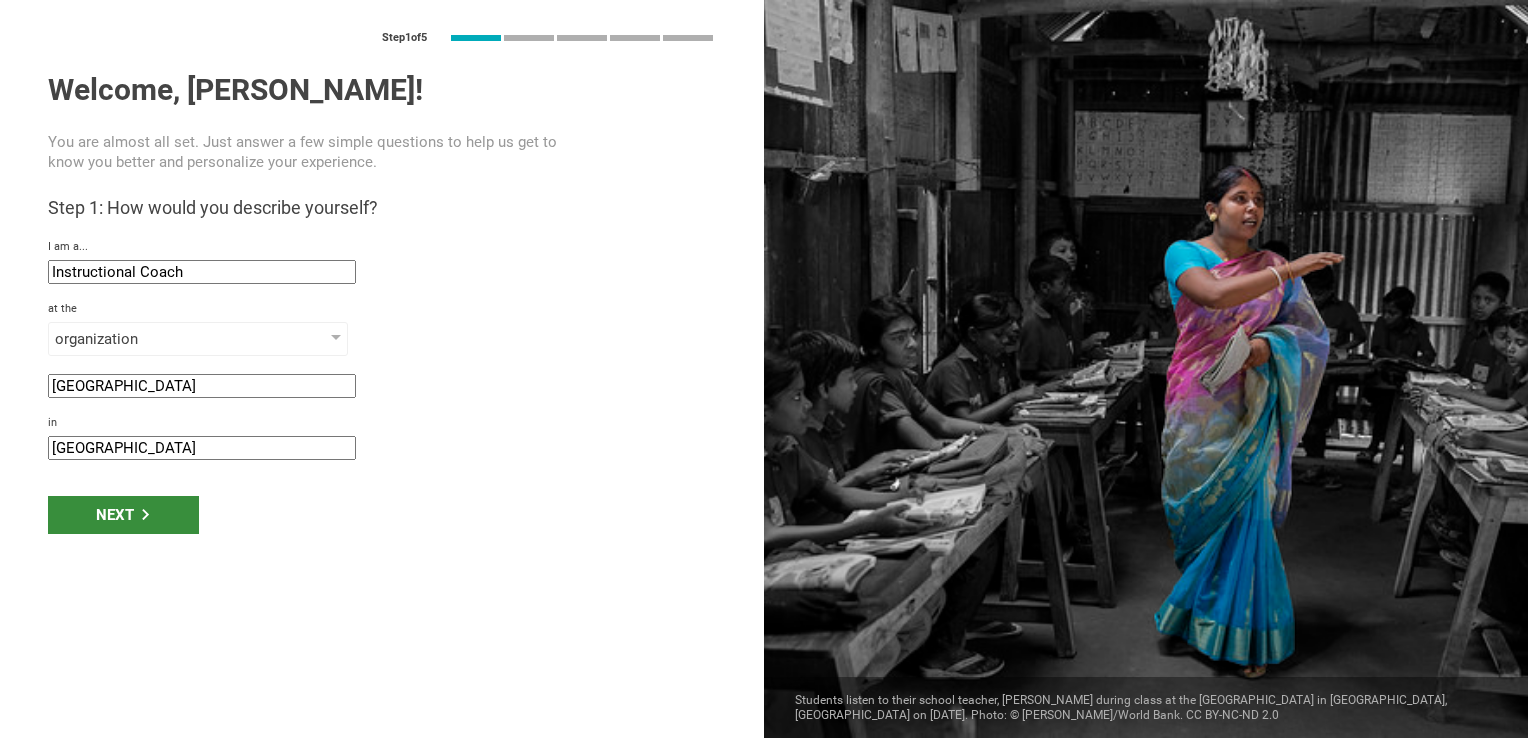 type on "[GEOGRAPHIC_DATA]" 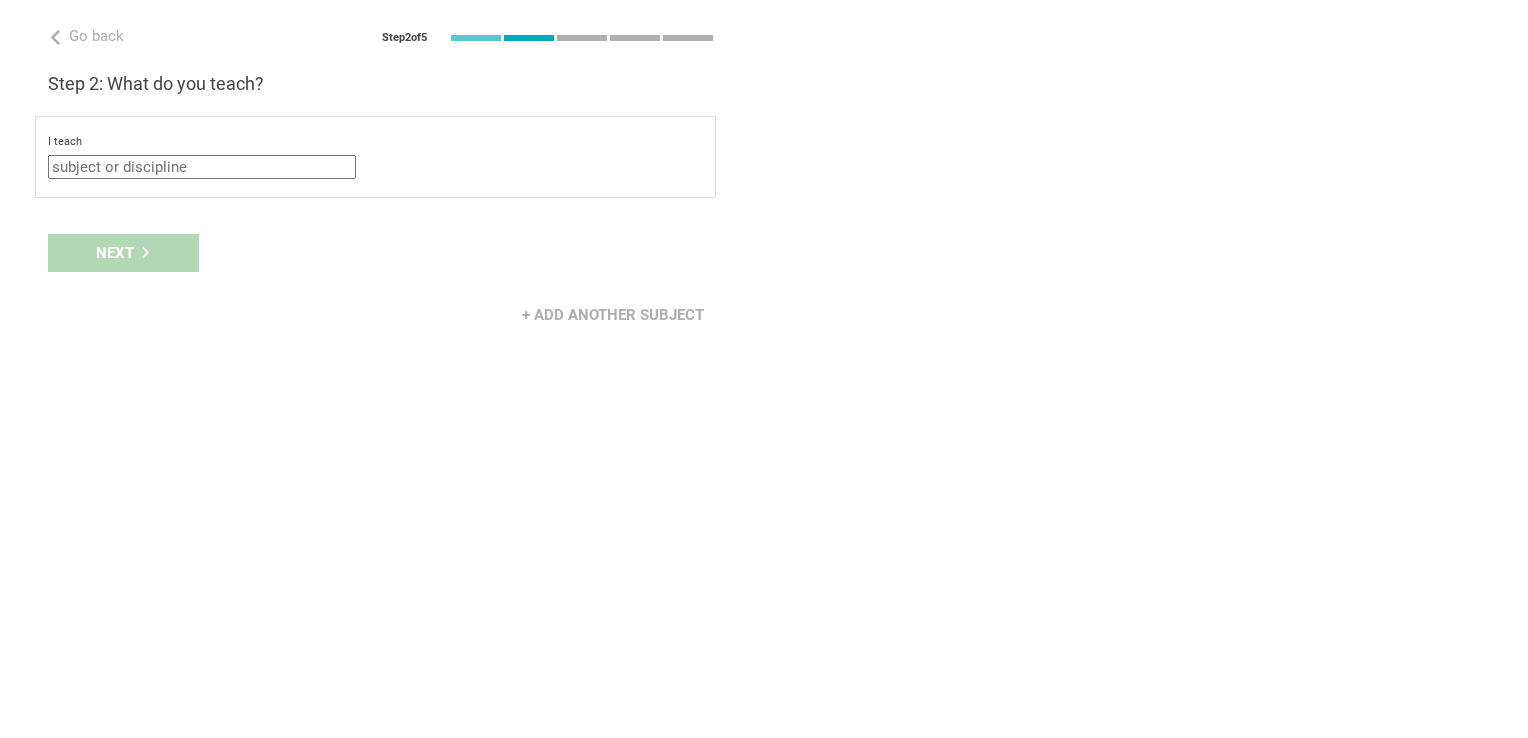 click at bounding box center [202, 167] 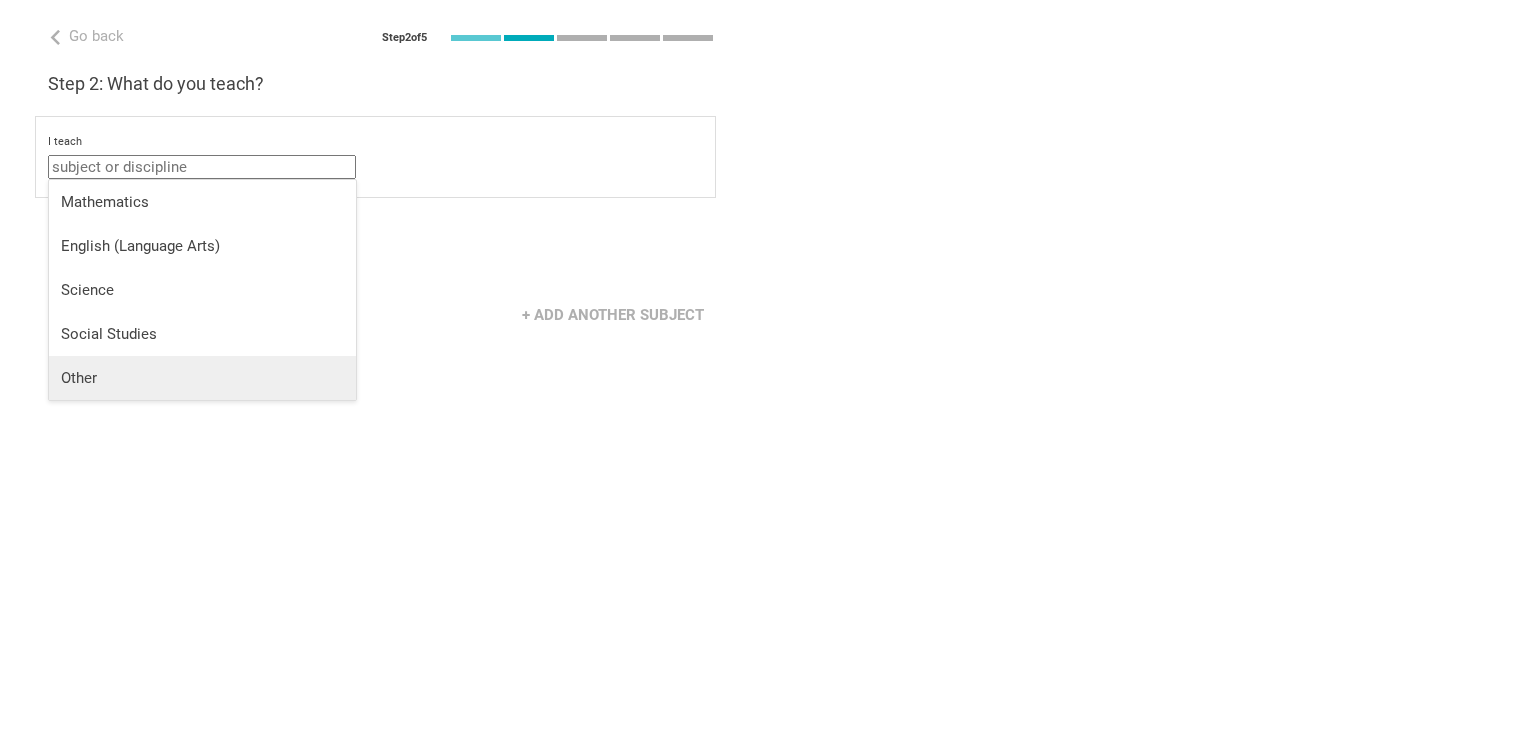 click on "Other" at bounding box center [202, 378] 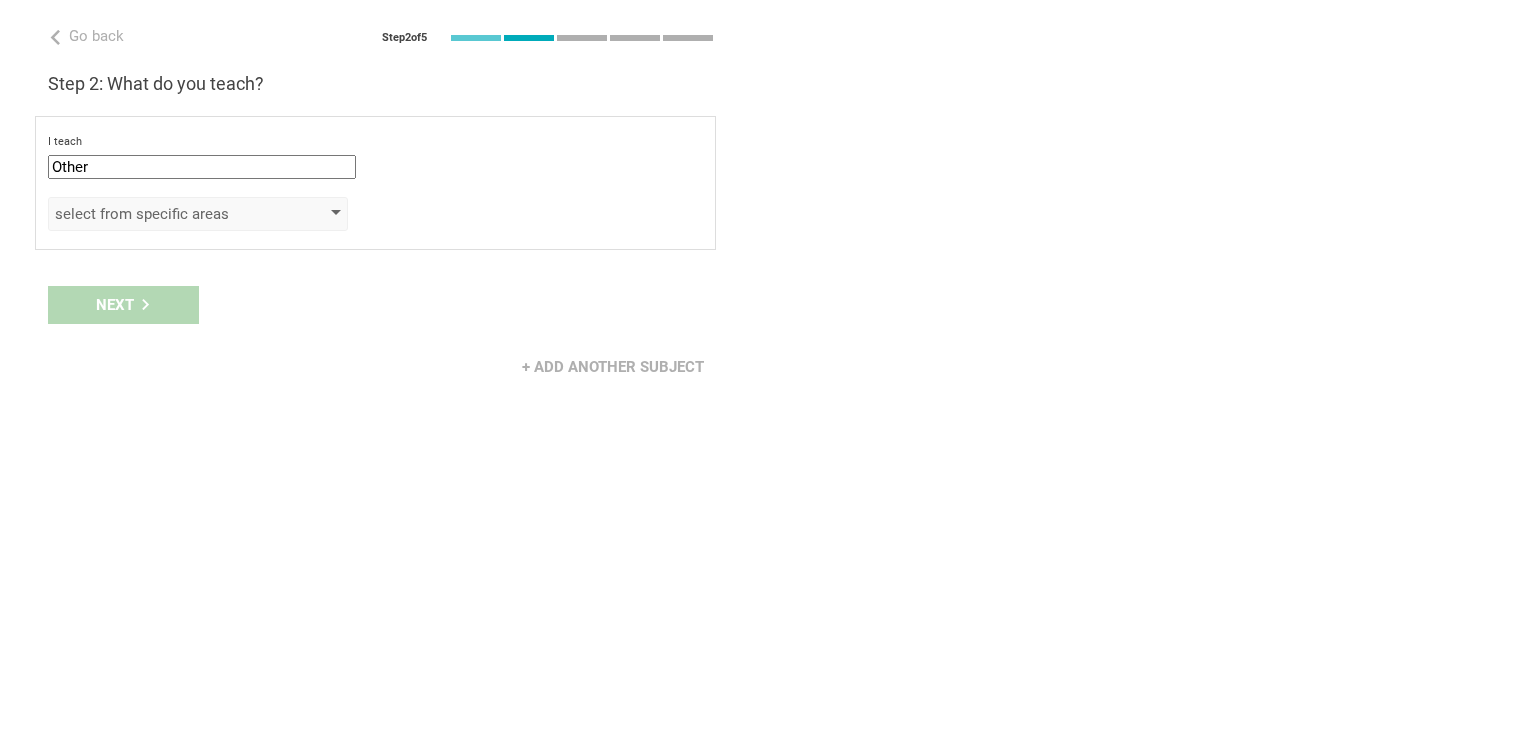 click on "select from specific areas" at bounding box center [169, 214] 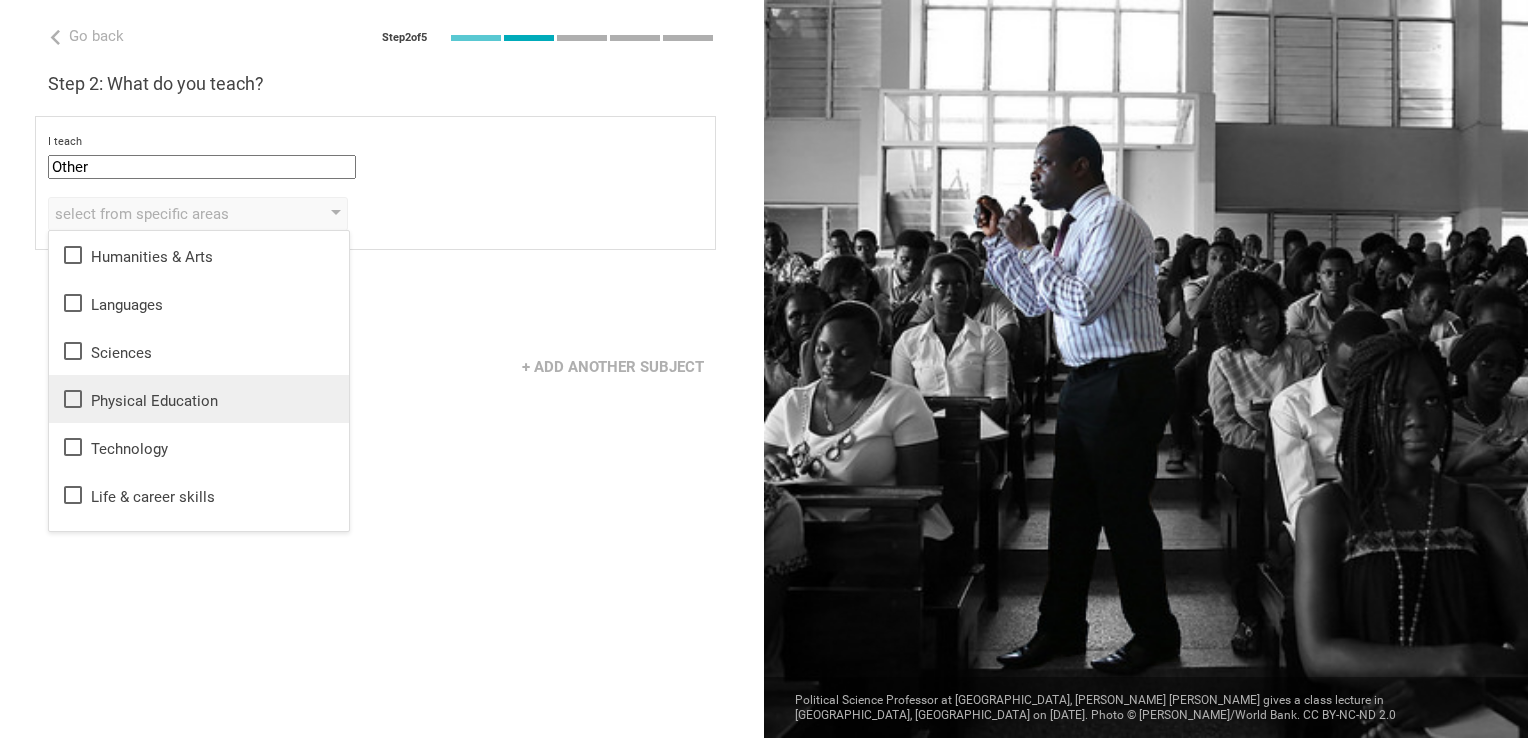 scroll, scrollTop: 36, scrollLeft: 0, axis: vertical 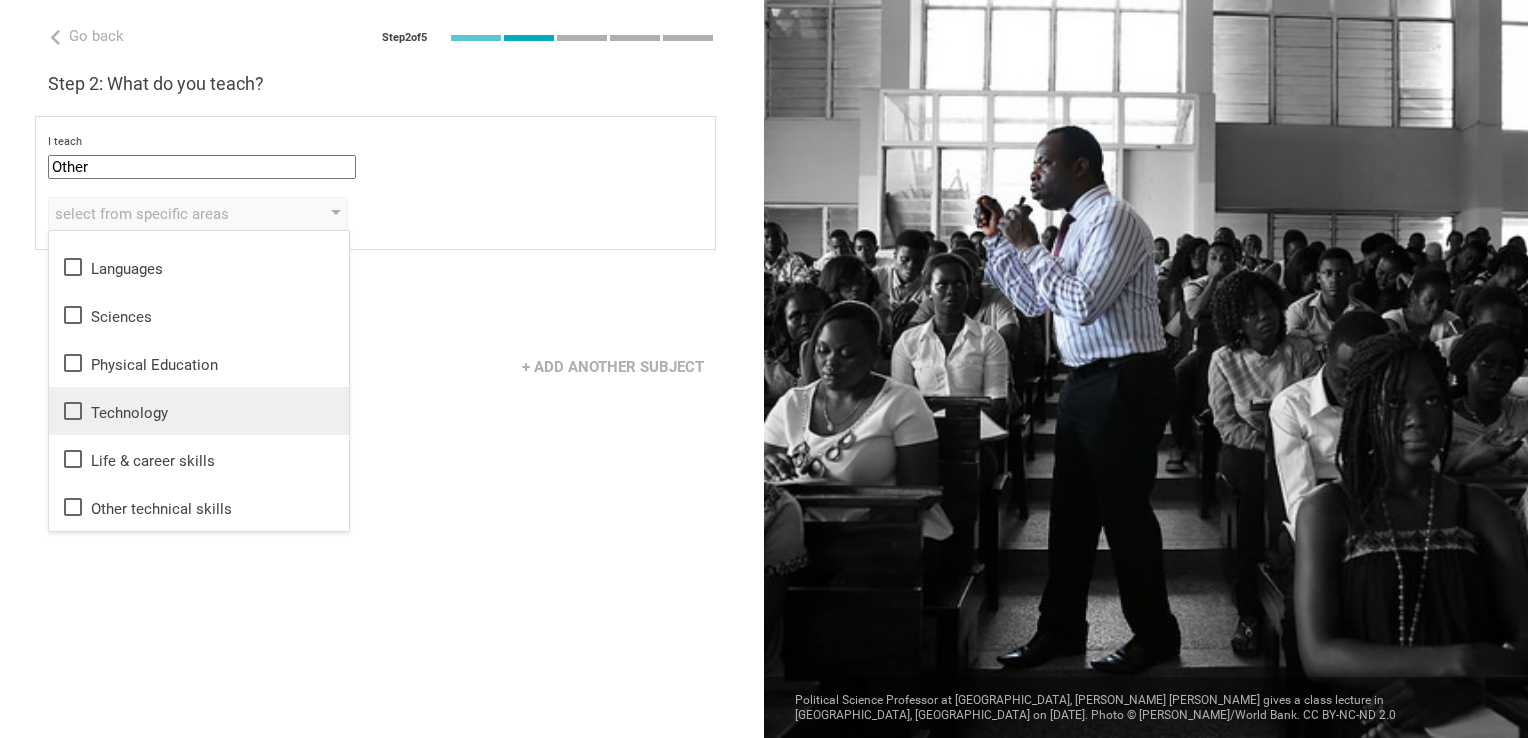 click 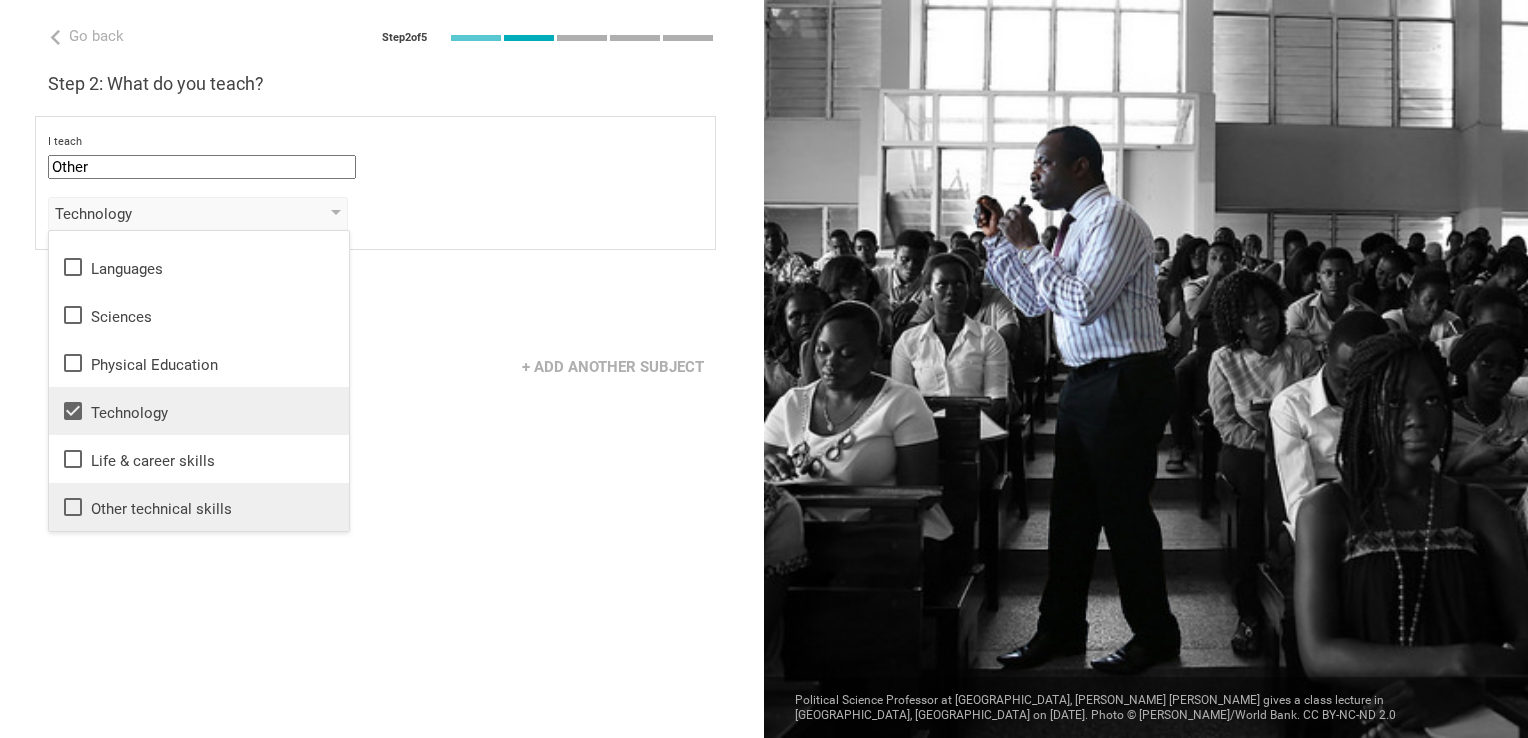 click 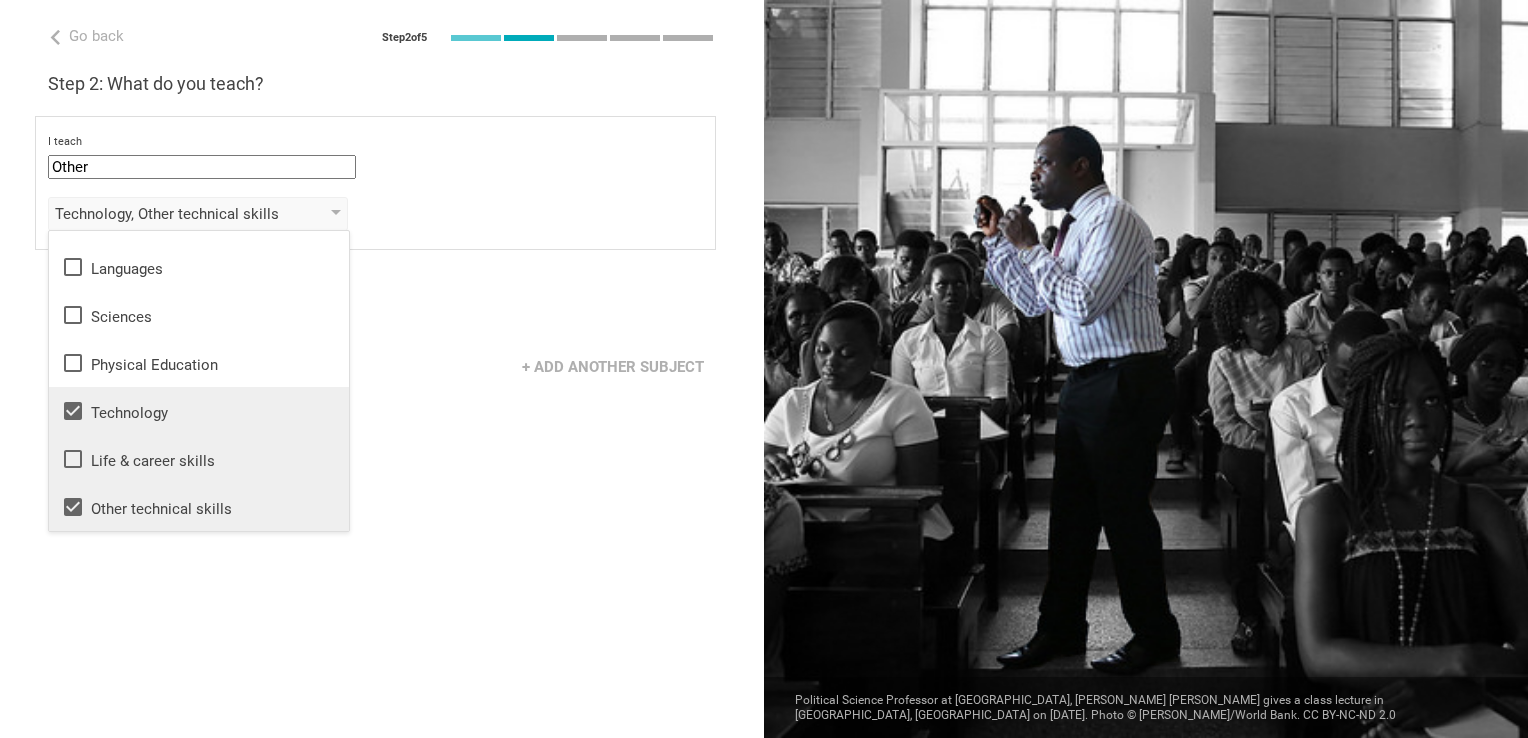 click 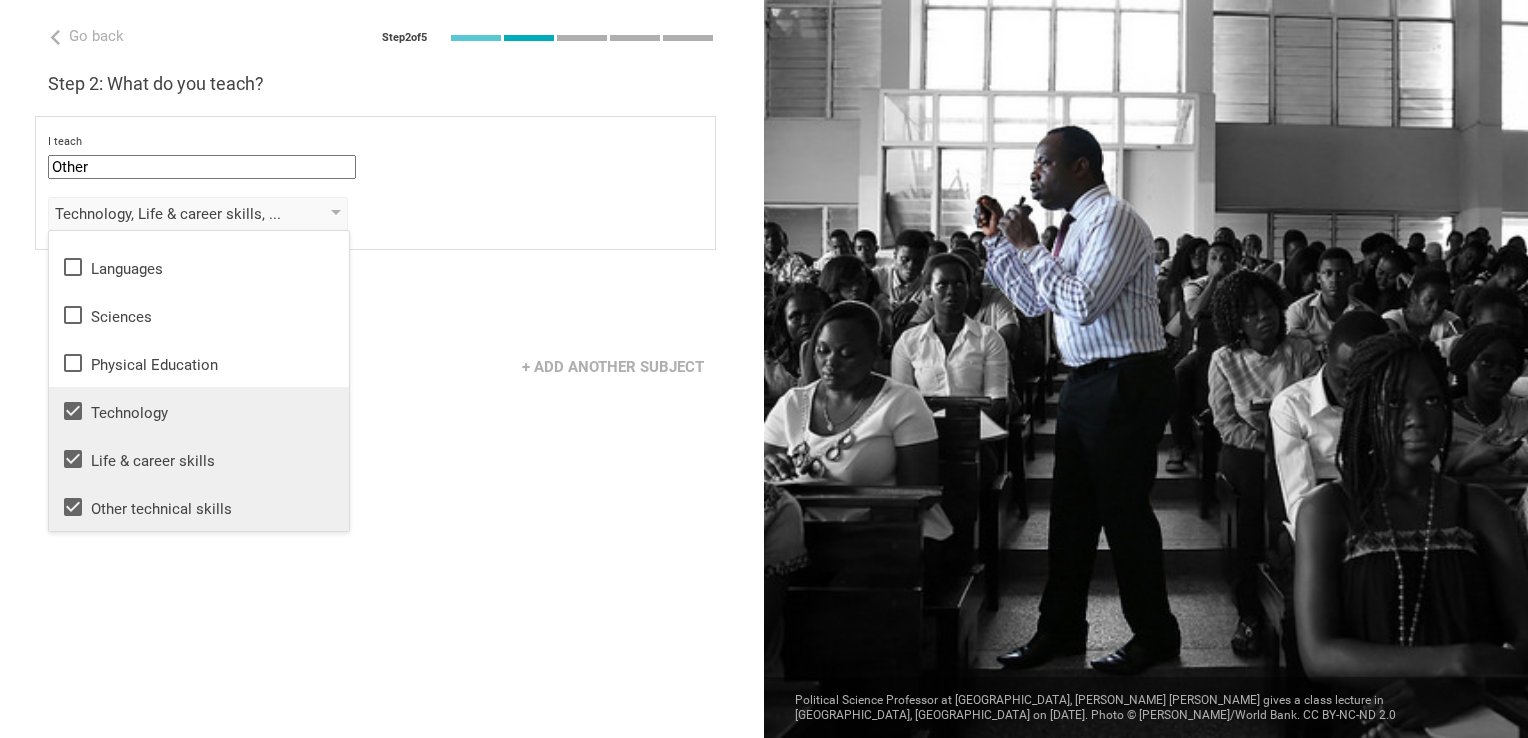 click on "+ Add another subject" at bounding box center (382, 367) 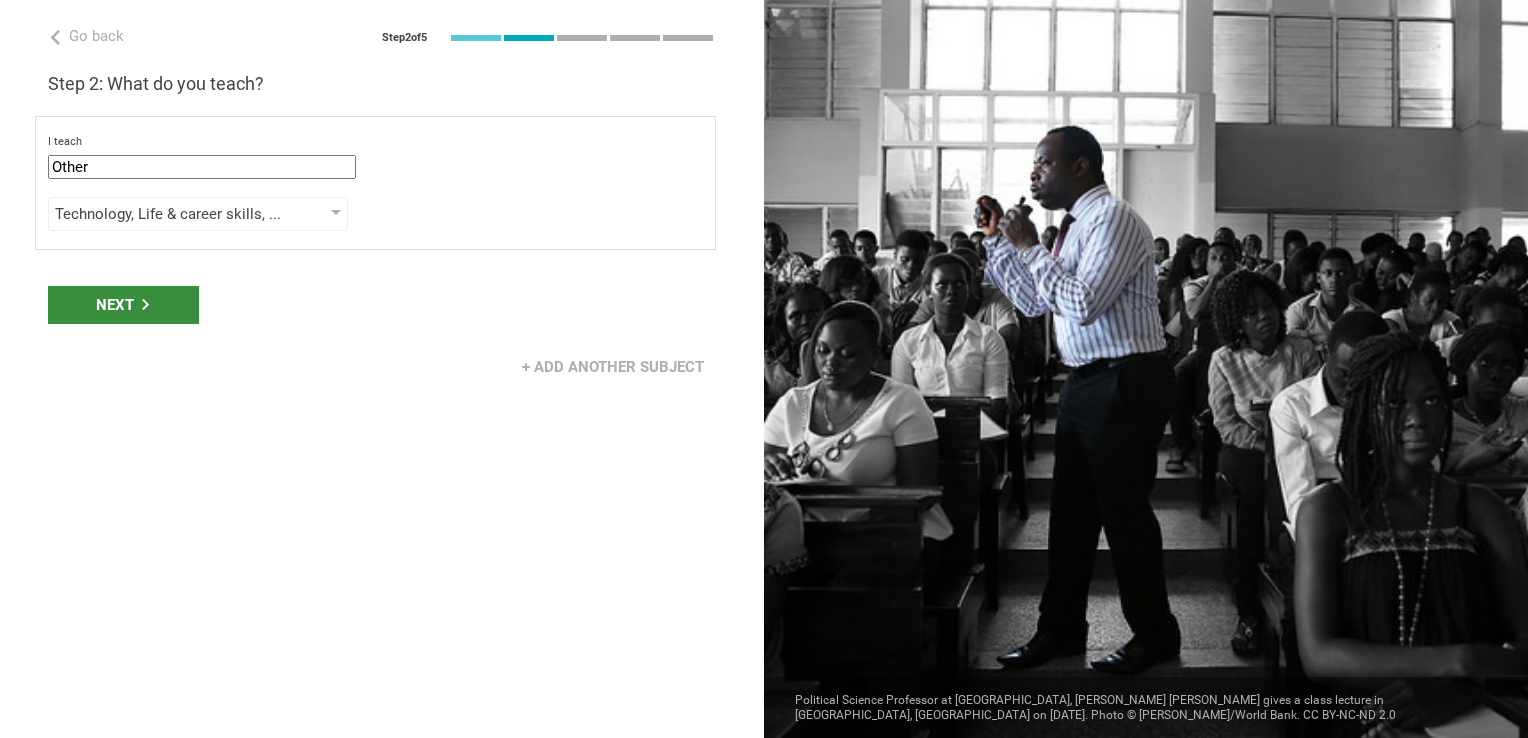 click on "Next" at bounding box center (123, 305) 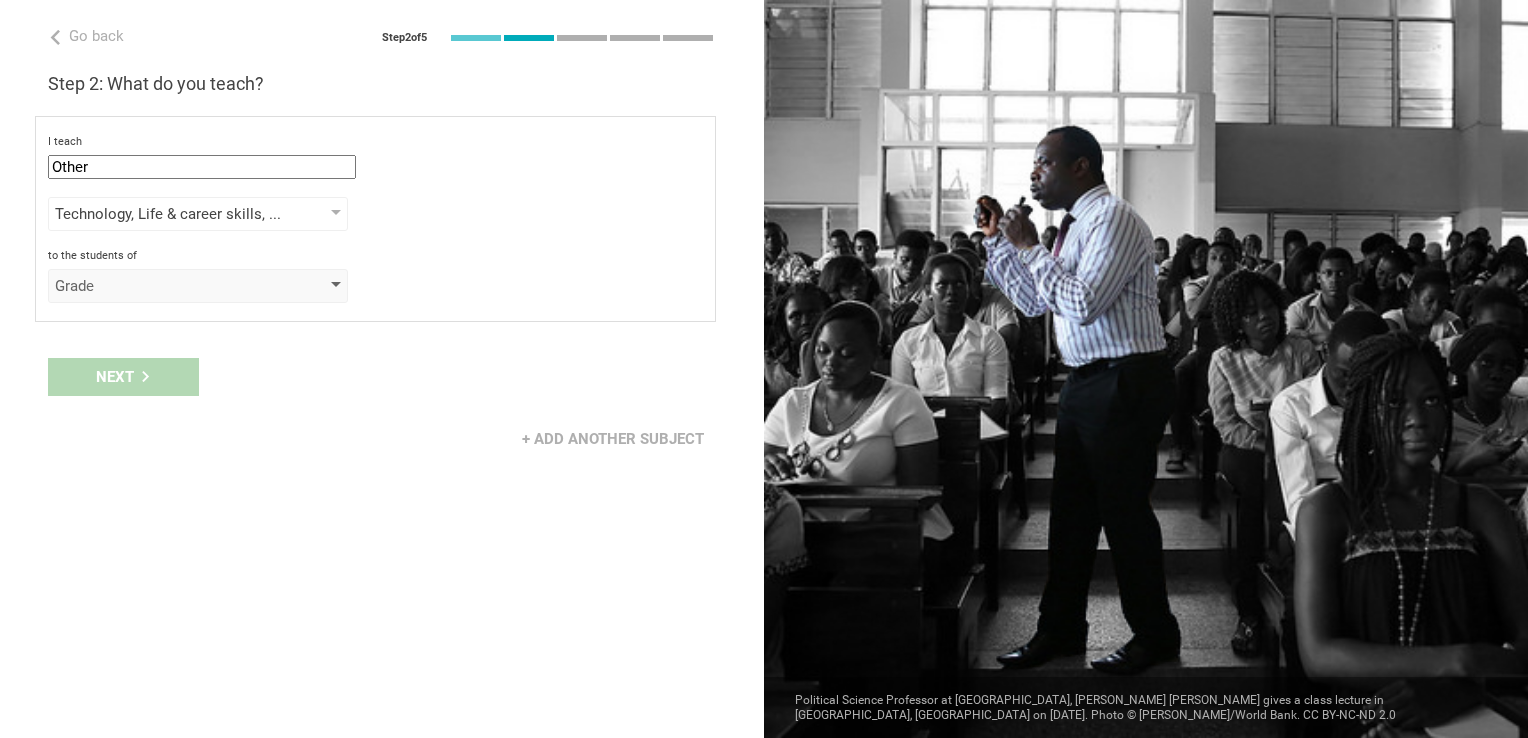 click on "Grade" at bounding box center (169, 286) 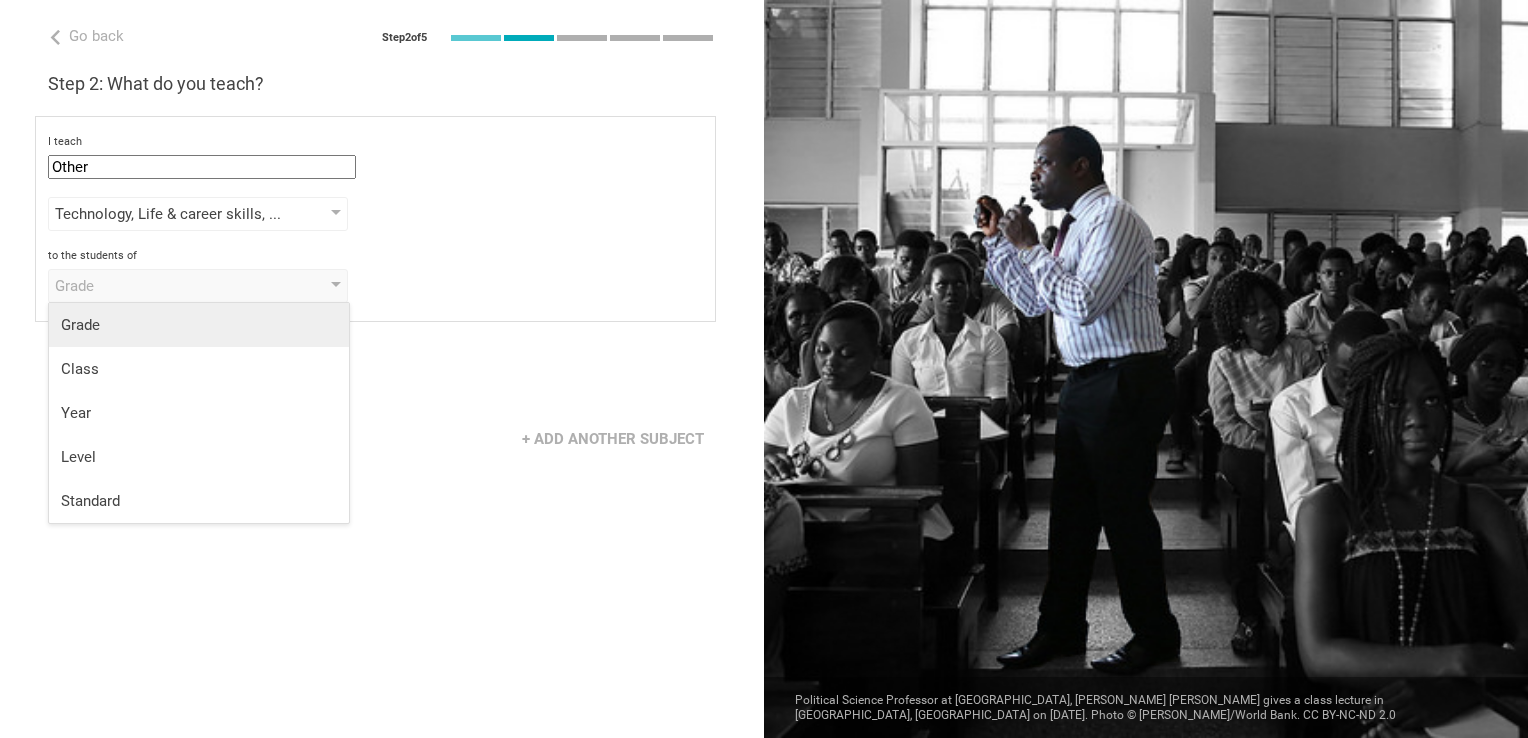 click on "Grade" at bounding box center (199, 325) 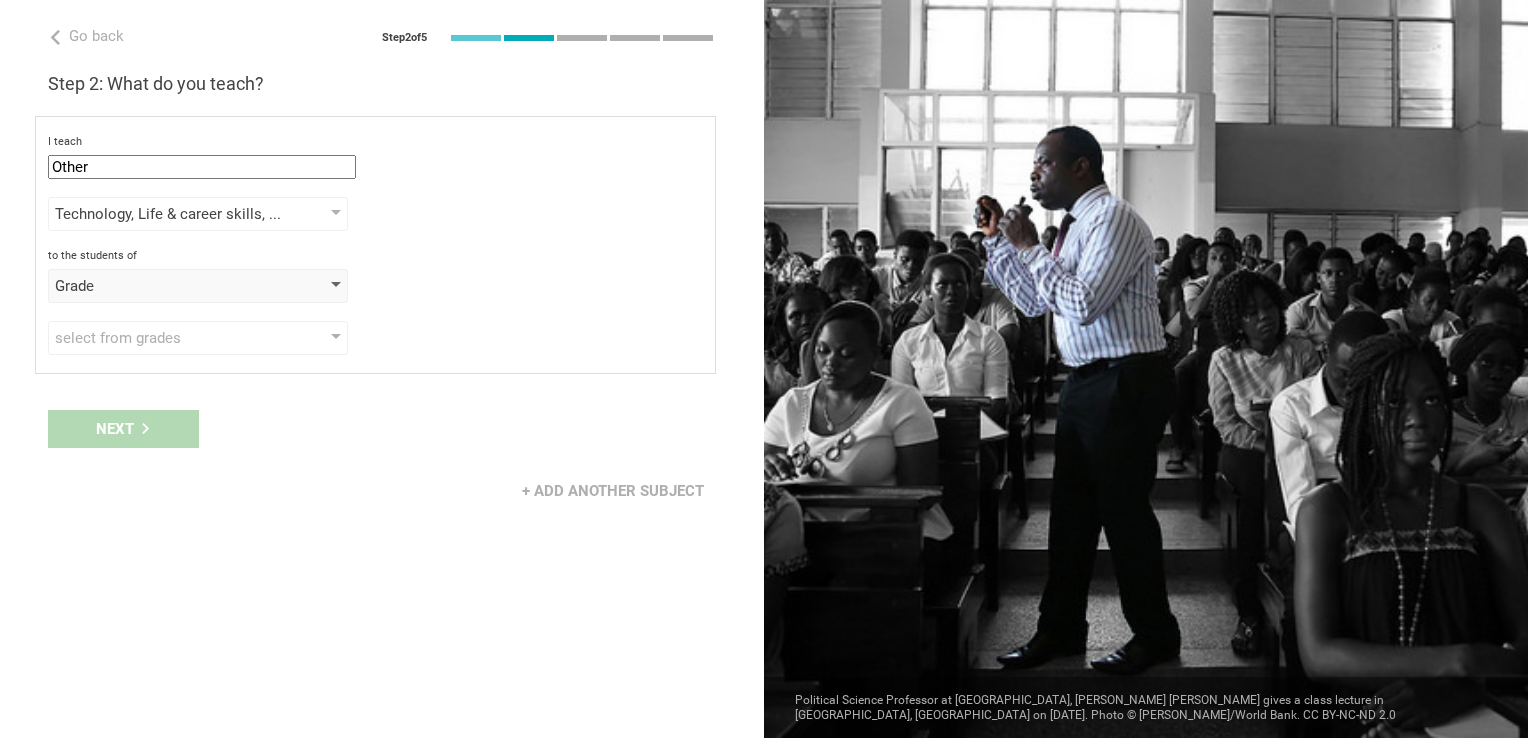 click on "Grade" at bounding box center [198, 286] 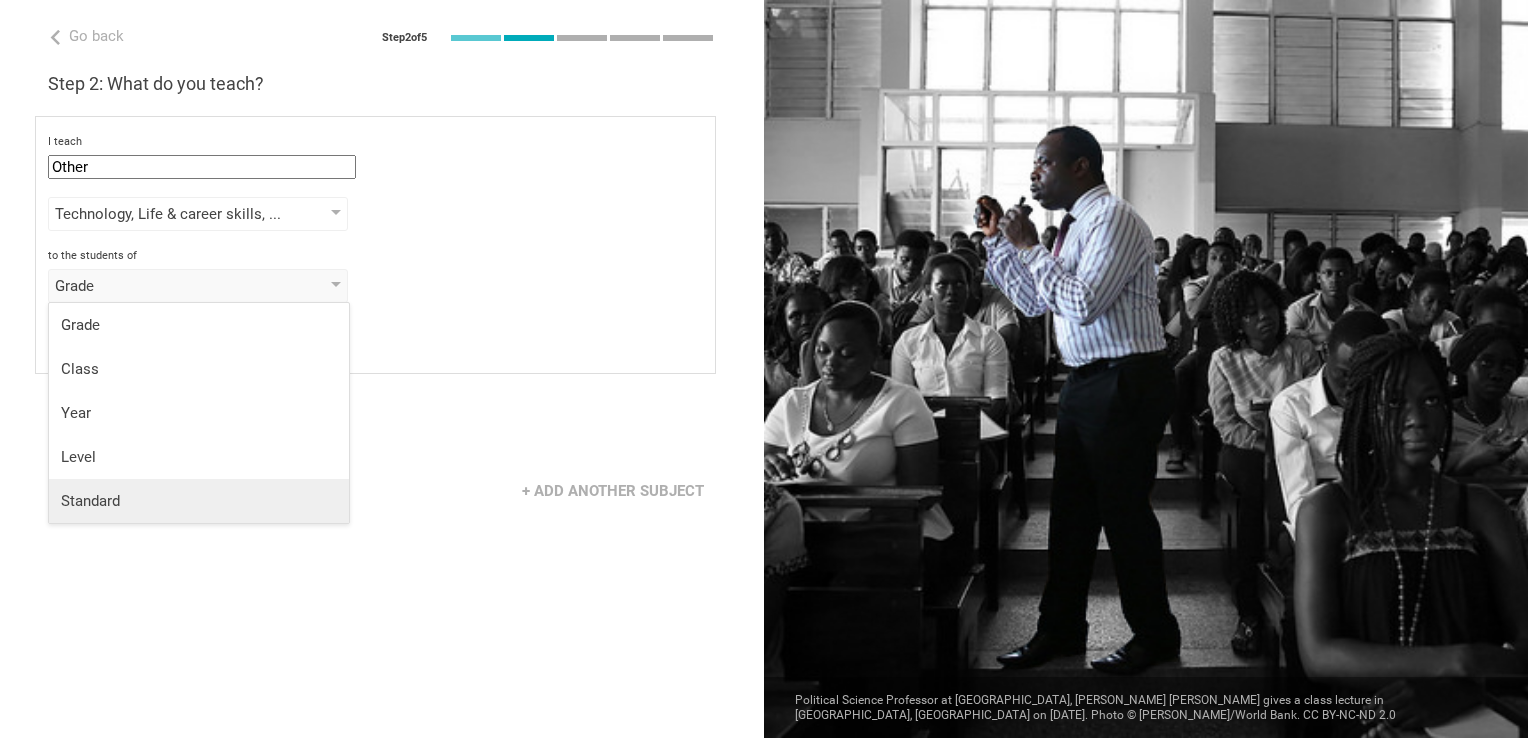 click on "Standard" at bounding box center (199, 501) 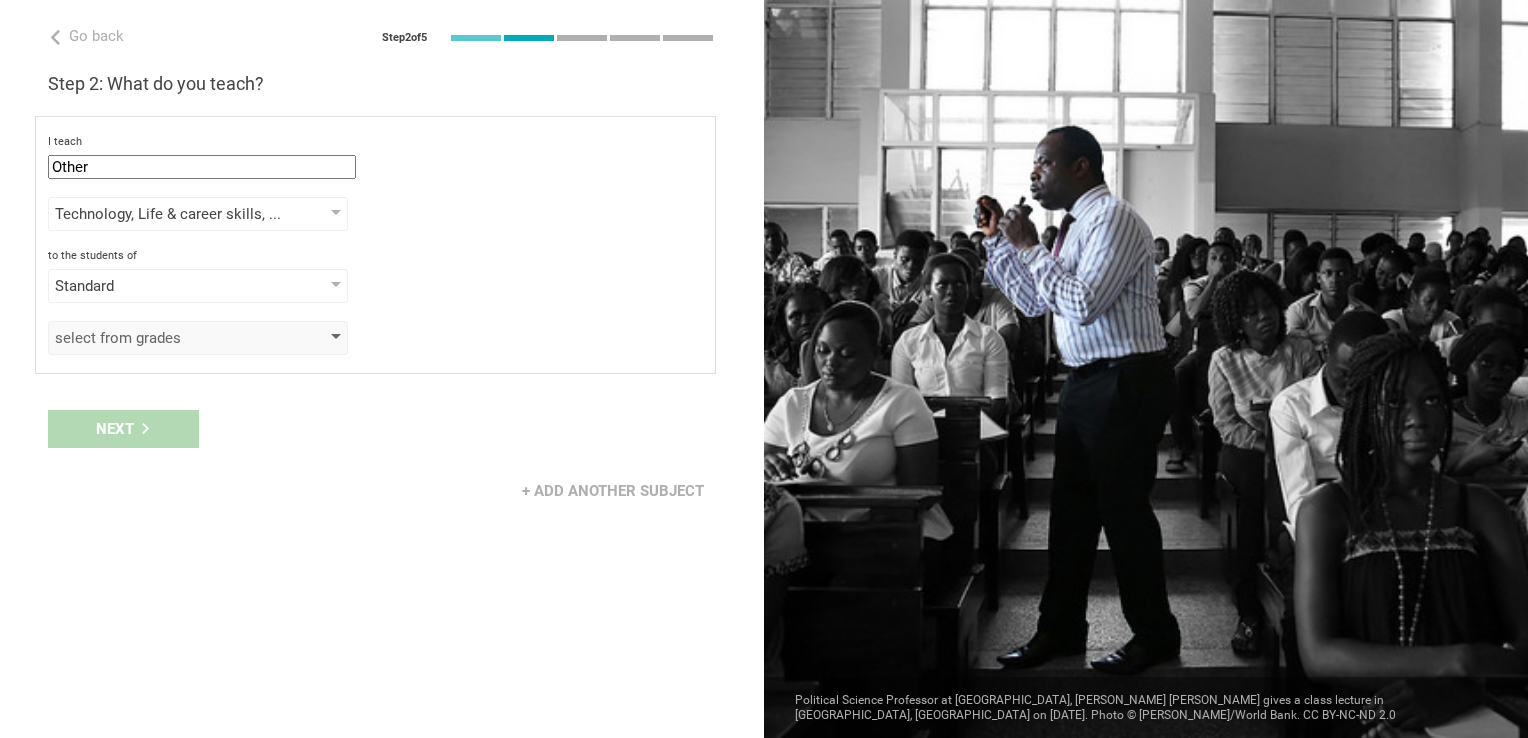 click on "select from grades" at bounding box center (169, 338) 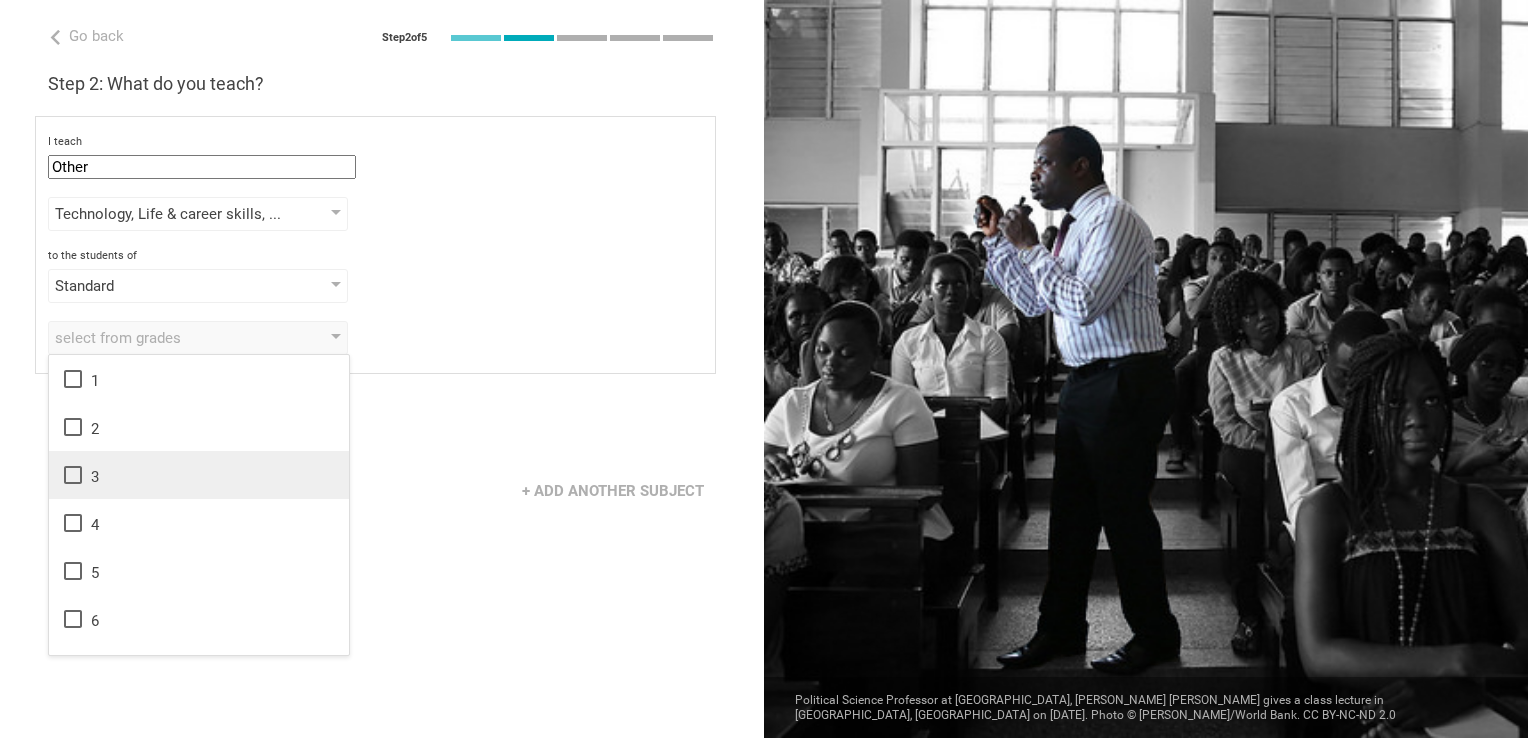 scroll, scrollTop: 324, scrollLeft: 0, axis: vertical 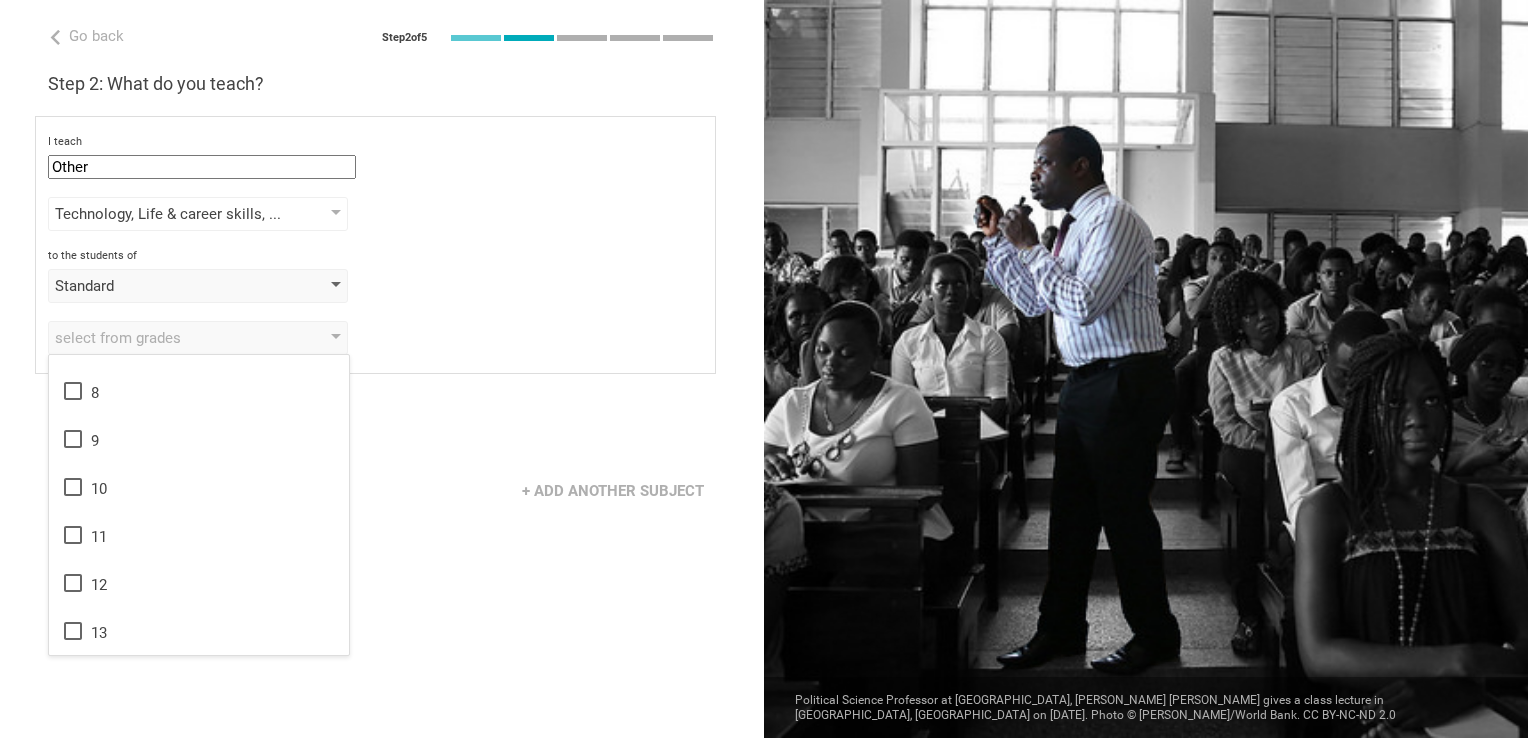 click on "Standard" at bounding box center [169, 286] 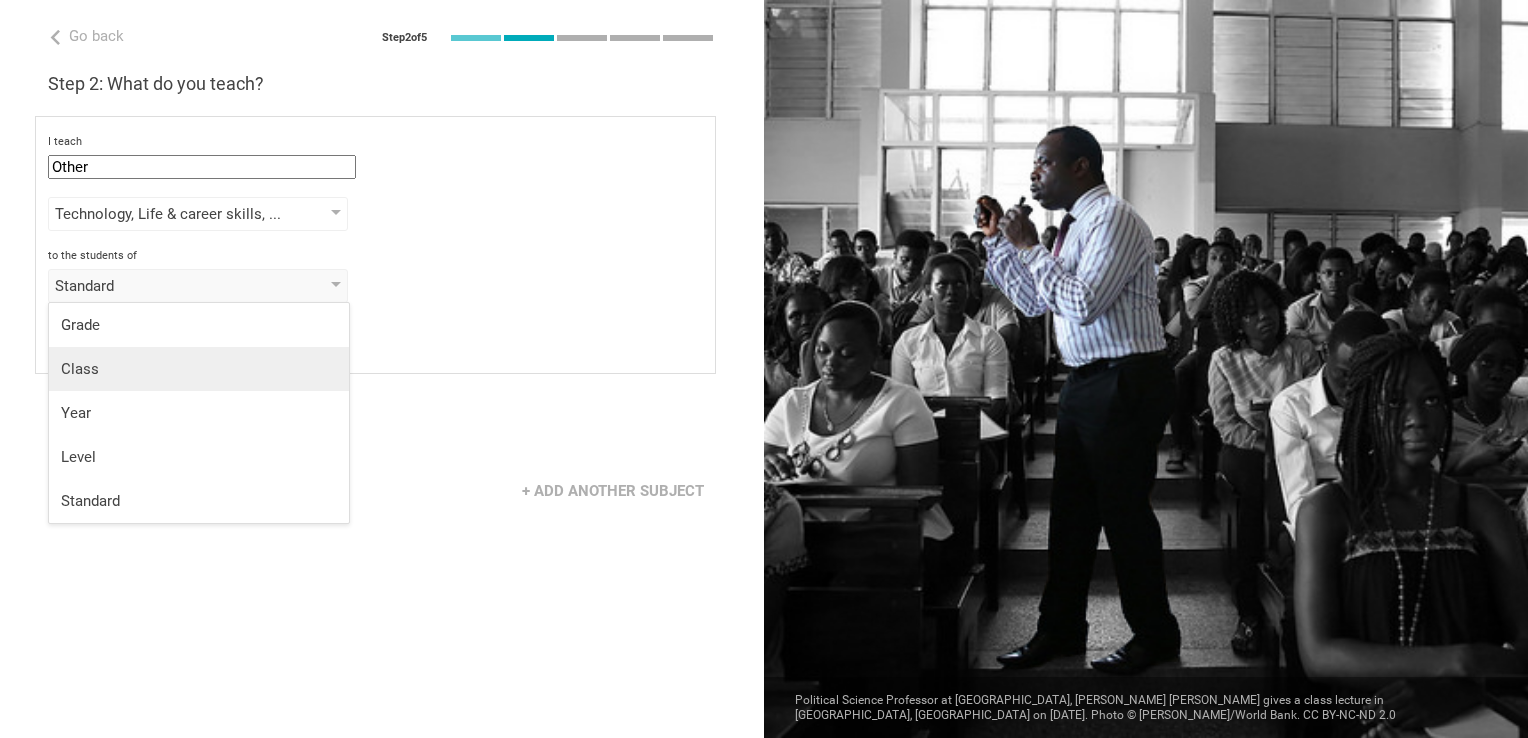 click on "Class" at bounding box center (199, 369) 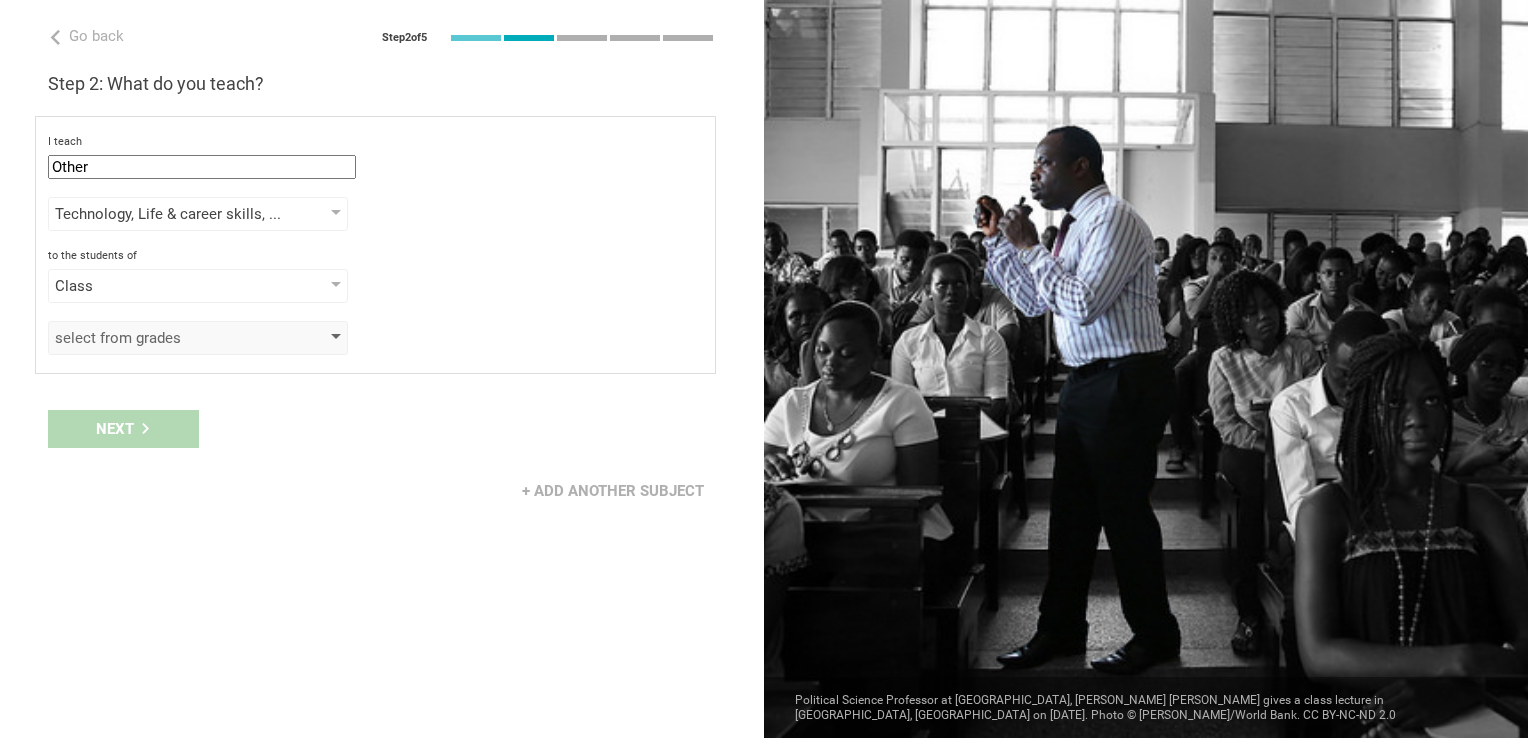 click on "select from grades" at bounding box center [169, 338] 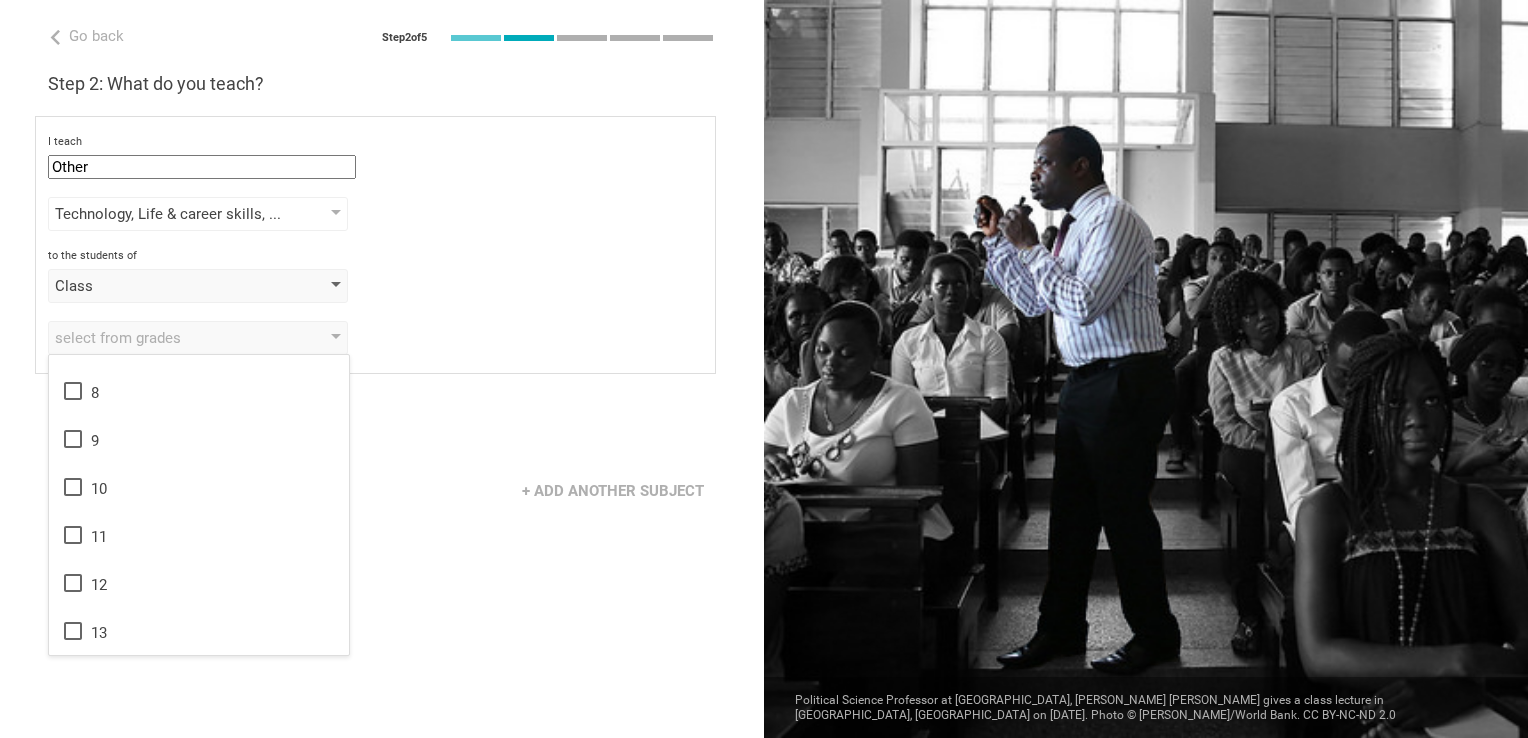 click on "Class" at bounding box center (169, 286) 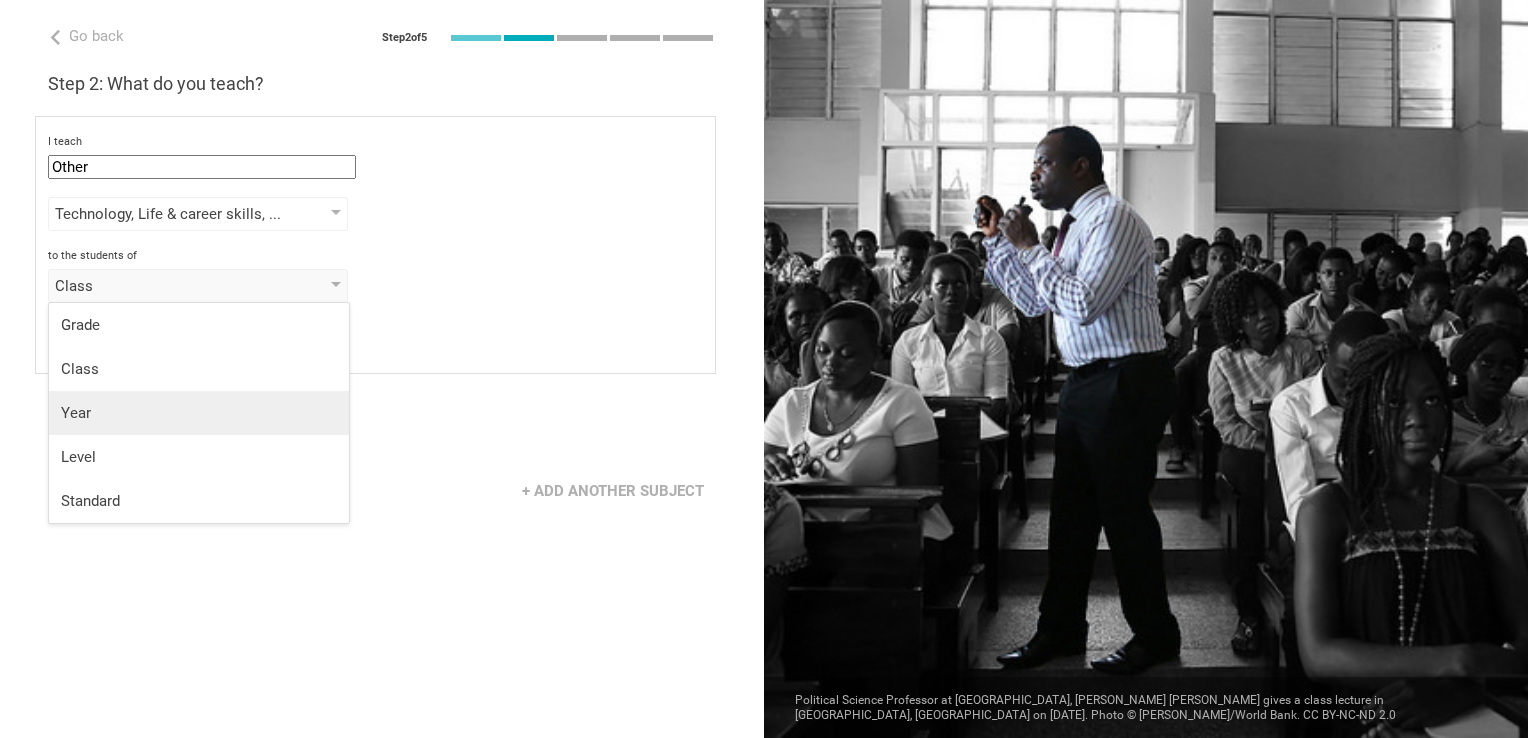 click on "Year" at bounding box center (199, 413) 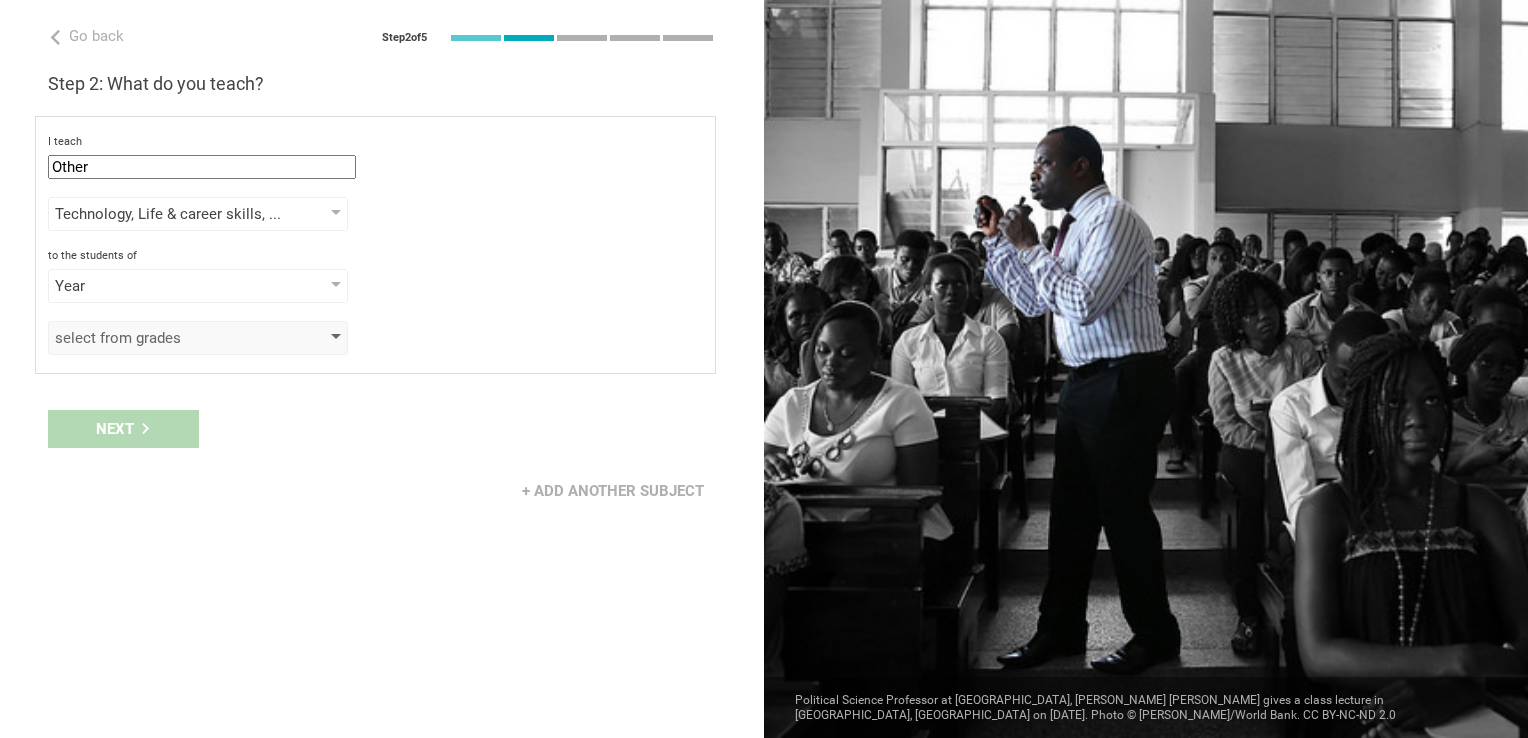 click on "select from grades" at bounding box center (169, 338) 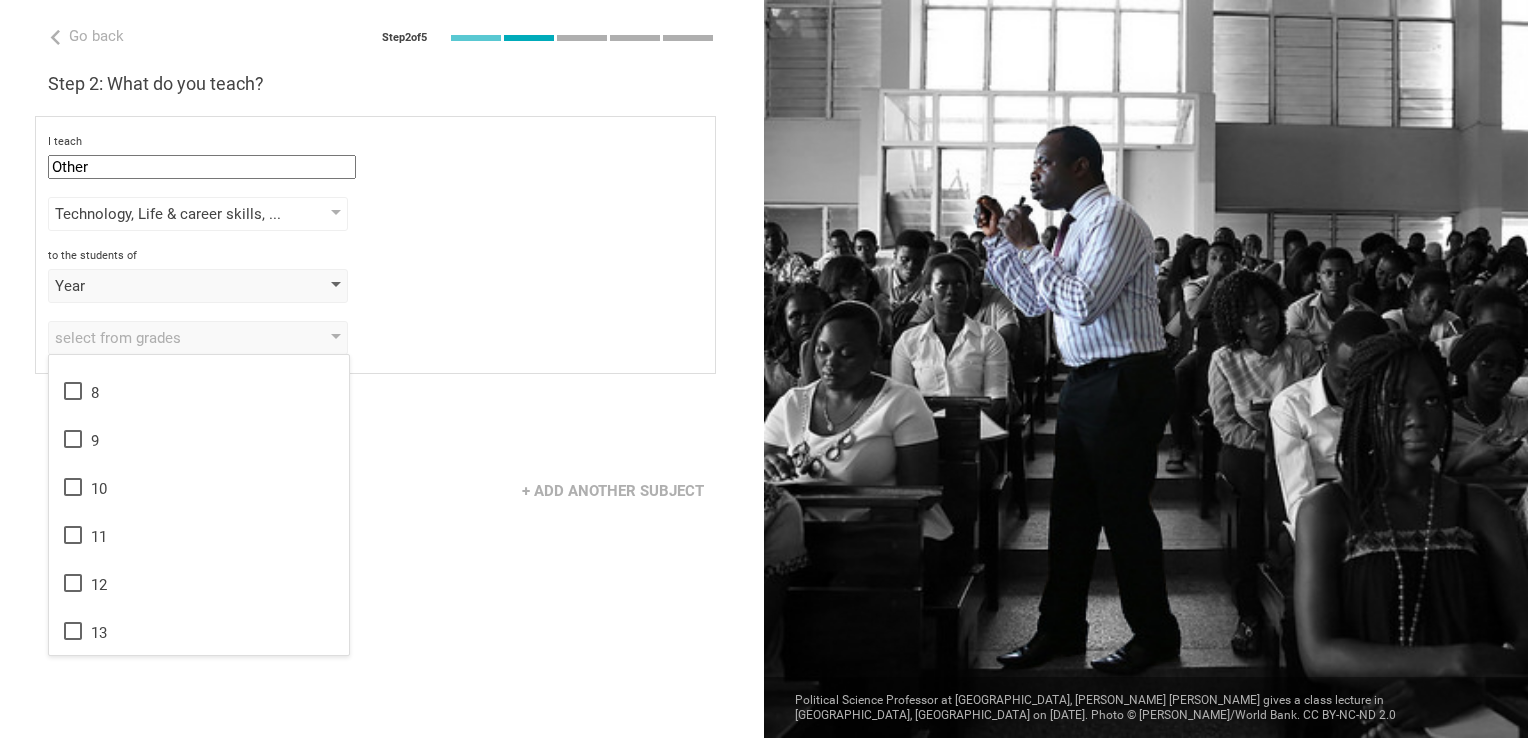 click on "Year" at bounding box center (169, 286) 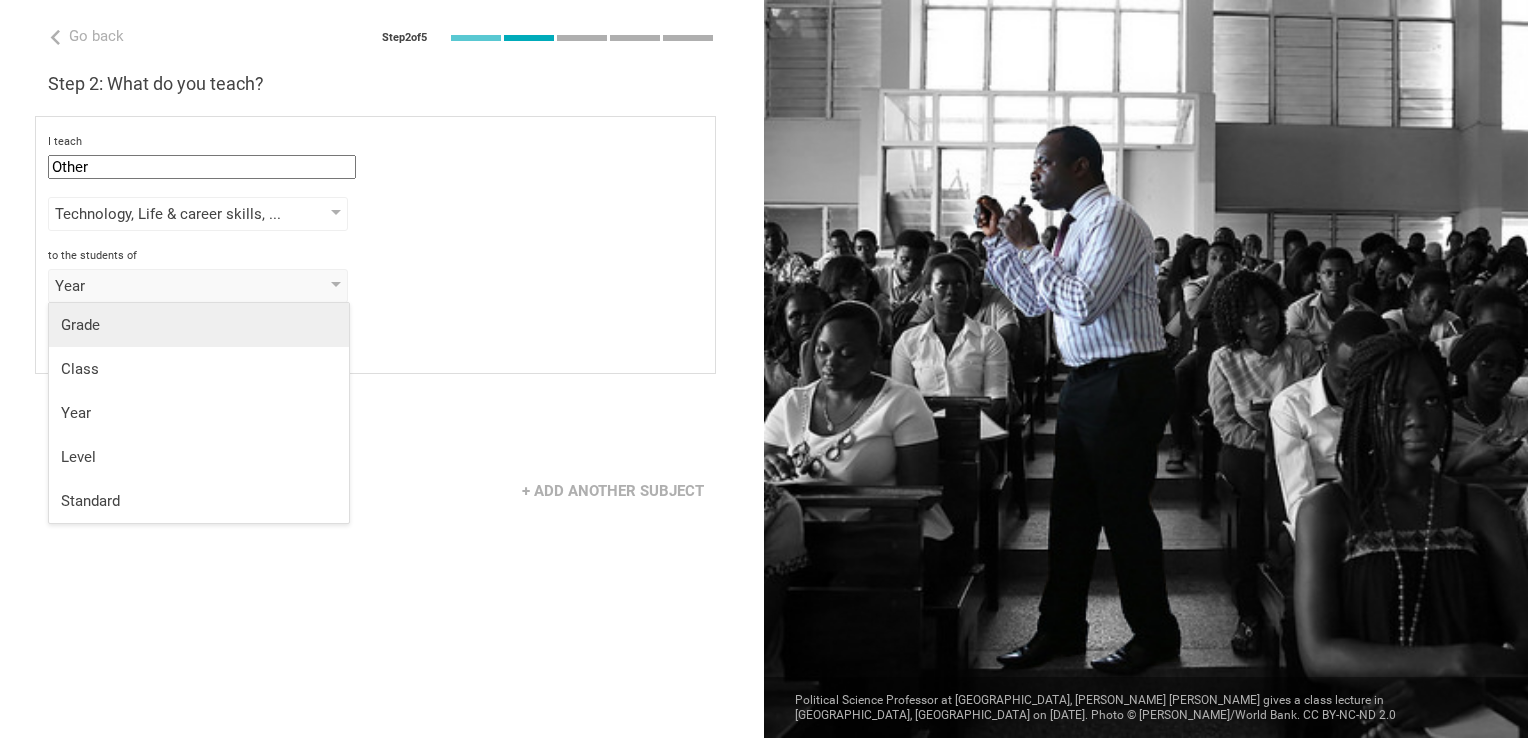 click on "Grade" at bounding box center [199, 325] 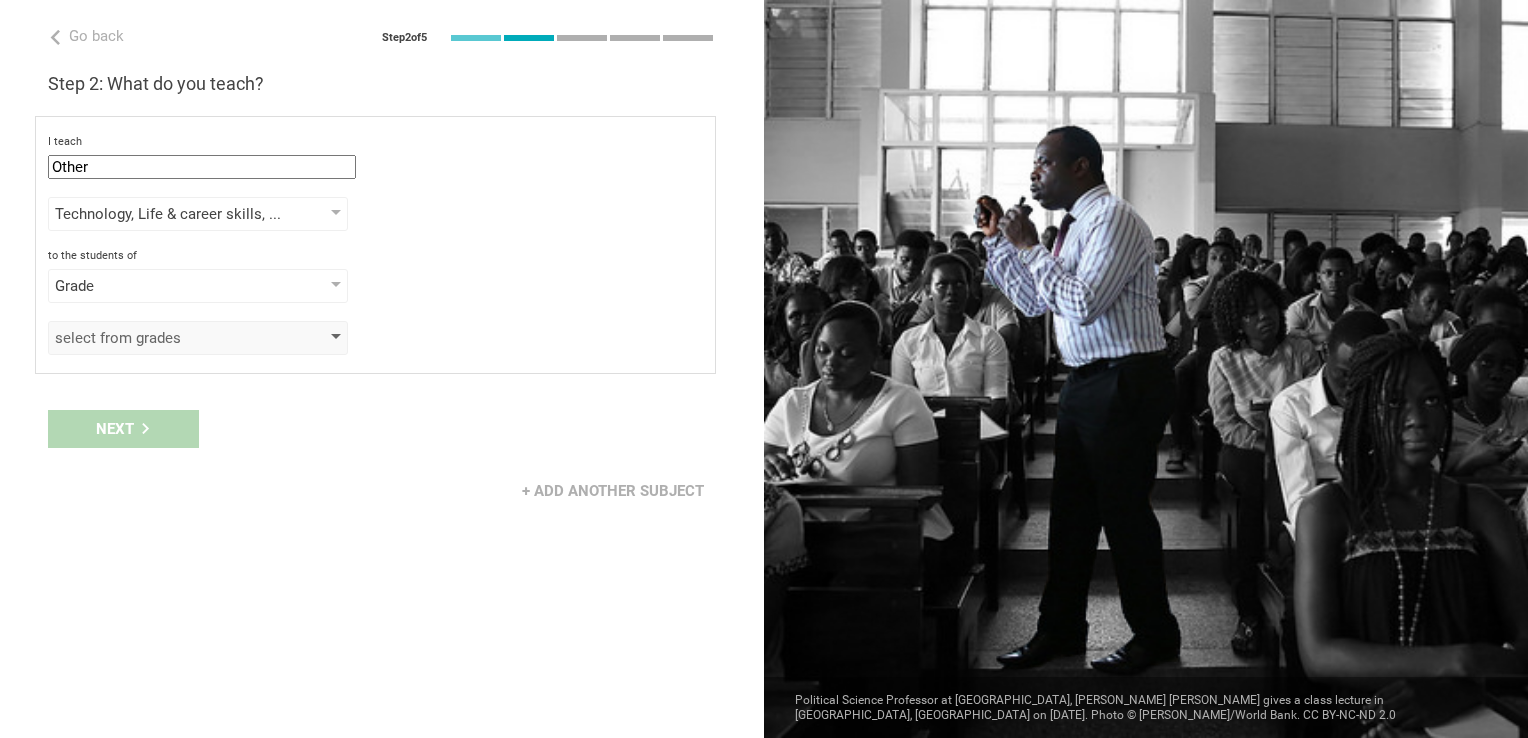 click on "select from grades" at bounding box center [169, 338] 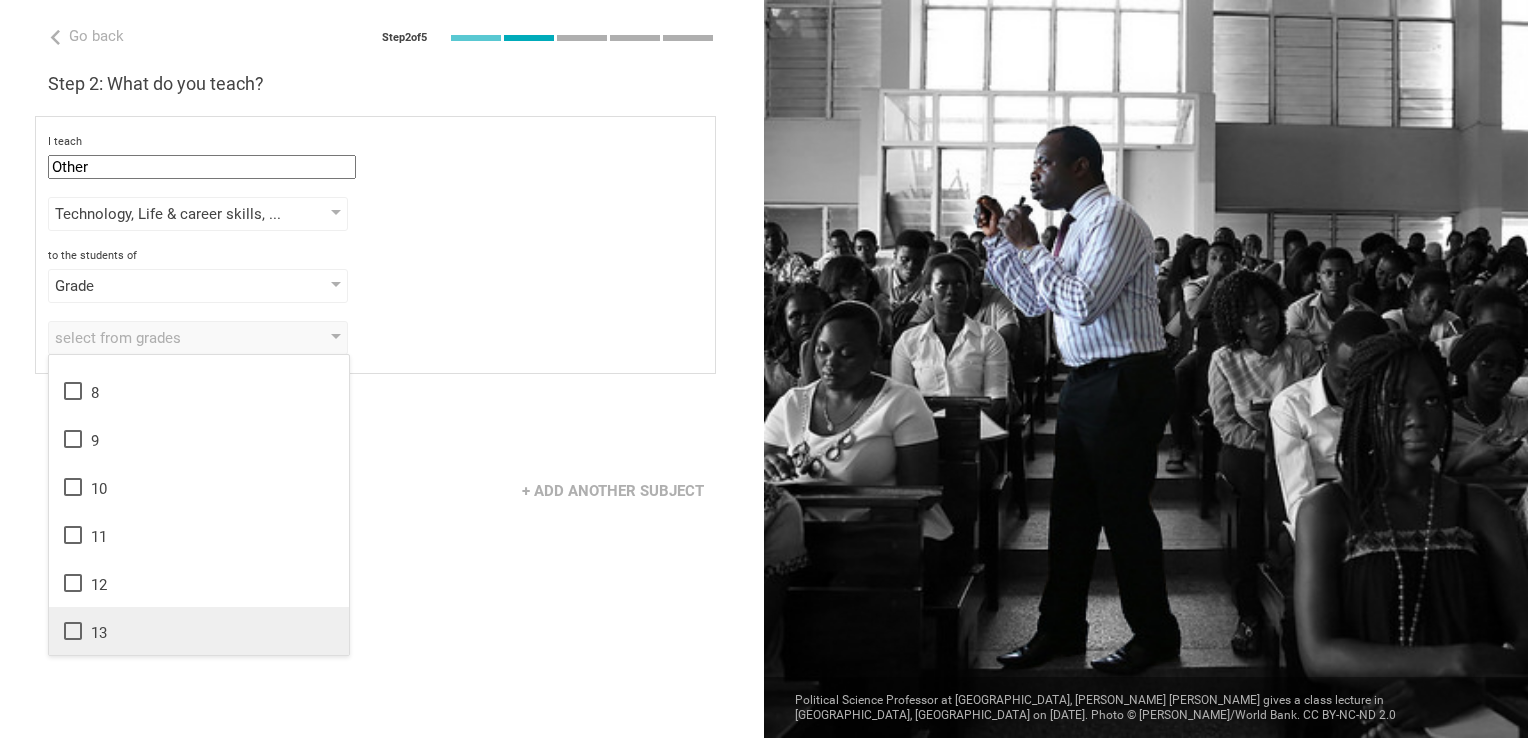 click 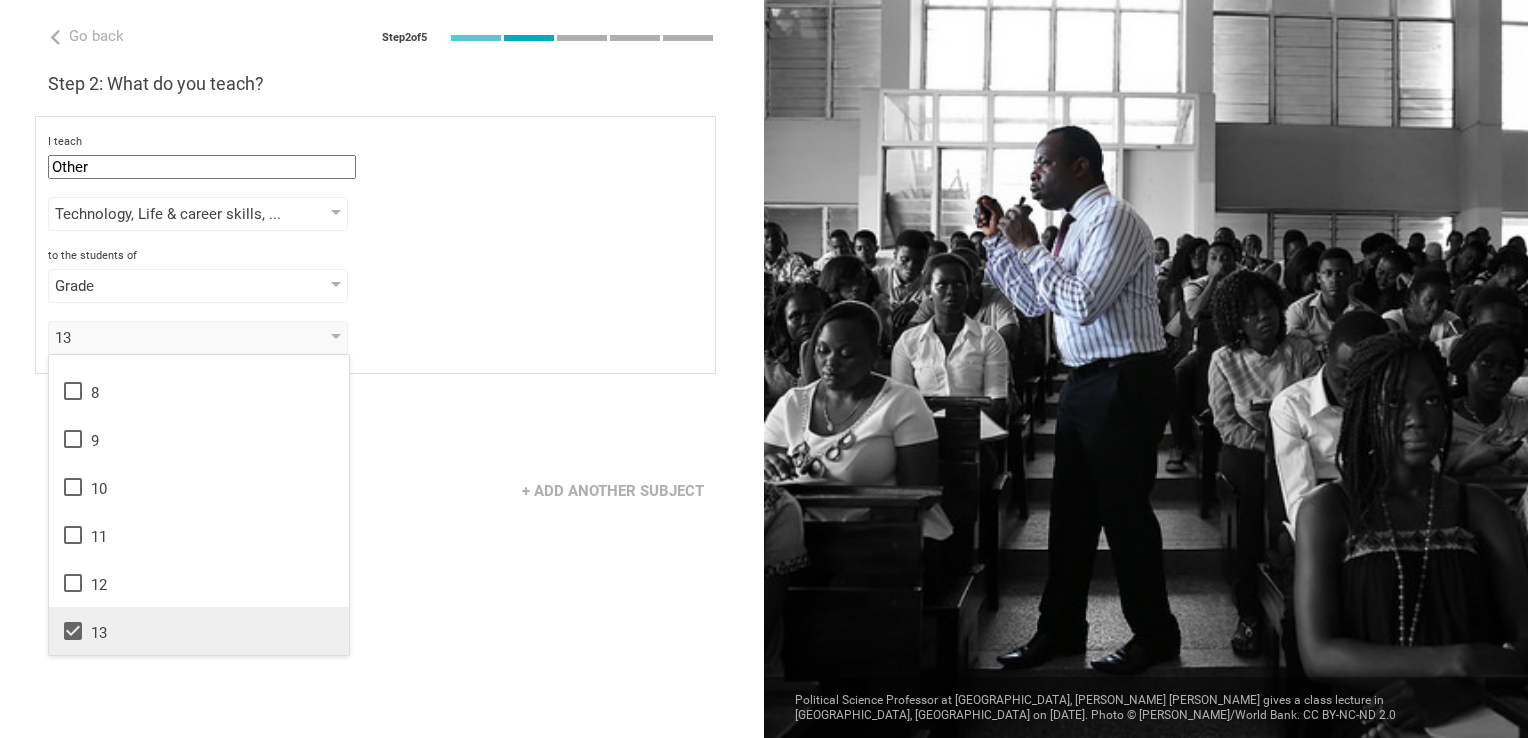 click on "Next" at bounding box center (382, 429) 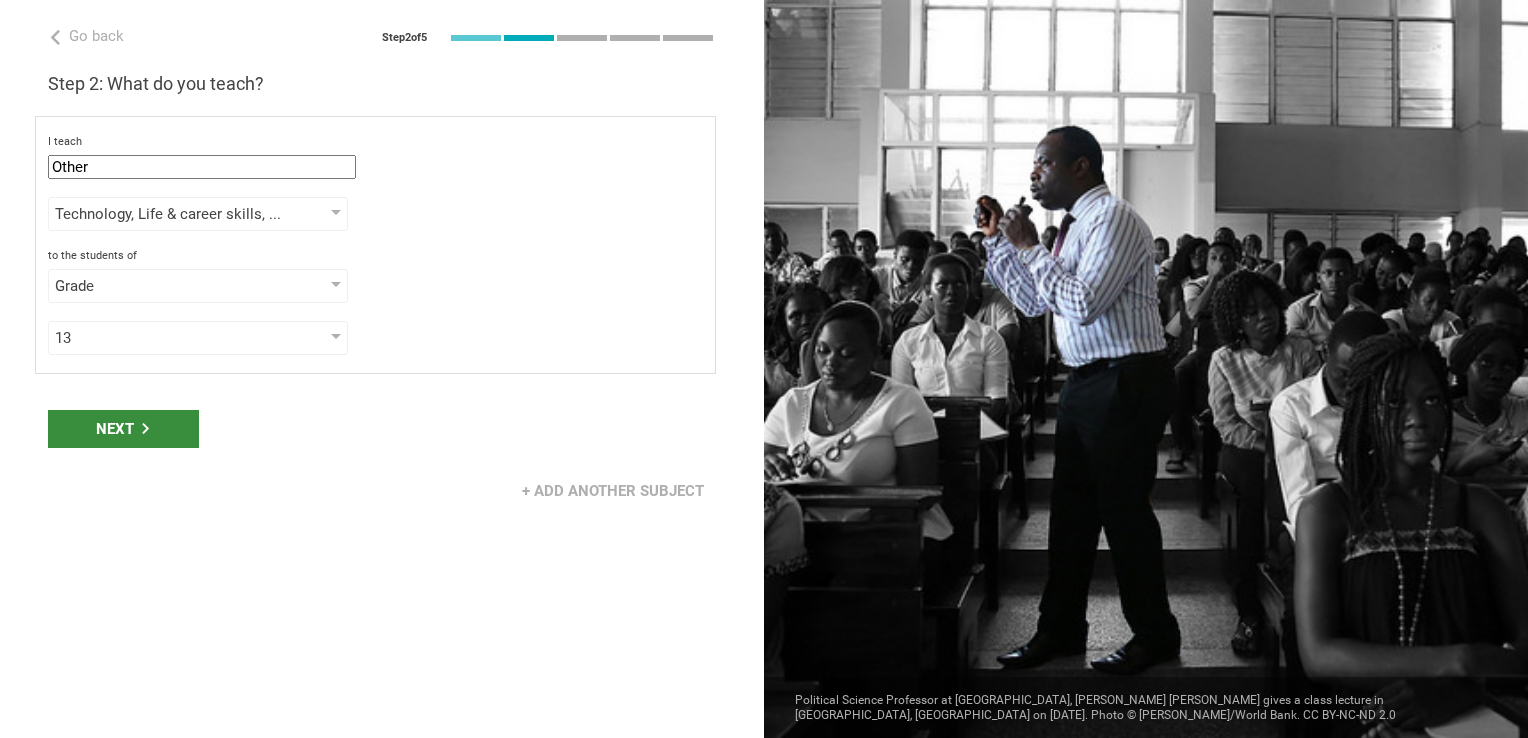 click on "Next" at bounding box center (123, 429) 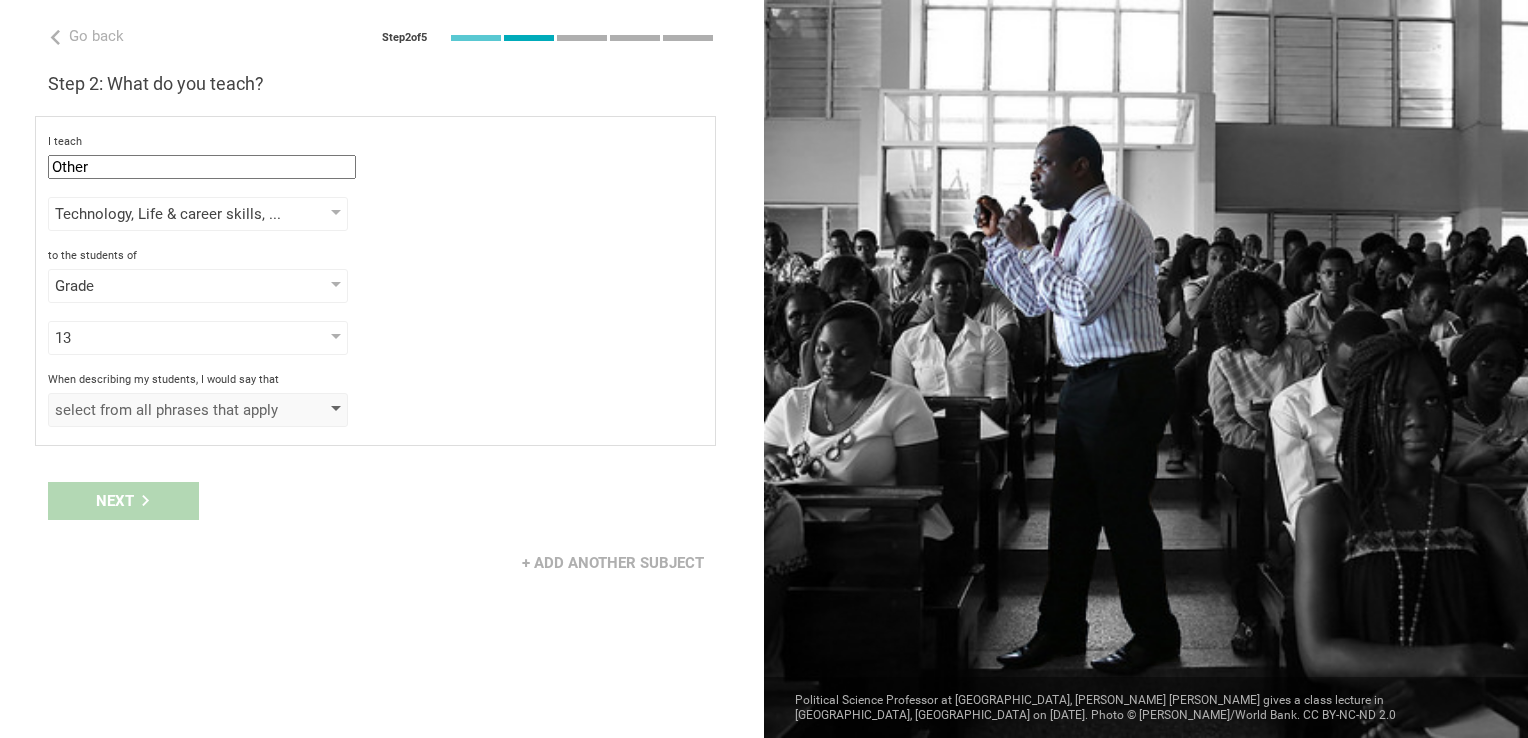 click on "select from all phrases that apply" at bounding box center (169, 410) 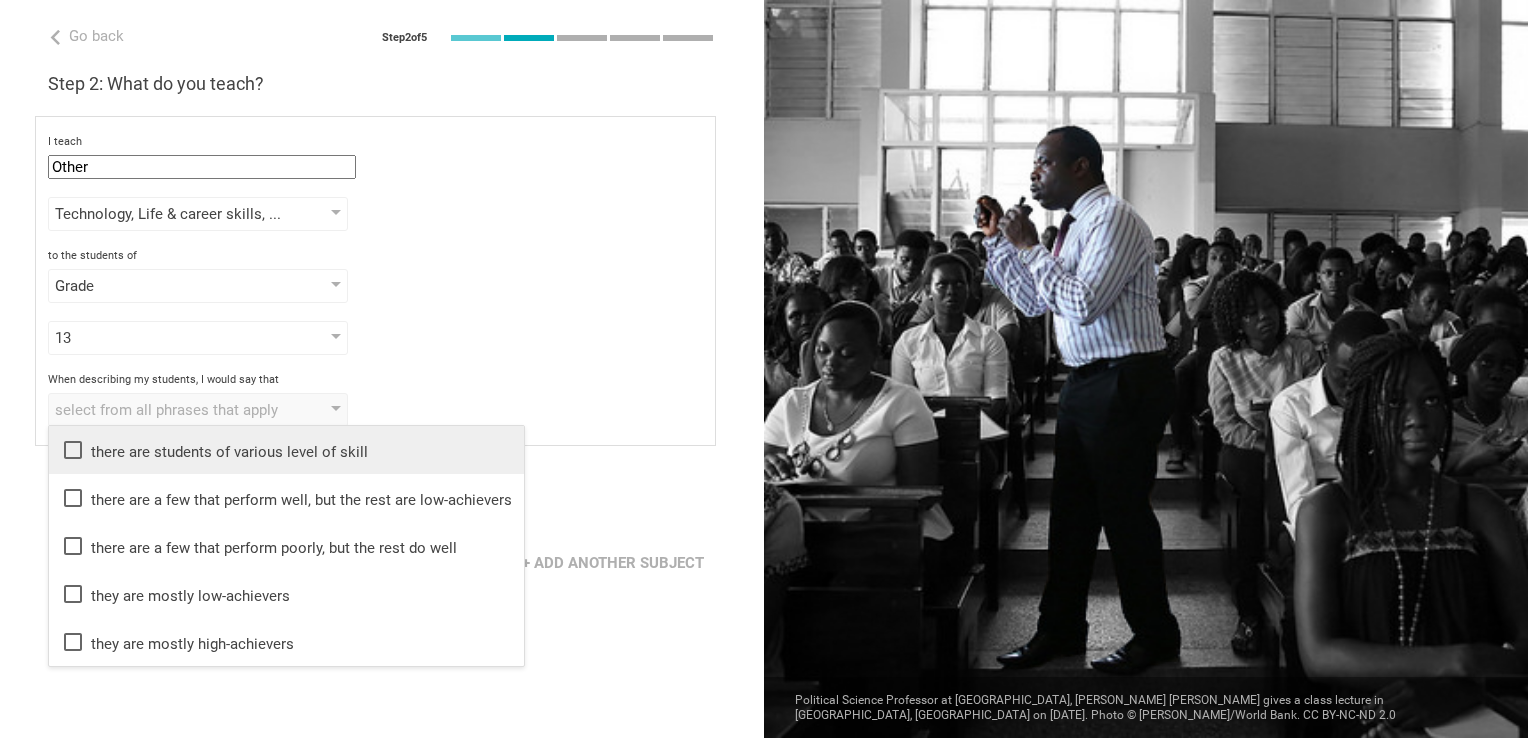 click 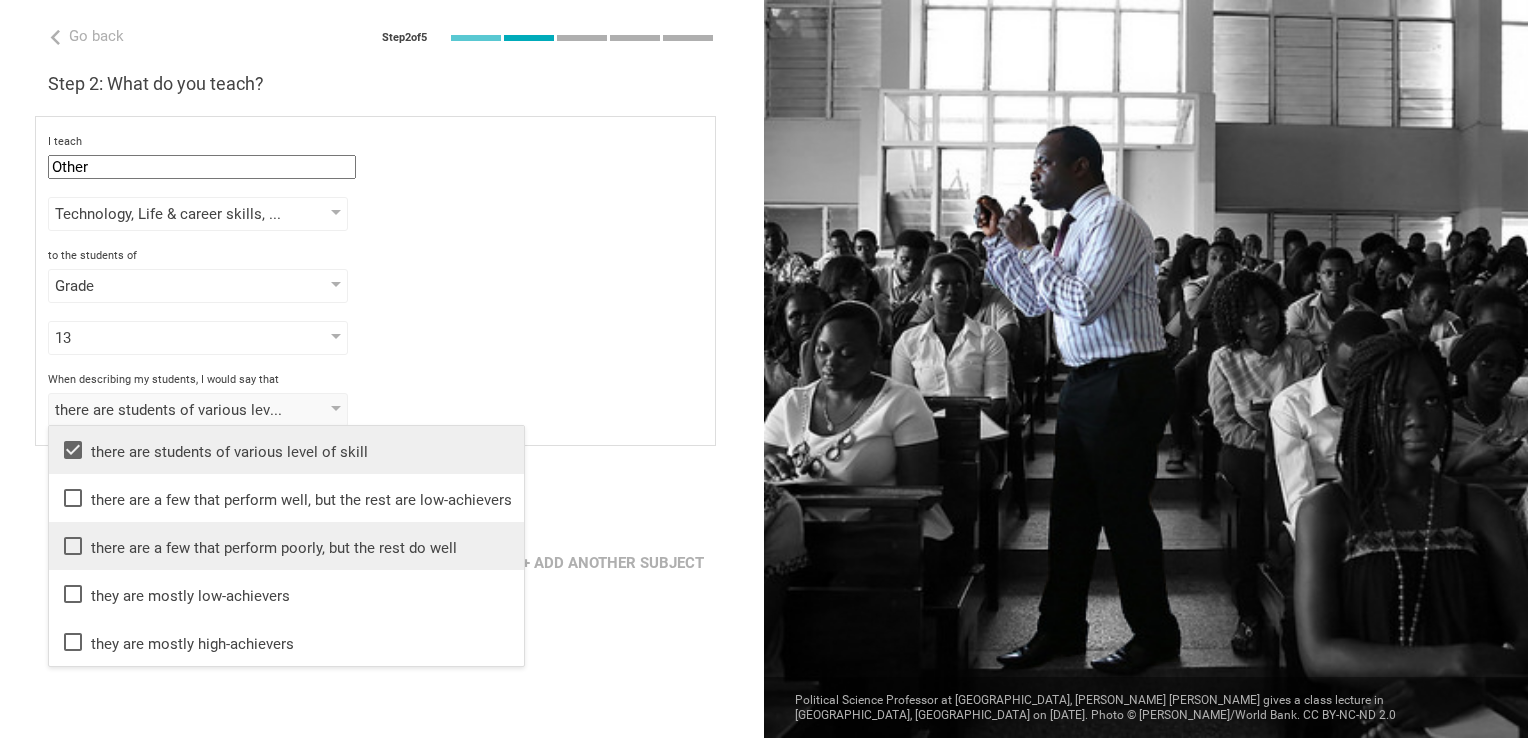 click 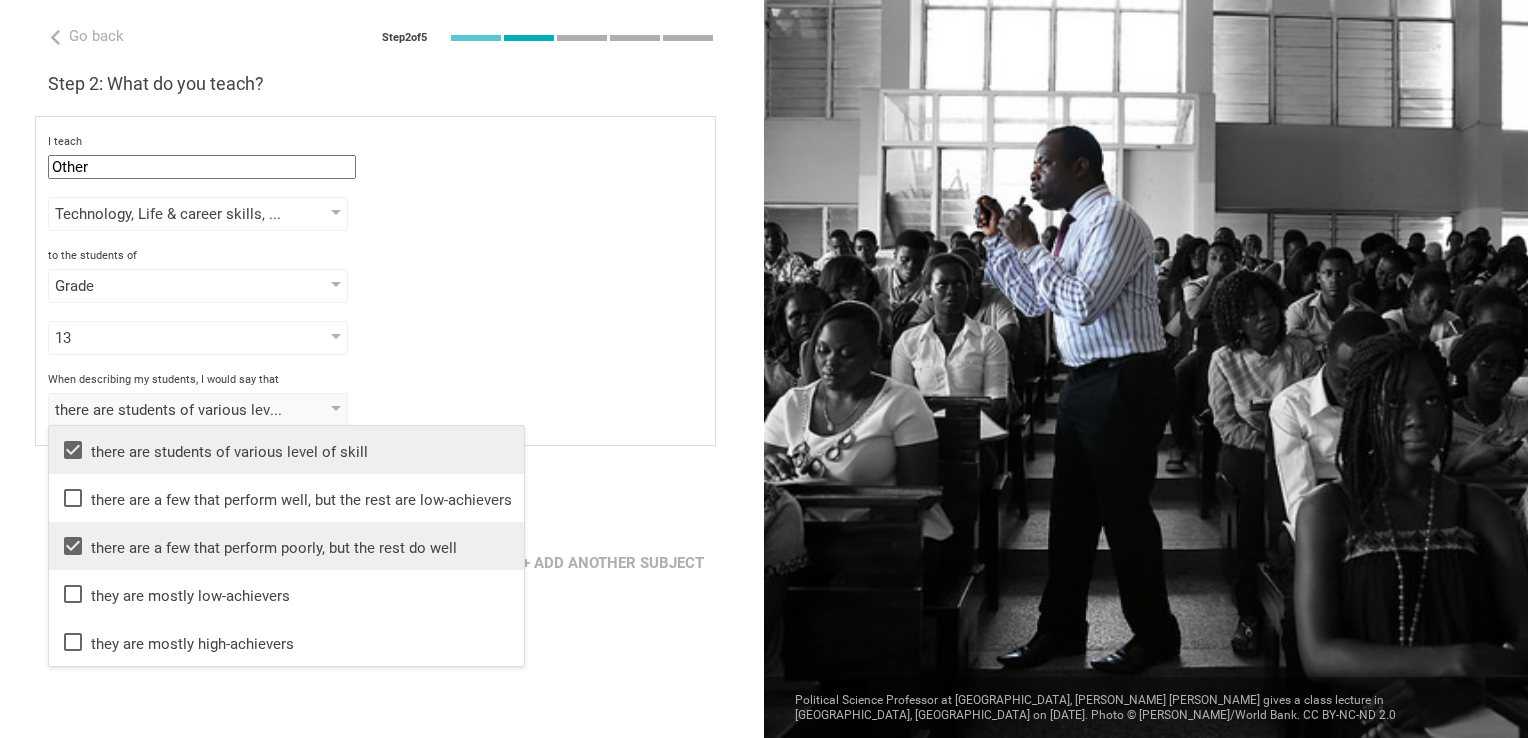 click on "I teach Other Mathematics English (Language Arts) Science Social Studies Other Technology, Life & career skills, Other technical skills Humanities & Arts Languages Sciences Physical Education Technology Life & career skills Other technical skills to the students of Grade Grade Class Year Level Standard 13 1 2 3 4 5 6 7 8 9 10 11 12 13 When describing my students, I would say that there are students of various level of skill, there are a few that perform poorly, but the rest do well there are students of various level of skill there are a few that perform well, but the rest are low-achievers there are a few that perform poorly, but the rest do well they are mostly low-achievers they are mostly high-achievers" at bounding box center [375, 281] 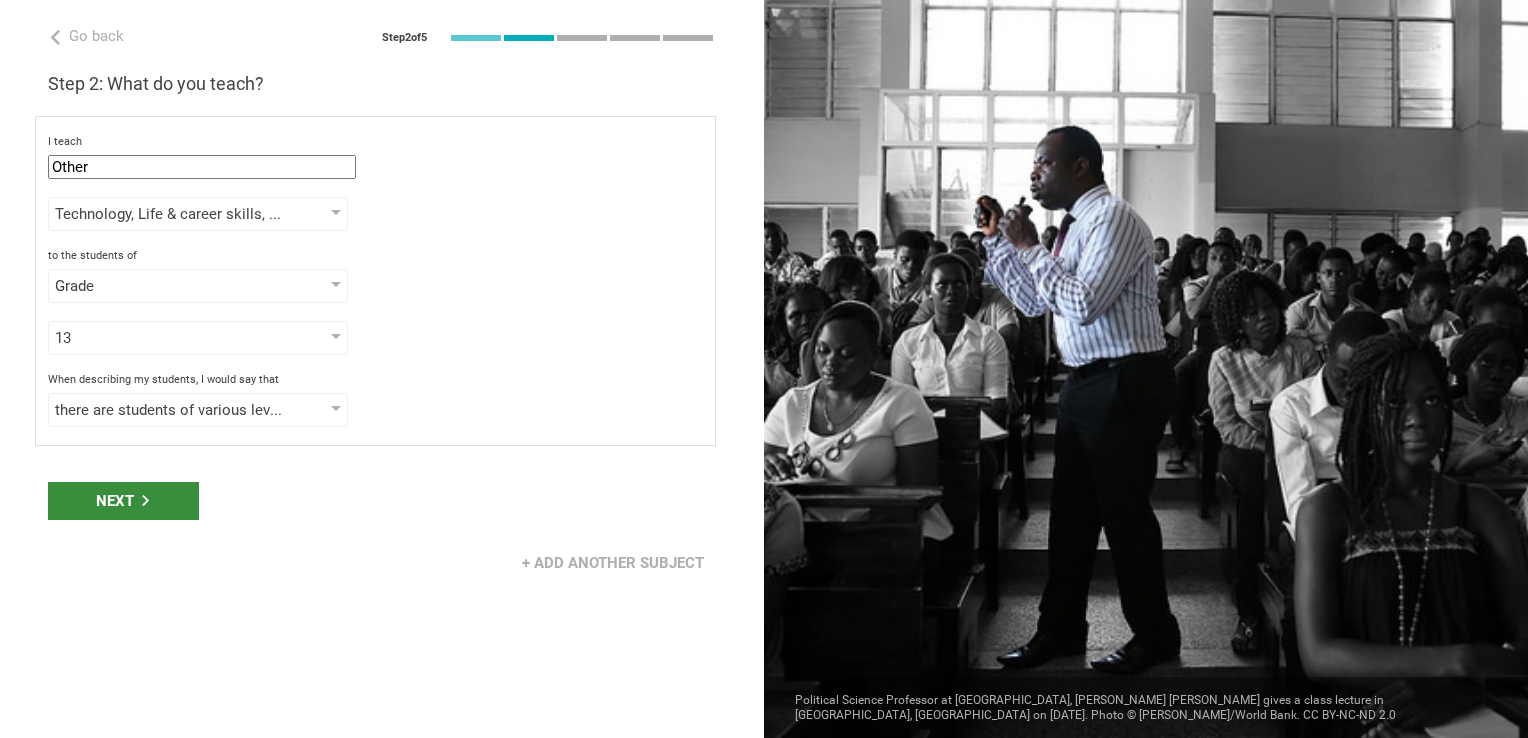 click on "Next" at bounding box center (123, 501) 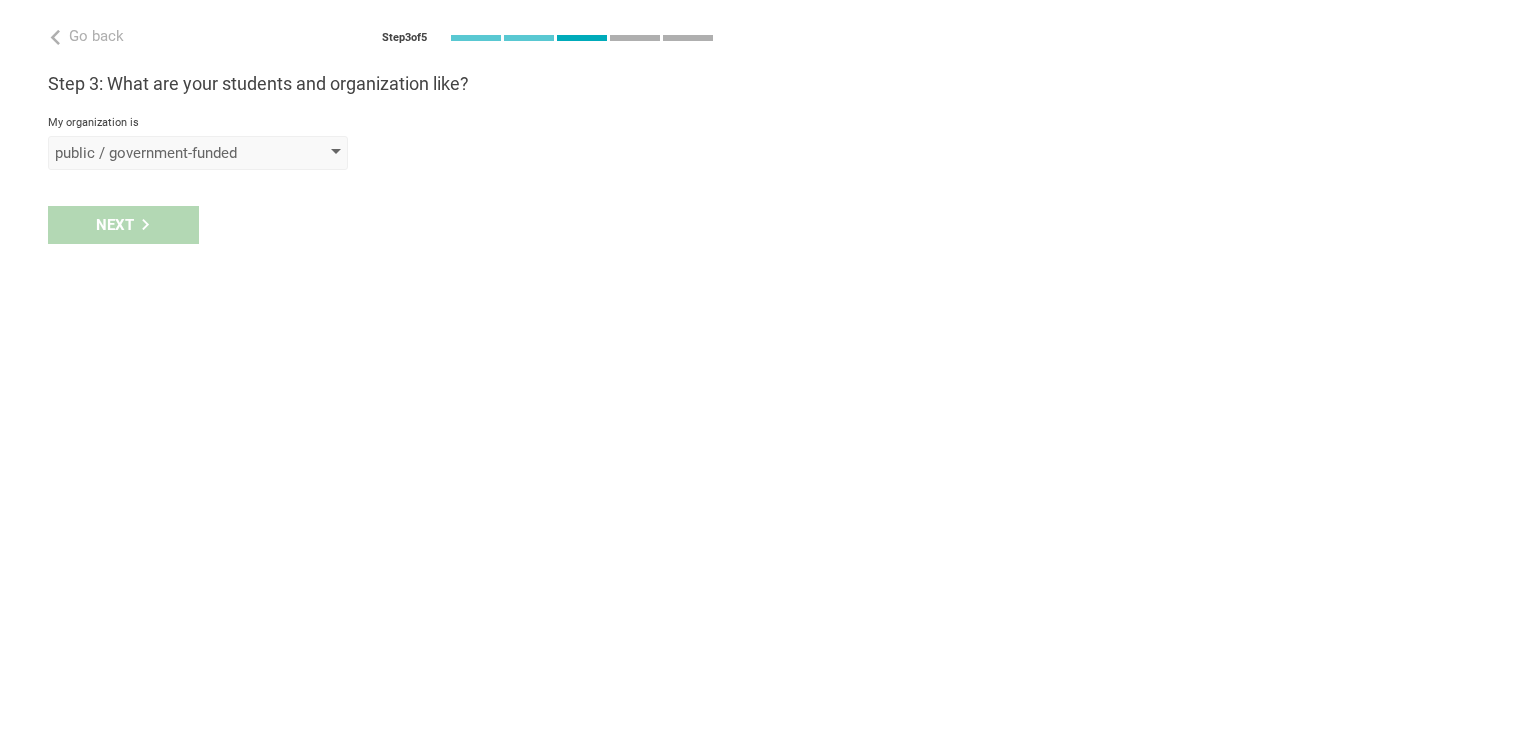 click on "public / government-funded" at bounding box center (198, 153) 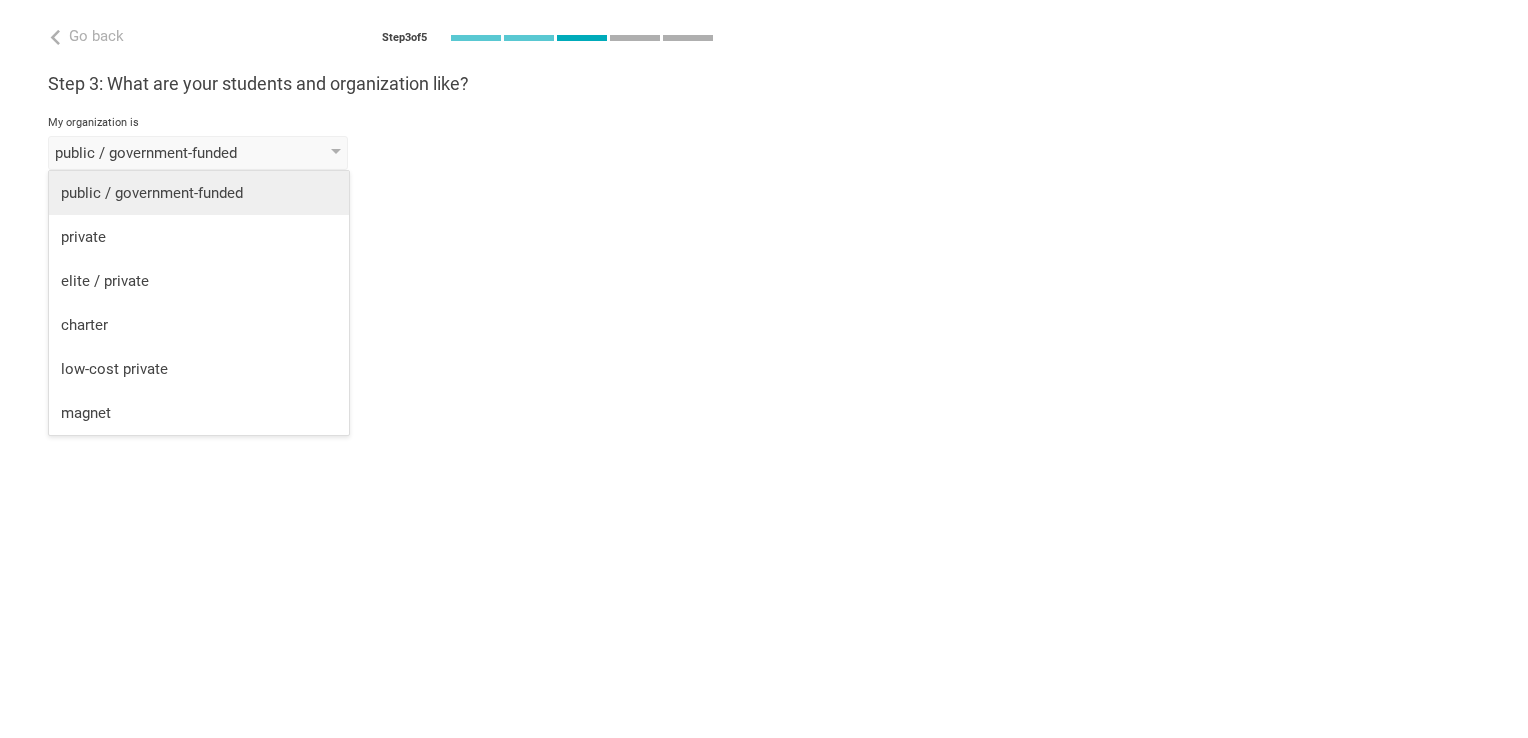 click on "public / government-funded" at bounding box center (199, 193) 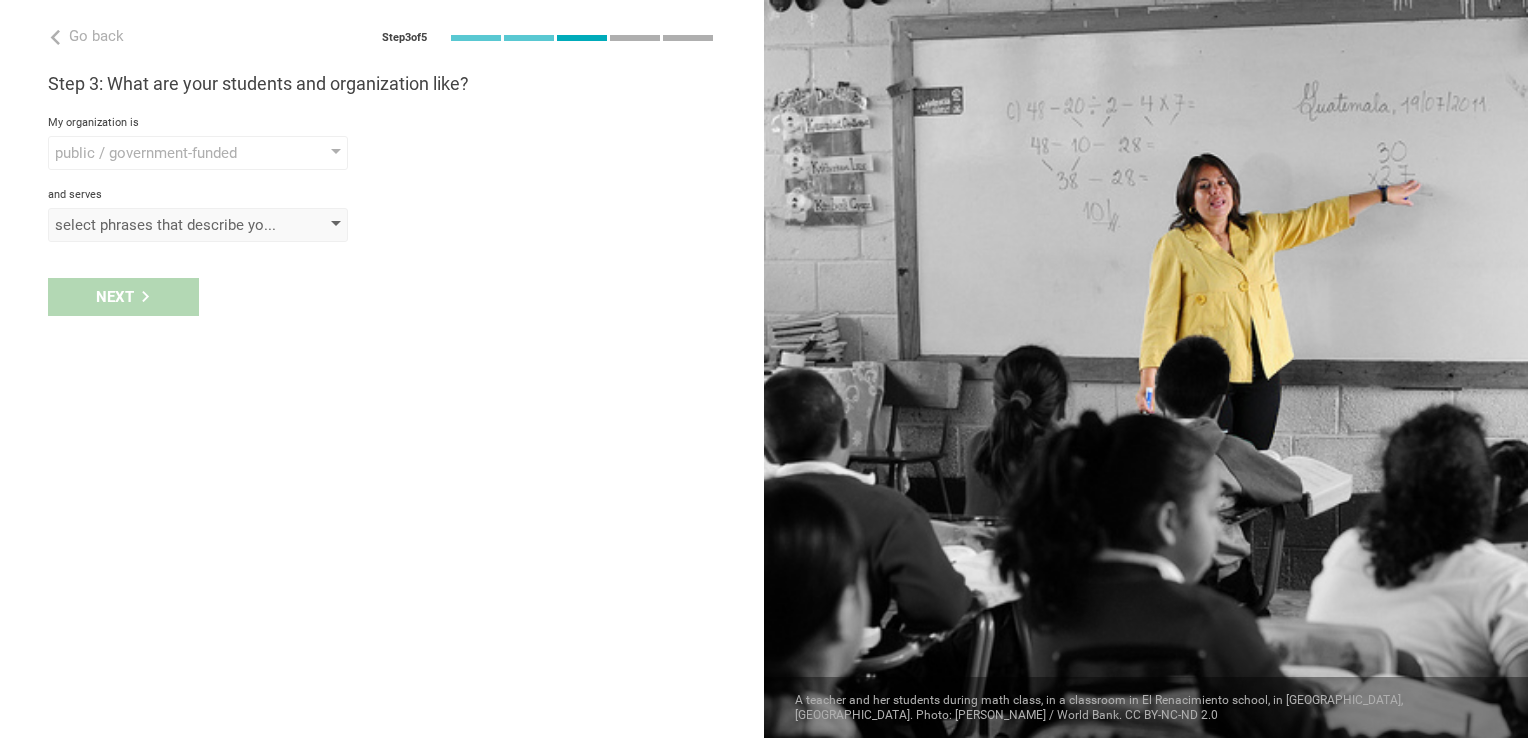 click on "select phrases that describe your student population" at bounding box center (169, 225) 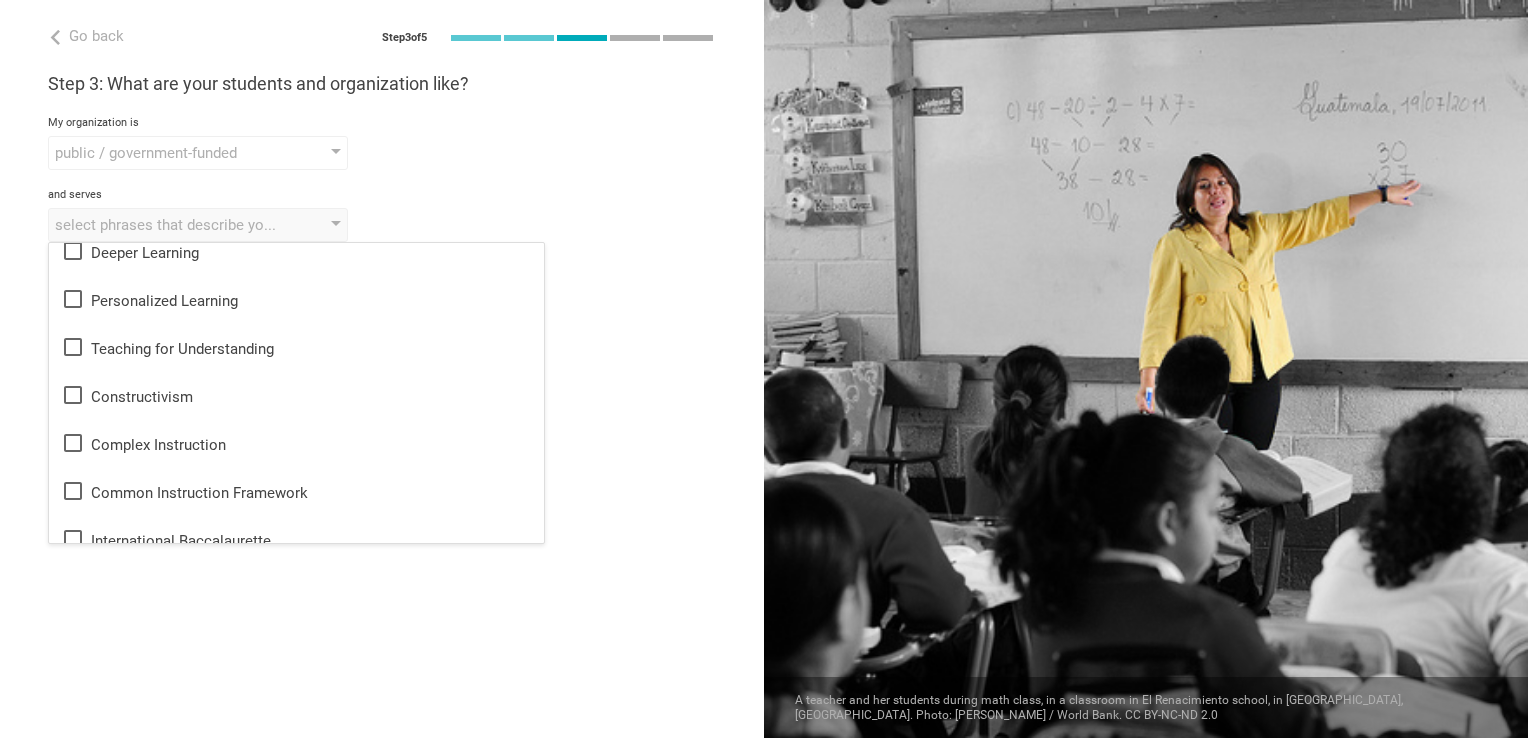 scroll, scrollTop: 646, scrollLeft: 0, axis: vertical 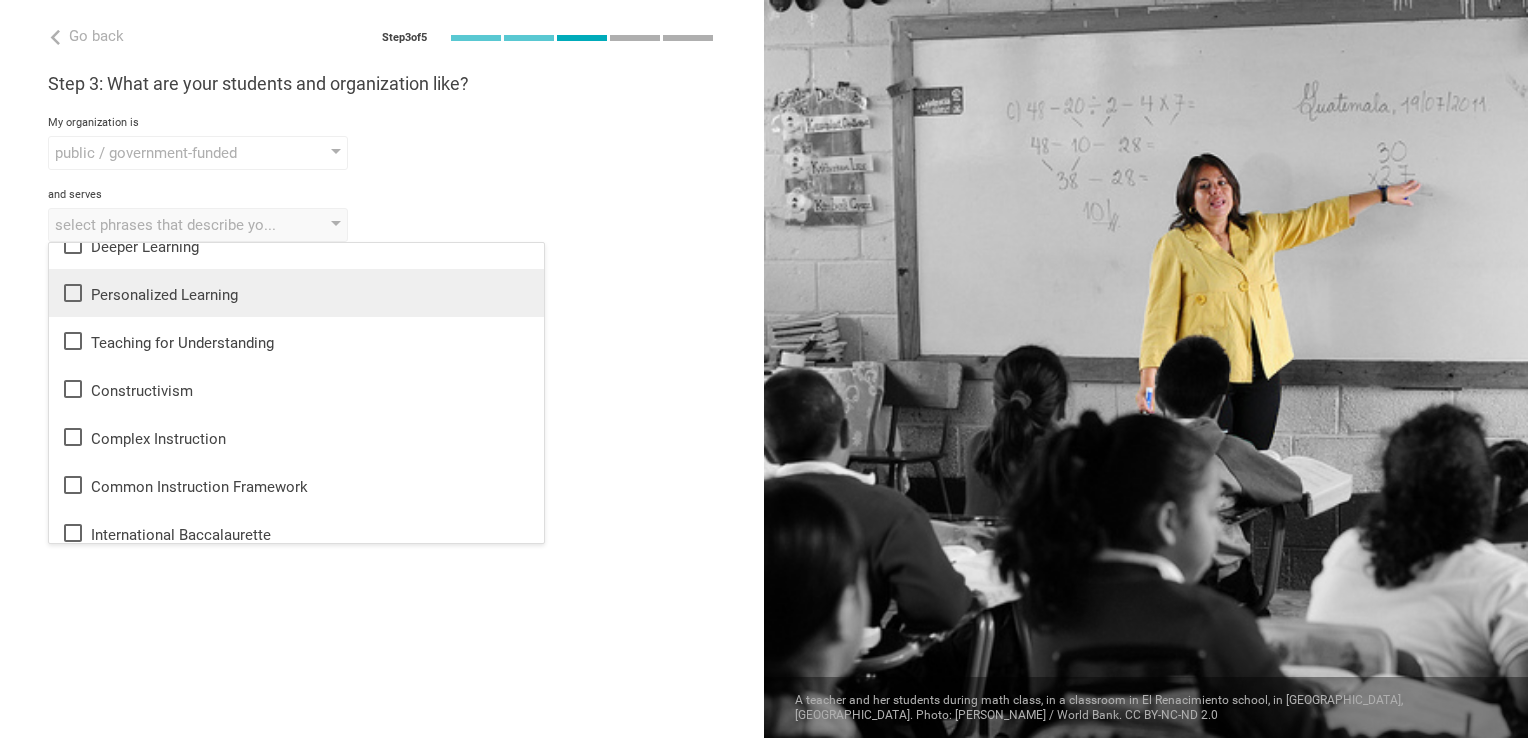 click 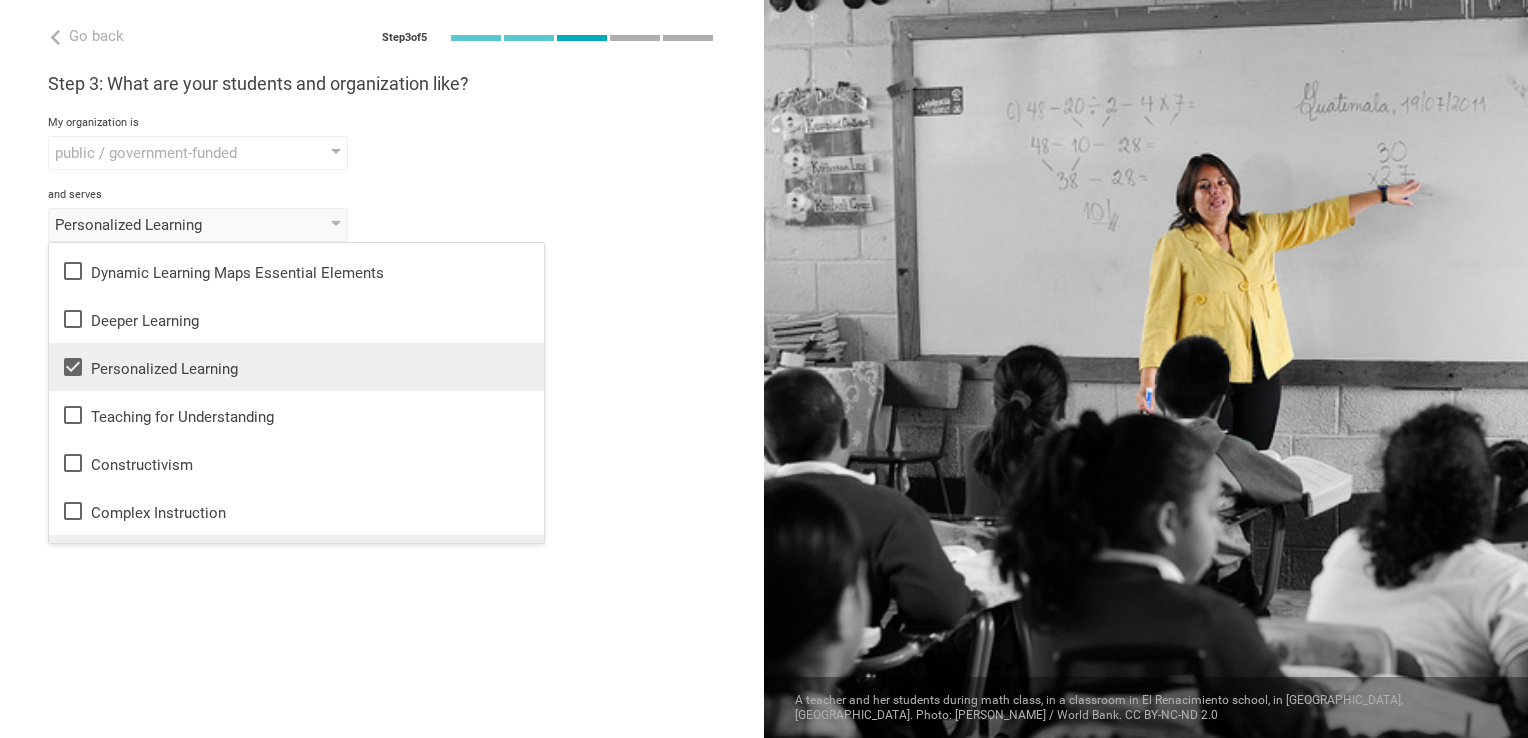 scroll, scrollTop: 610, scrollLeft: 0, axis: vertical 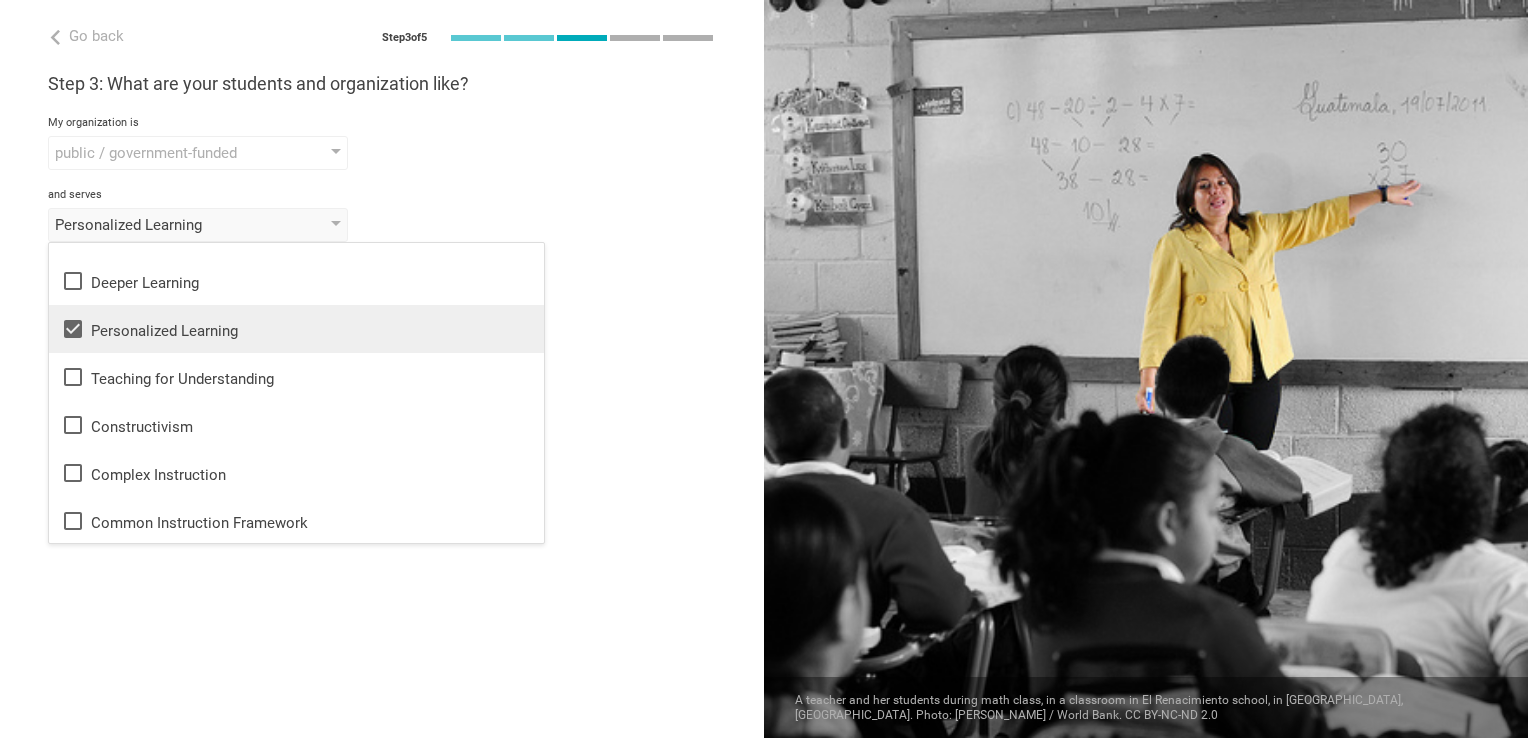 click on "Personalized Learning" at bounding box center [296, 329] 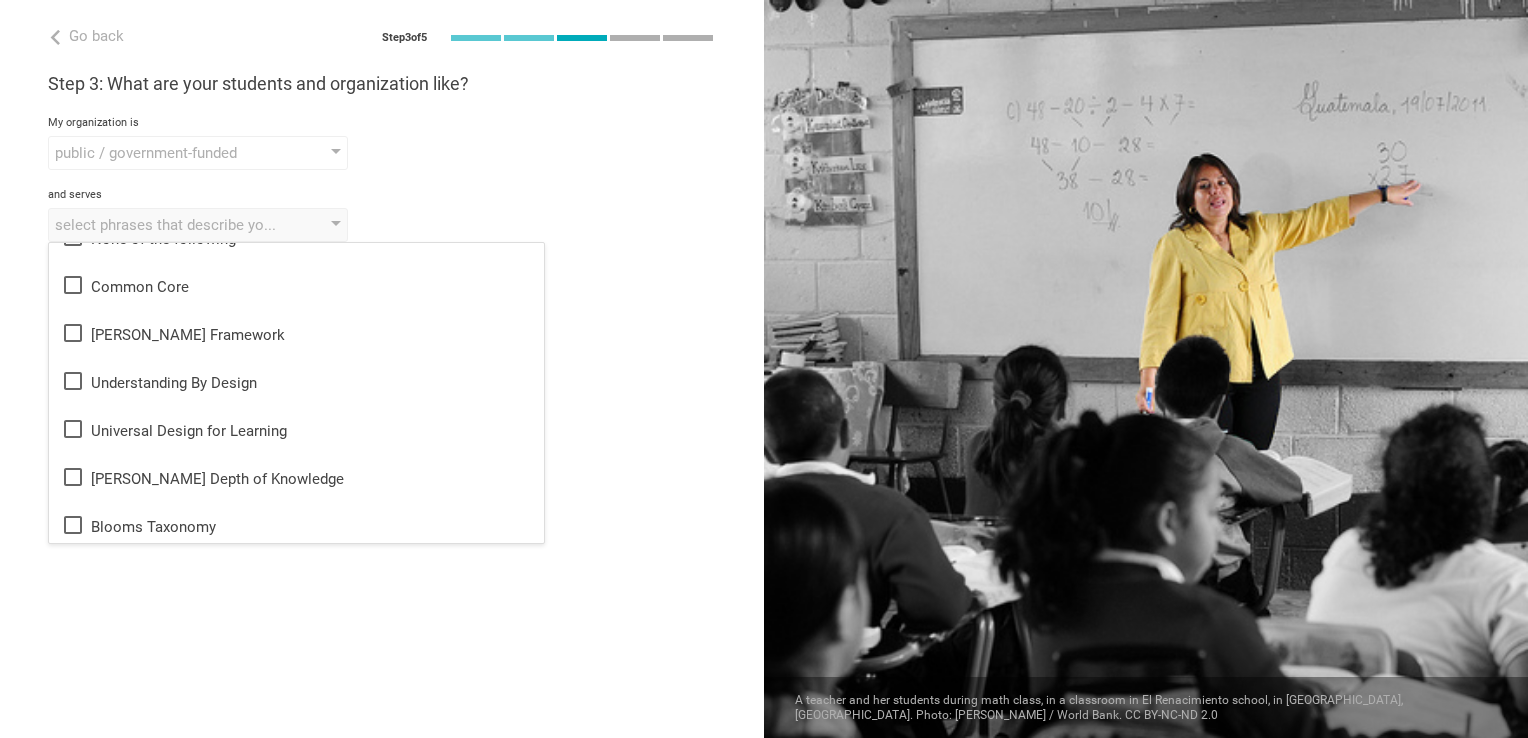 scroll, scrollTop: 0, scrollLeft: 0, axis: both 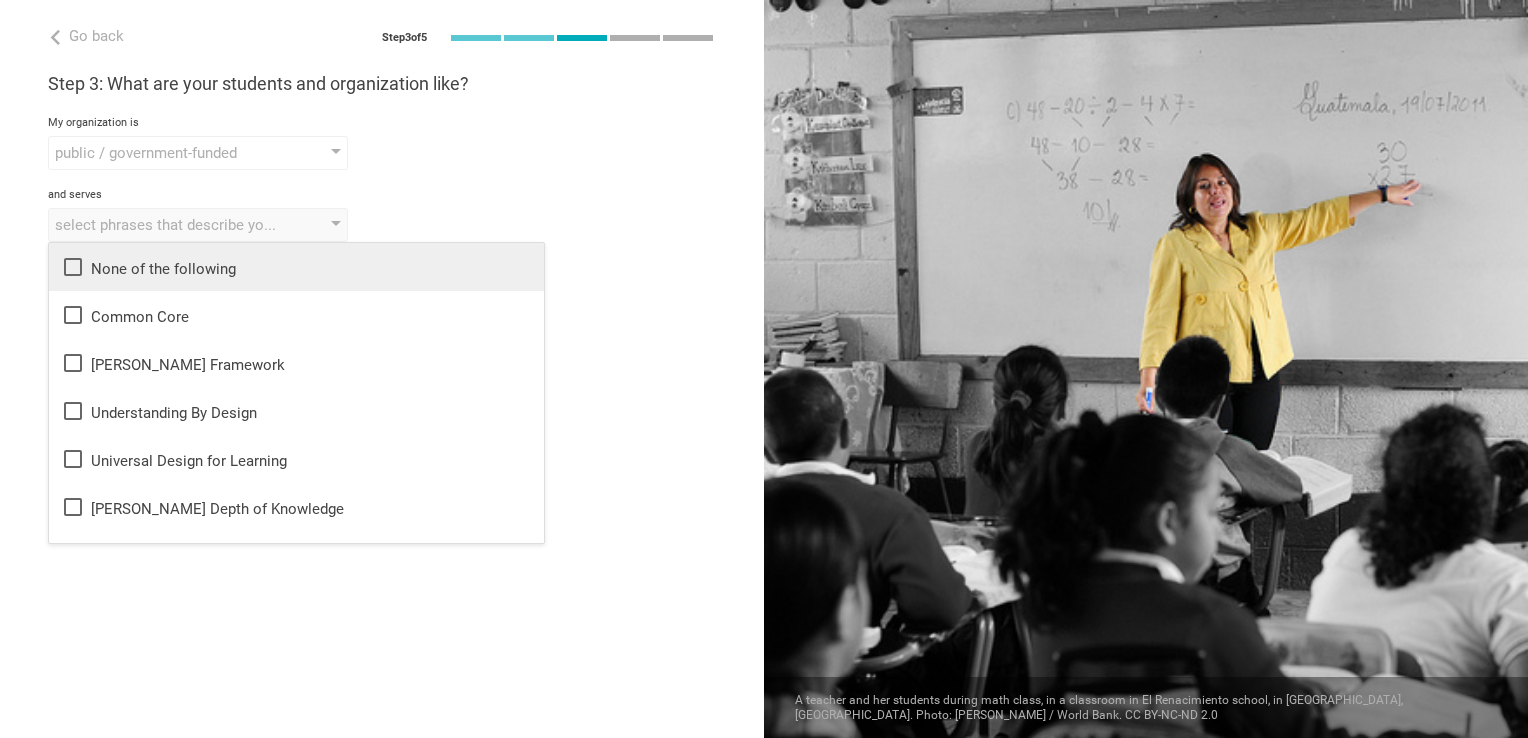 click on "None of the following" at bounding box center (296, 267) 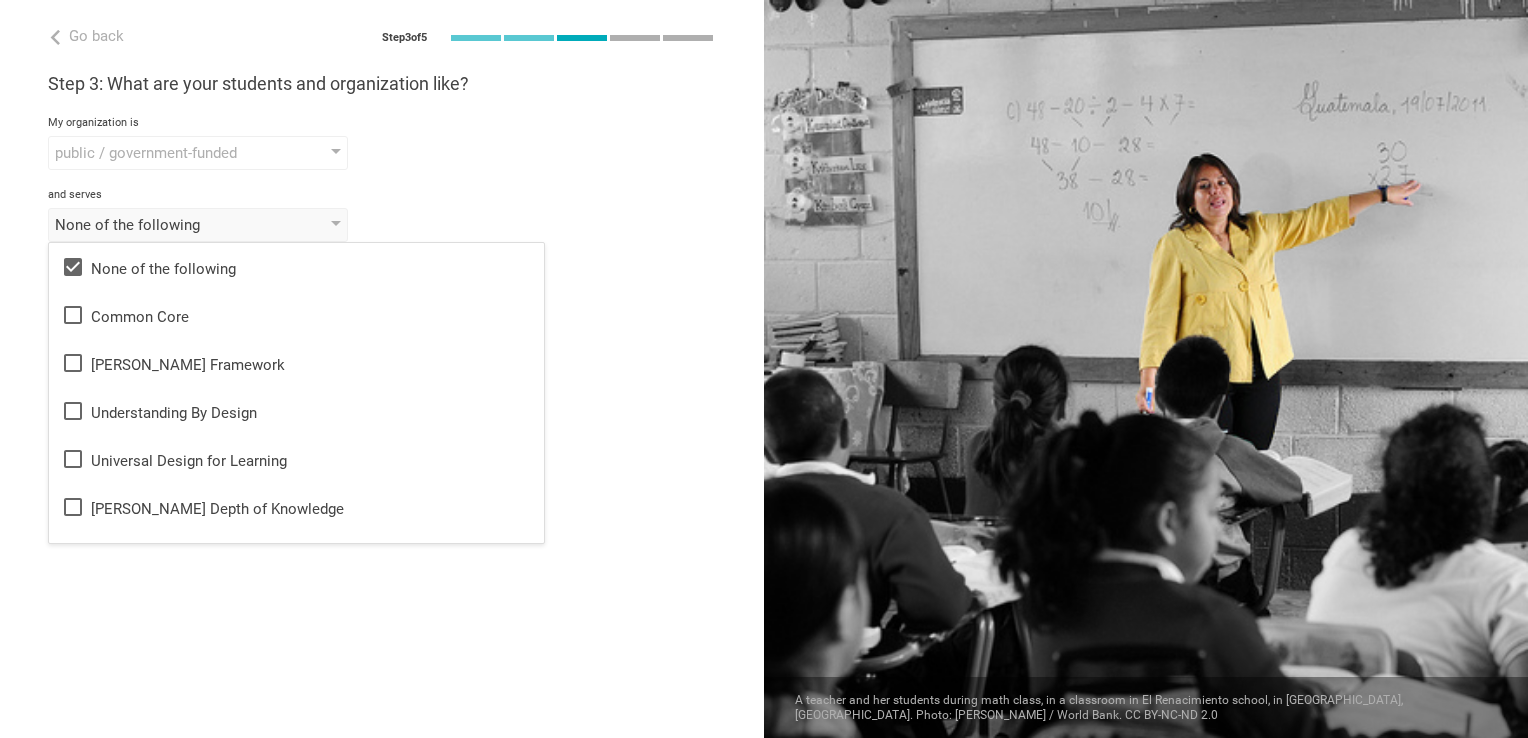 click on "Go back Step  3  of  5 Welcome, [PERSON_NAME]! You are almost all set. Just answer a few simple questions to help us get to know you better and personalize your experience. Step 1: How would you describe yourself? I am a... Instructional Coach Teacher Professor / Lecturer Instructional Coach Vice Principal or Principal Curriculum writer / Instructional designer School / district Administrator EdTech maker / enthusiast at the [GEOGRAPHIC_DATA] program institute company organization [GEOGRAPHIC_DATA] in [GEOGRAPHIC_DATA] Step 2: What do you teach? I teach Other Mathematics English (Language Arts) Science Social Studies Other Technology, Life & career skills, Other technical skills Humanities & Arts Languages Sciences Physical Education Technology Life & career skills Other technical skills to the students of Grade Grade Class Year Level Standard 13 1 2 3 4 5 6 7 8 9 10 11 12 13 When describing my students, I would say that there are students of various level of skill My organization is 10" at bounding box center [382, 369] 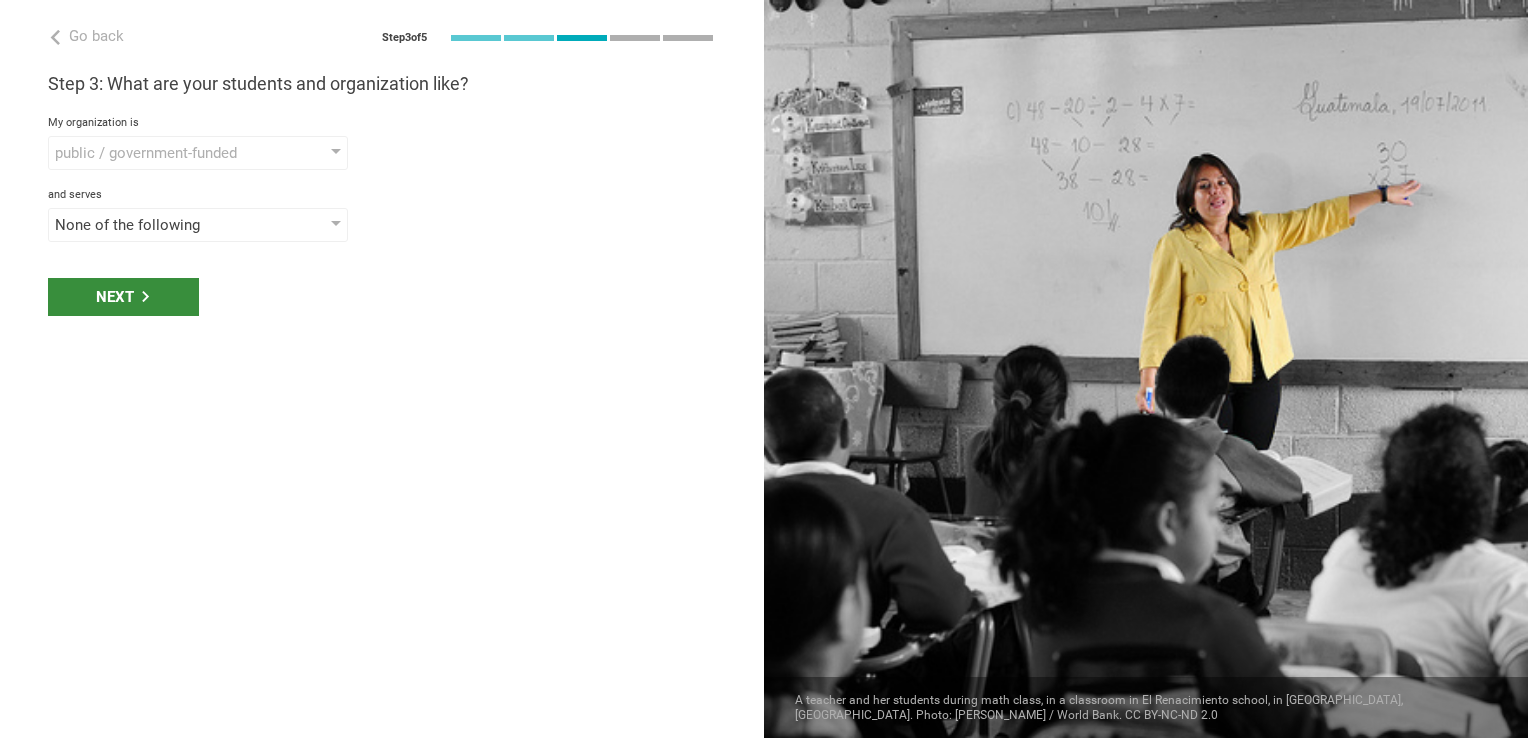 click on "Next" at bounding box center [123, 297] 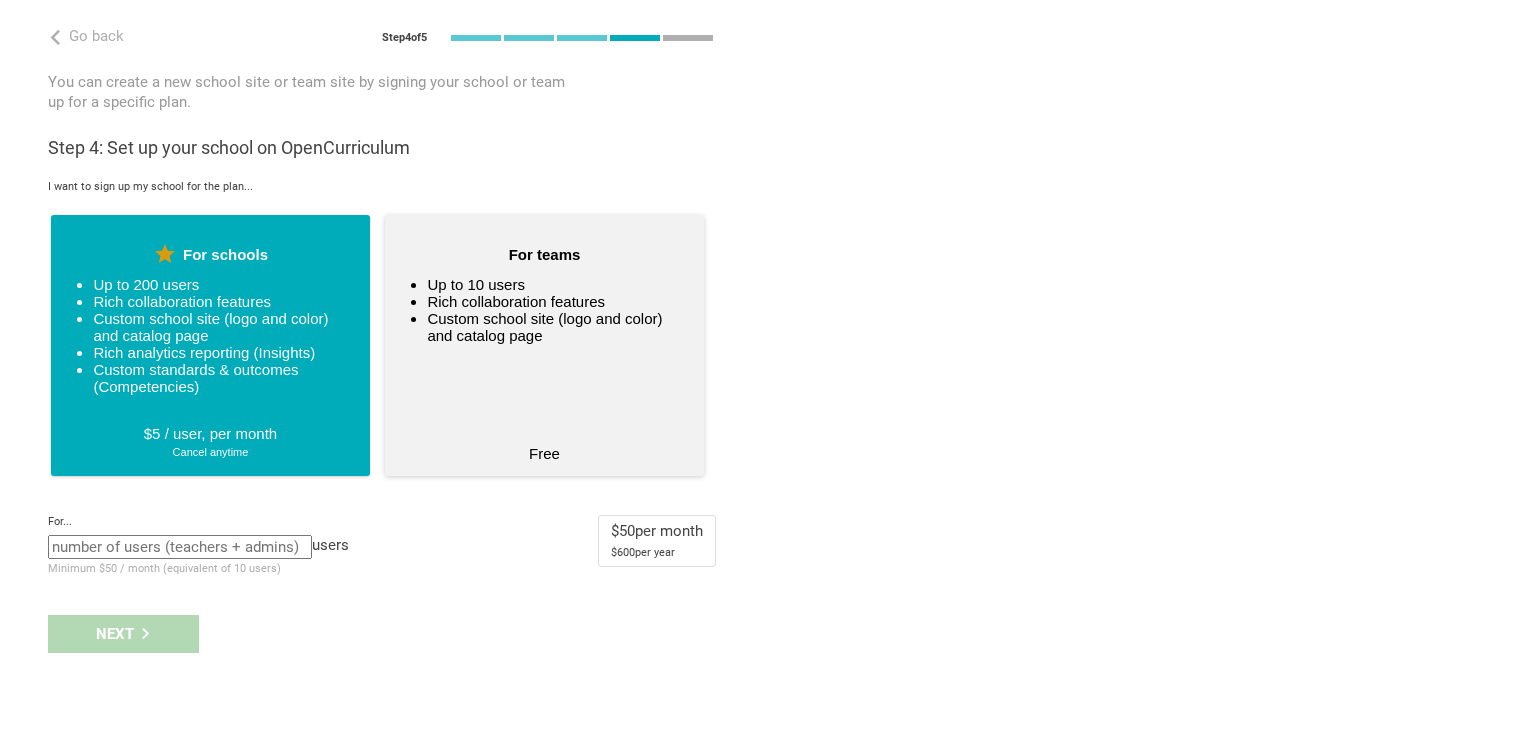 click on "Custom school site (logo and color) and catalog page" at bounding box center (553, 327) 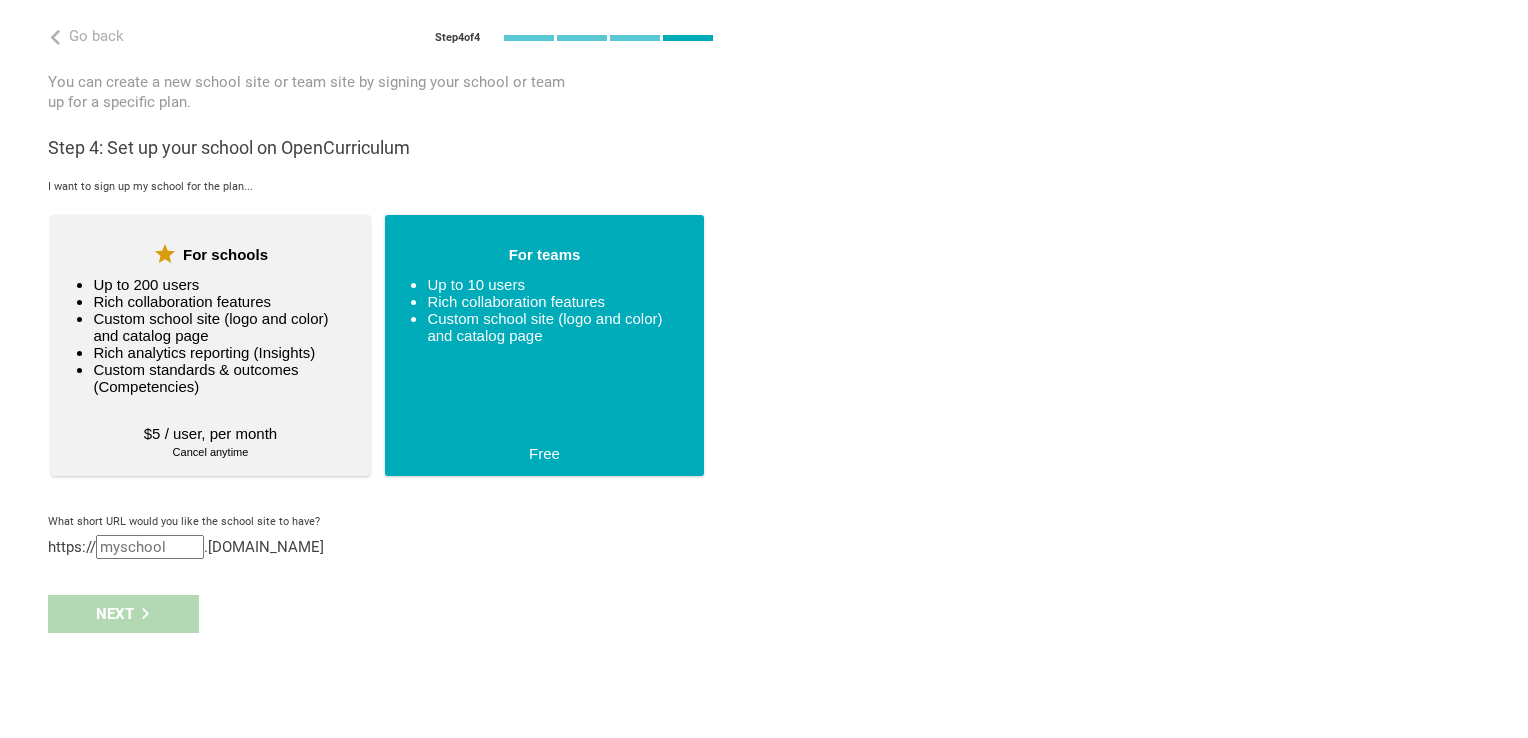 click at bounding box center (150, 547) 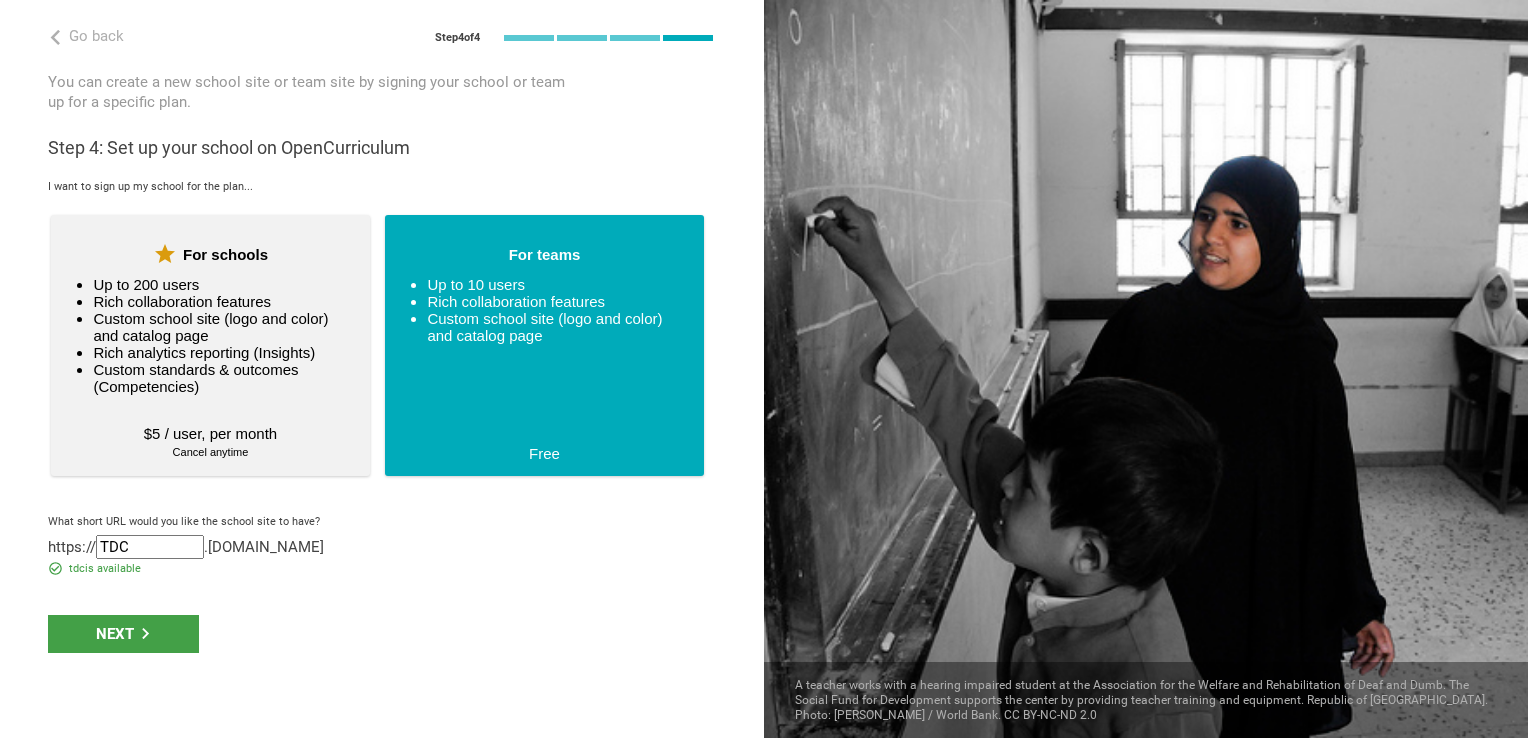 type on "TDC" 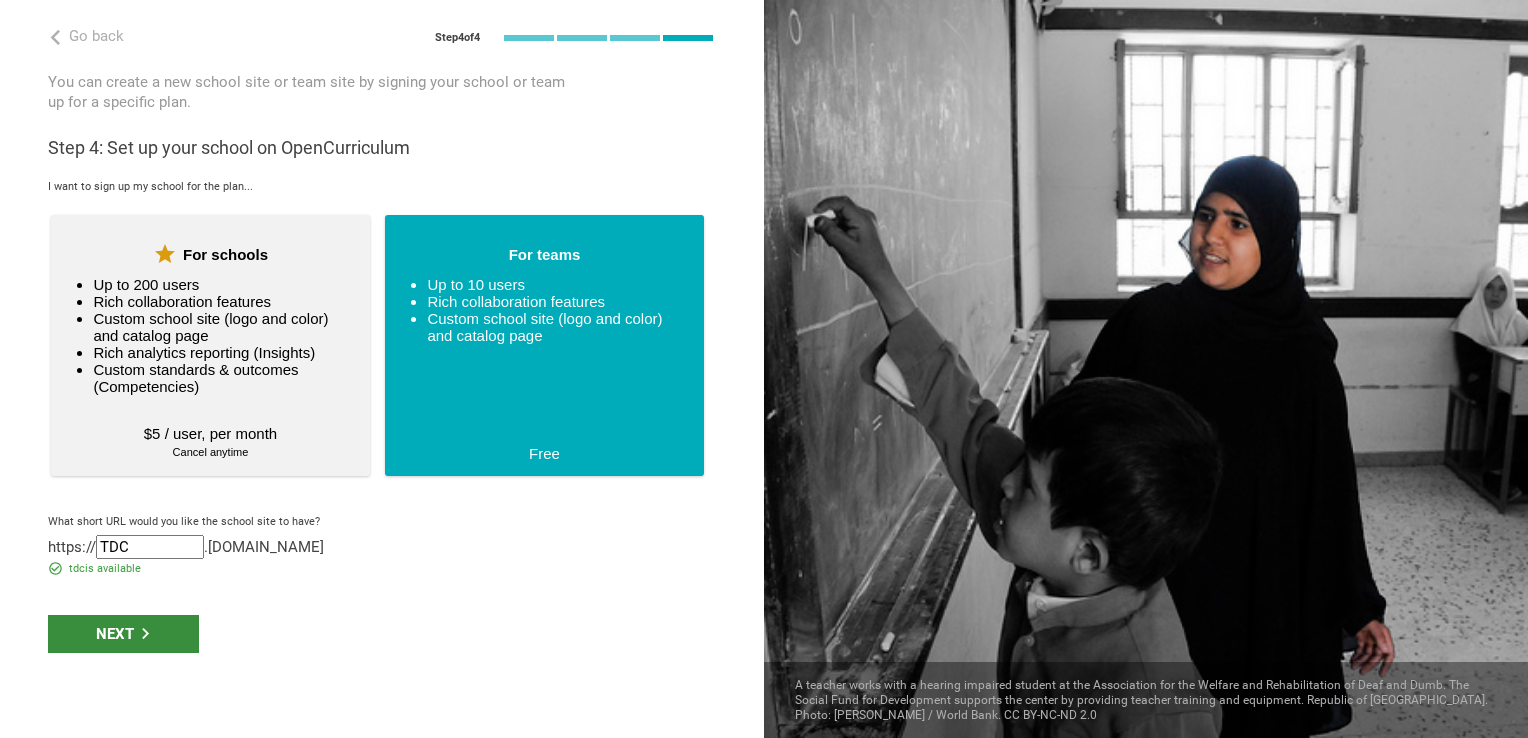 click on "Next" at bounding box center [123, 634] 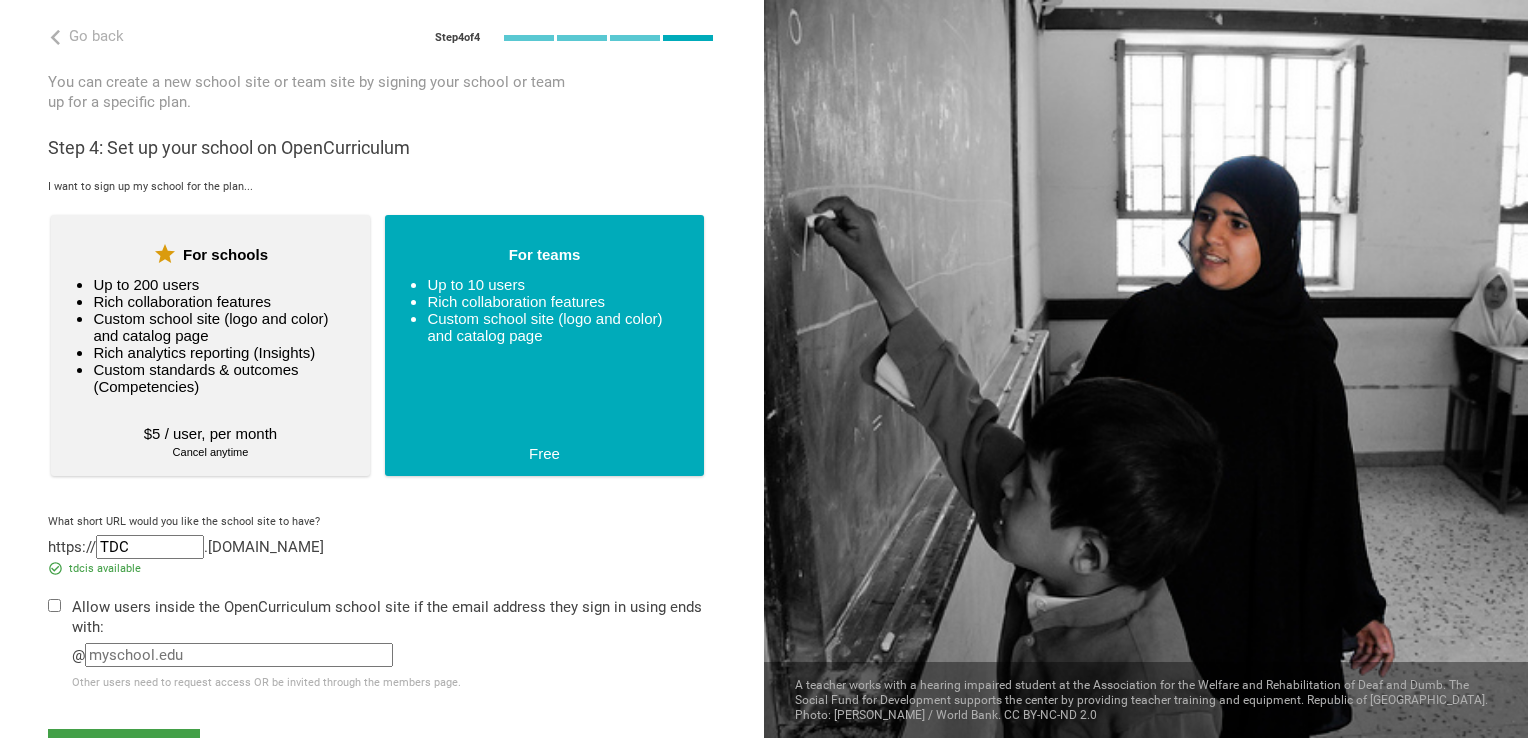 click at bounding box center (239, 655) 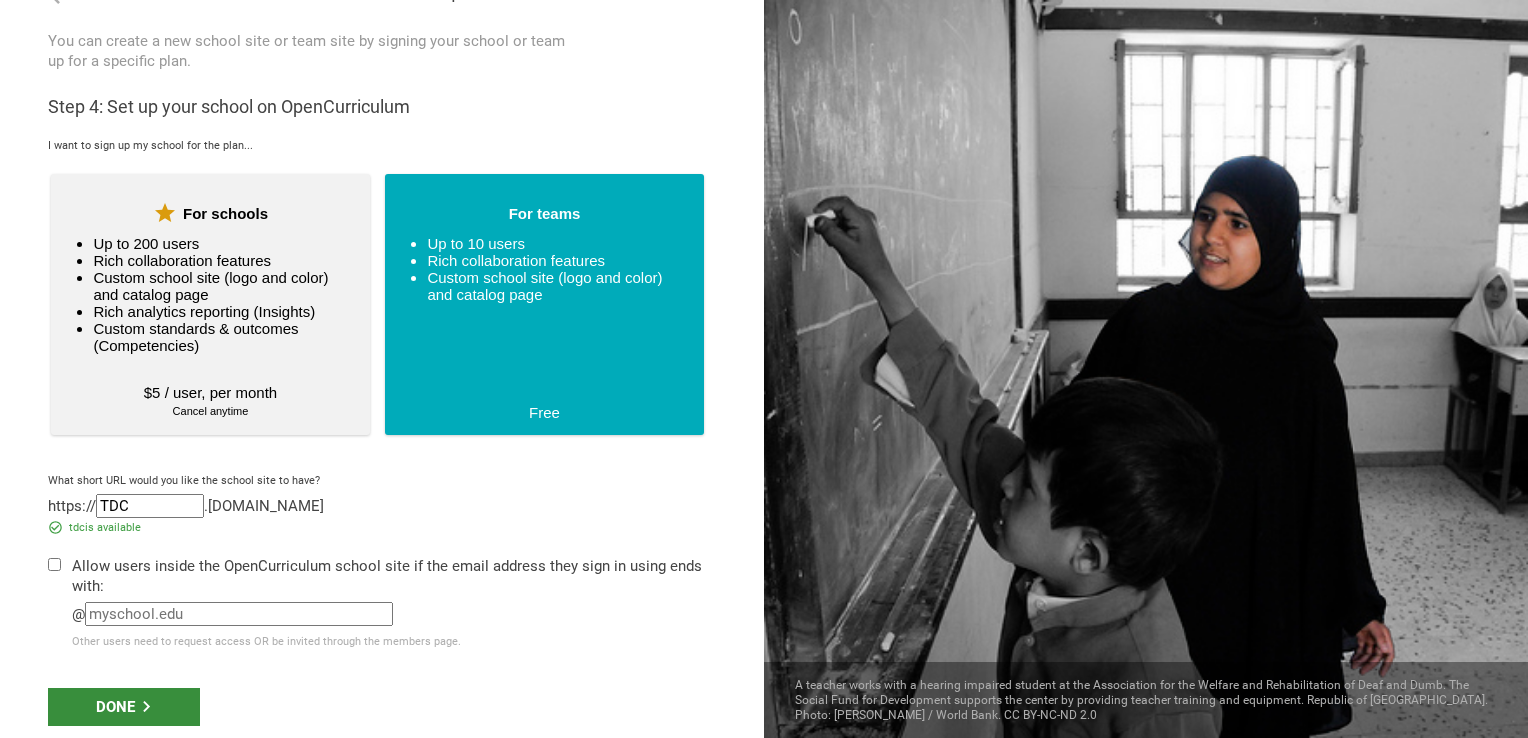 click on "Done" at bounding box center [124, 707] 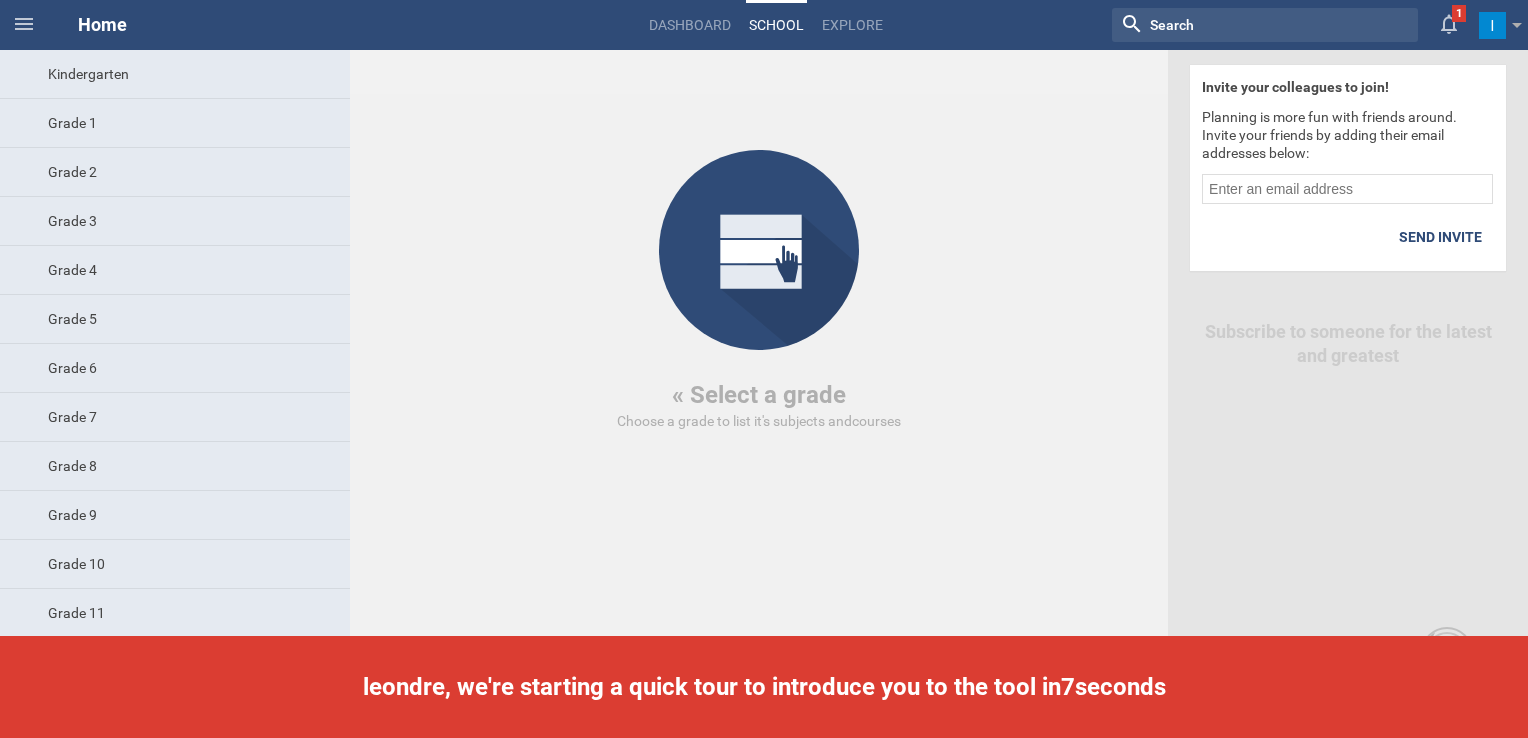scroll, scrollTop: 0, scrollLeft: 0, axis: both 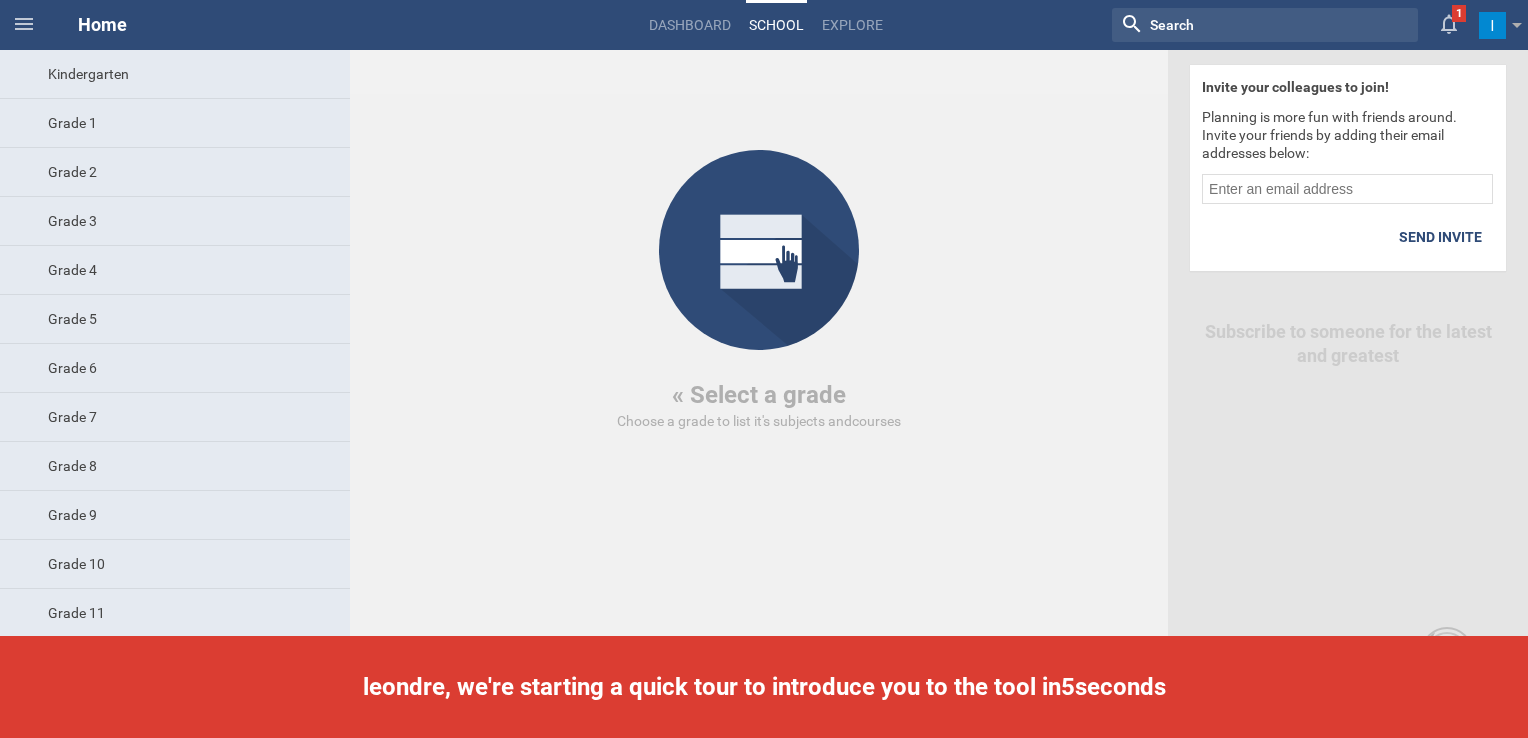 click on "Kindergarten Grade 1 Grade 2 Grade 3 Grade 4 Grade 5 Grade 6 Grade 7 Grade 8 Grade 9 Grade 10 Grade 11 Grade 12 « Select a grade Choose a grade to list it's subjects and  courses" at bounding box center (584, 394) 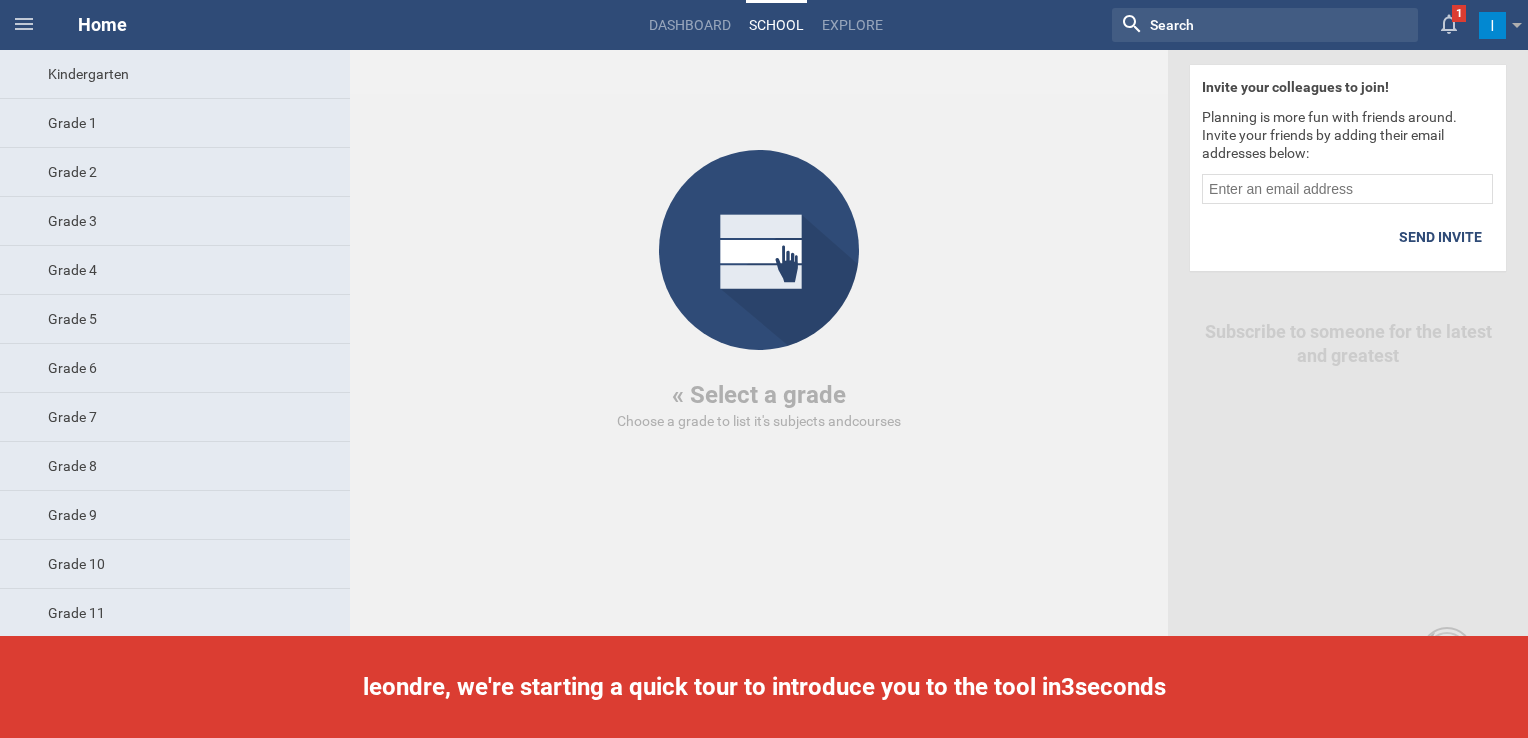 click on "Invite your colleagues to join! Planning is more fun with friends around. Invite your friends by adding their email addresses below: Send invite Subscribe to someone for the latest and greatest" at bounding box center (1348, 216) 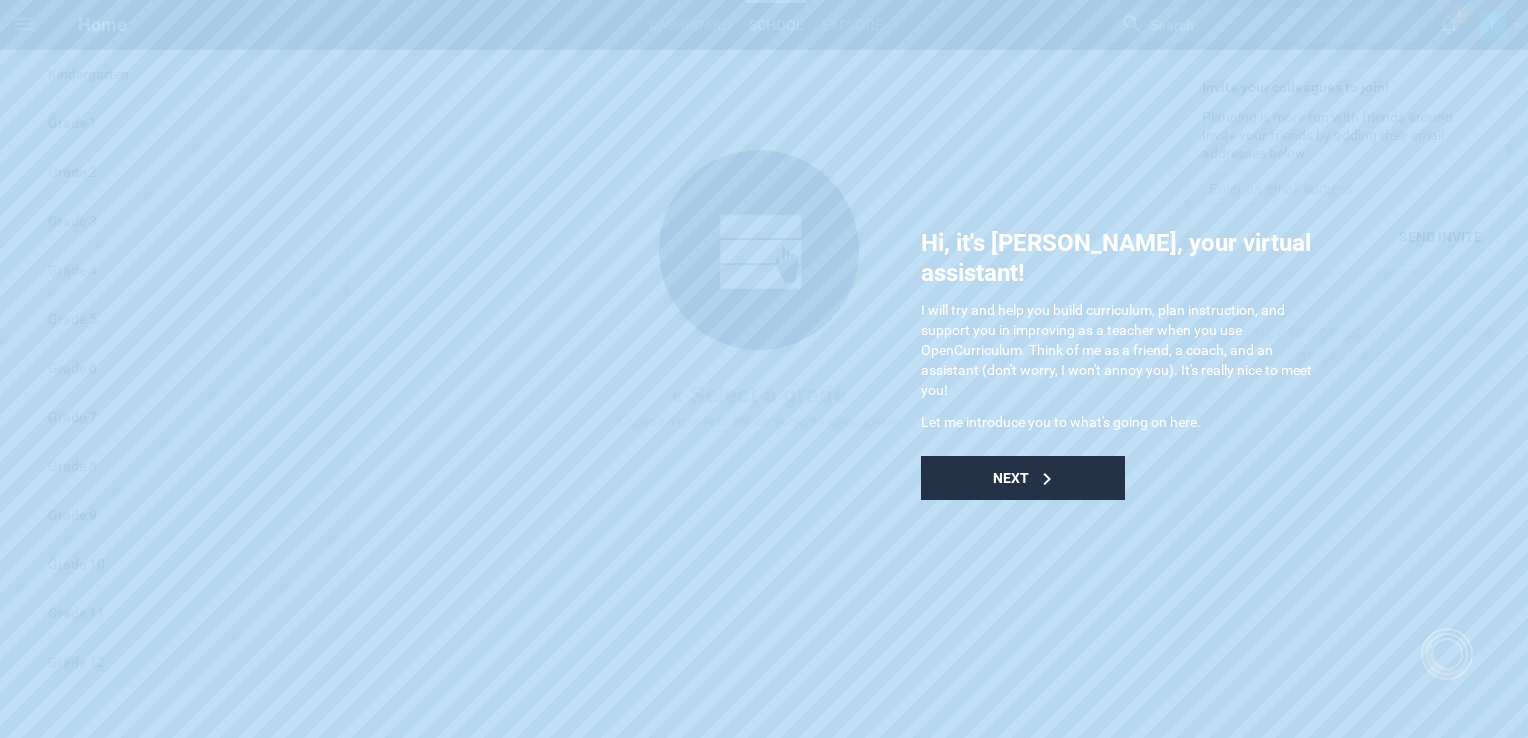 click on "Next" at bounding box center (1011, 478) 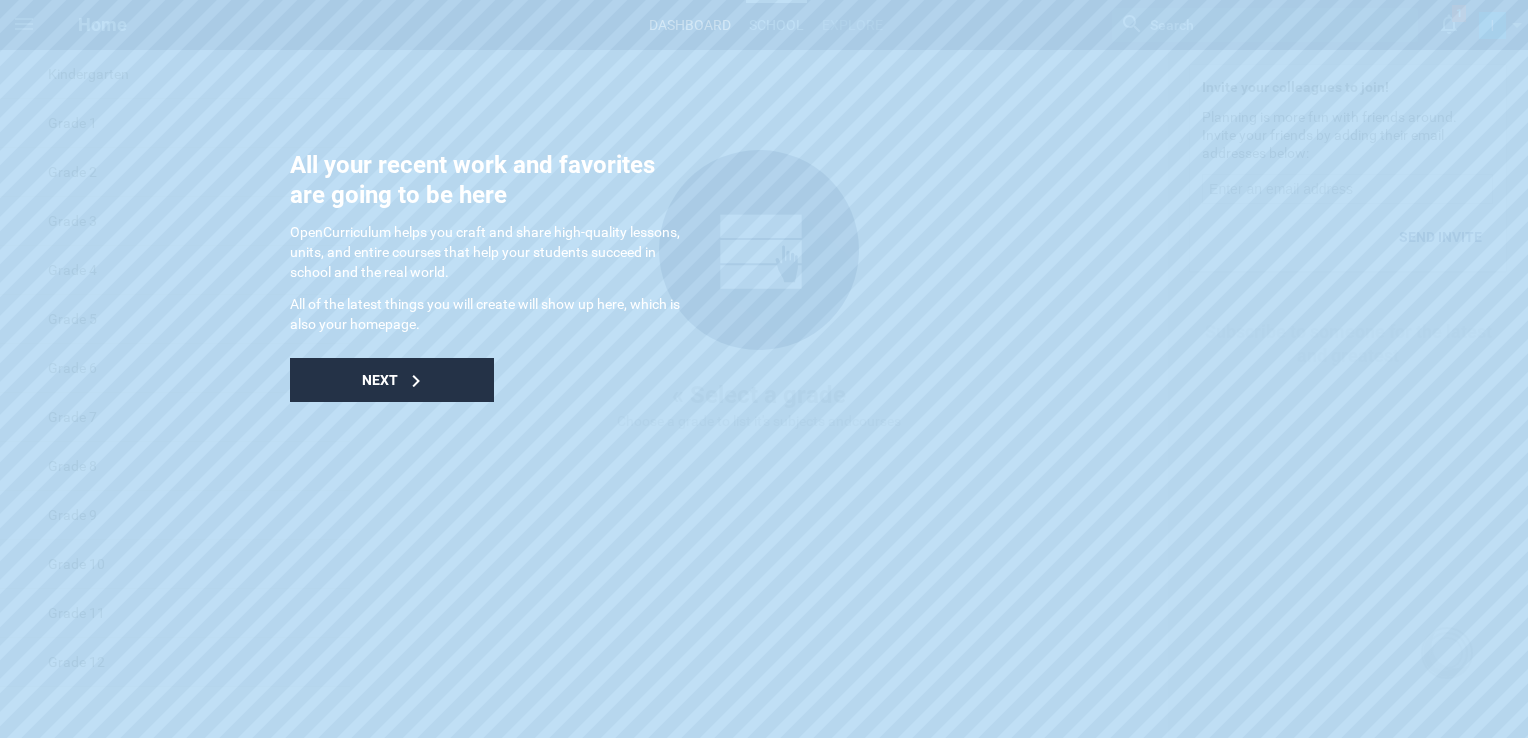 click on "Next" at bounding box center (380, 380) 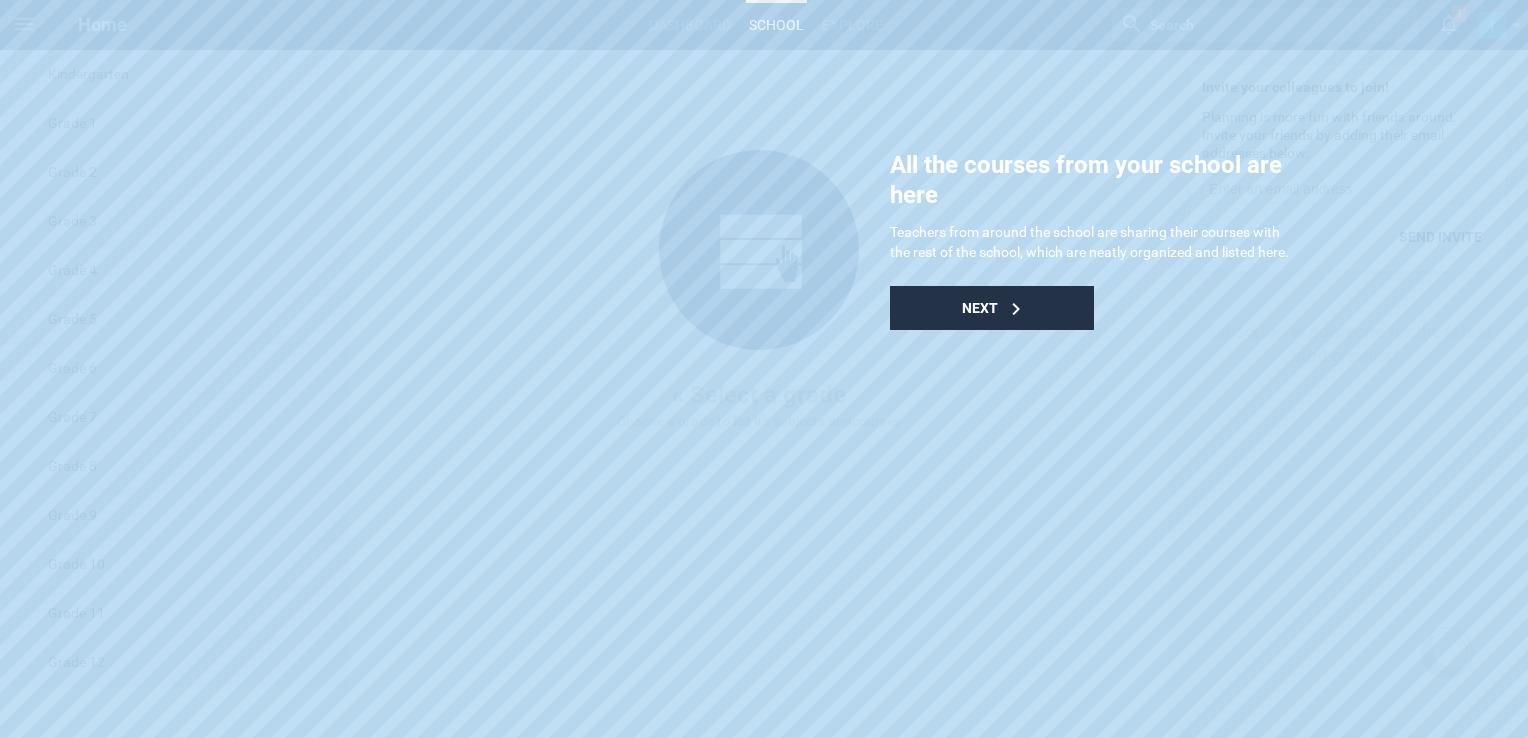 click on "Next" at bounding box center (992, 308) 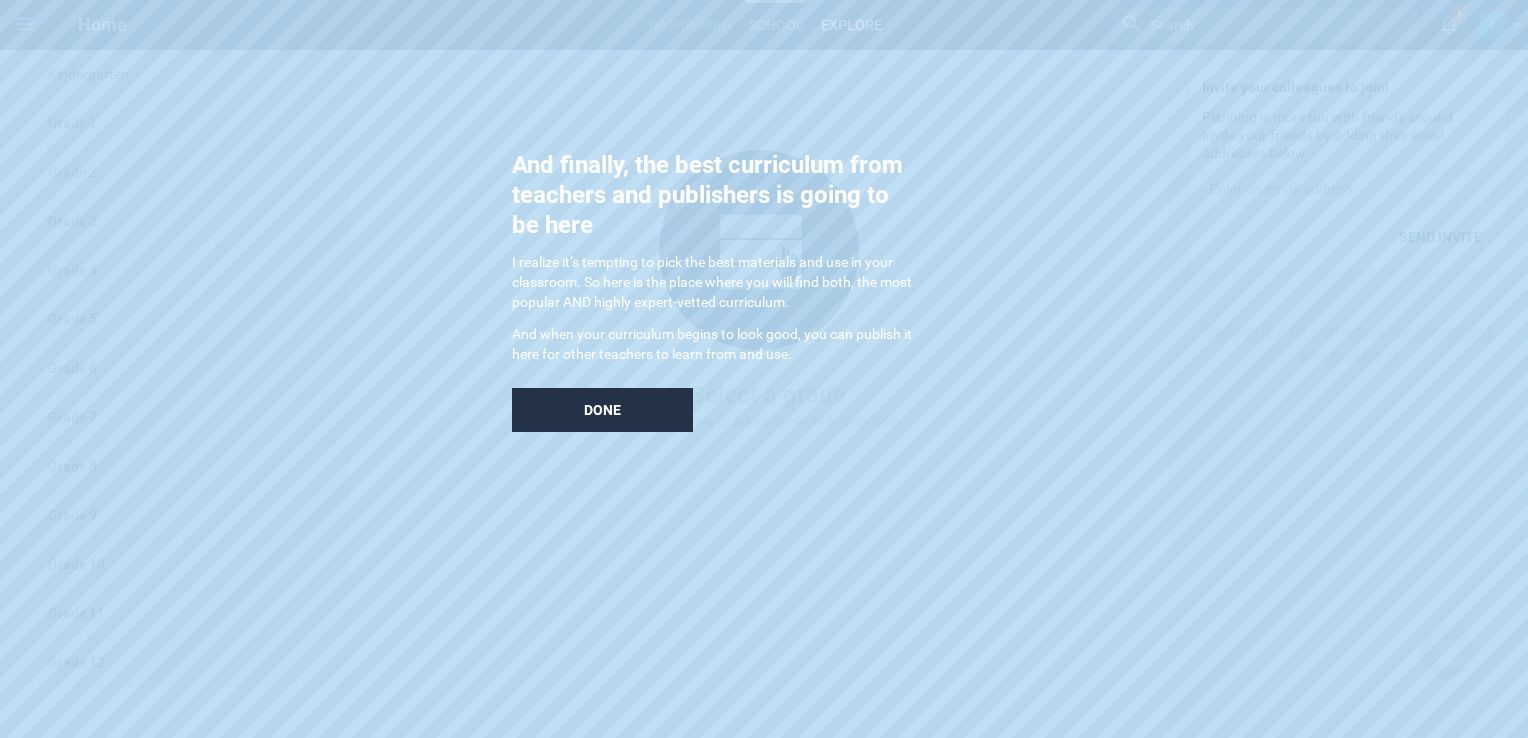 click on "Done" at bounding box center (602, 410) 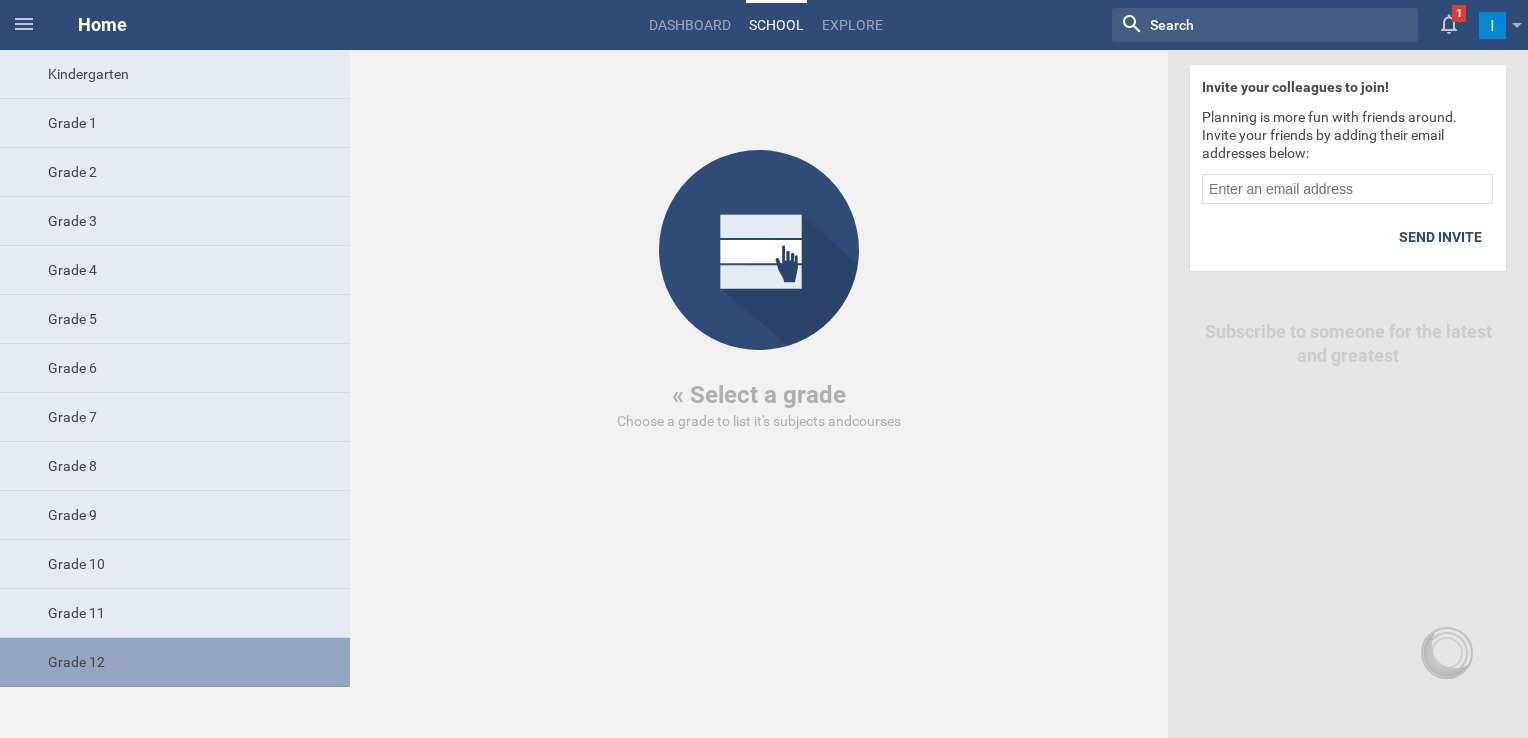 click on "Grade 12" at bounding box center [175, 662] 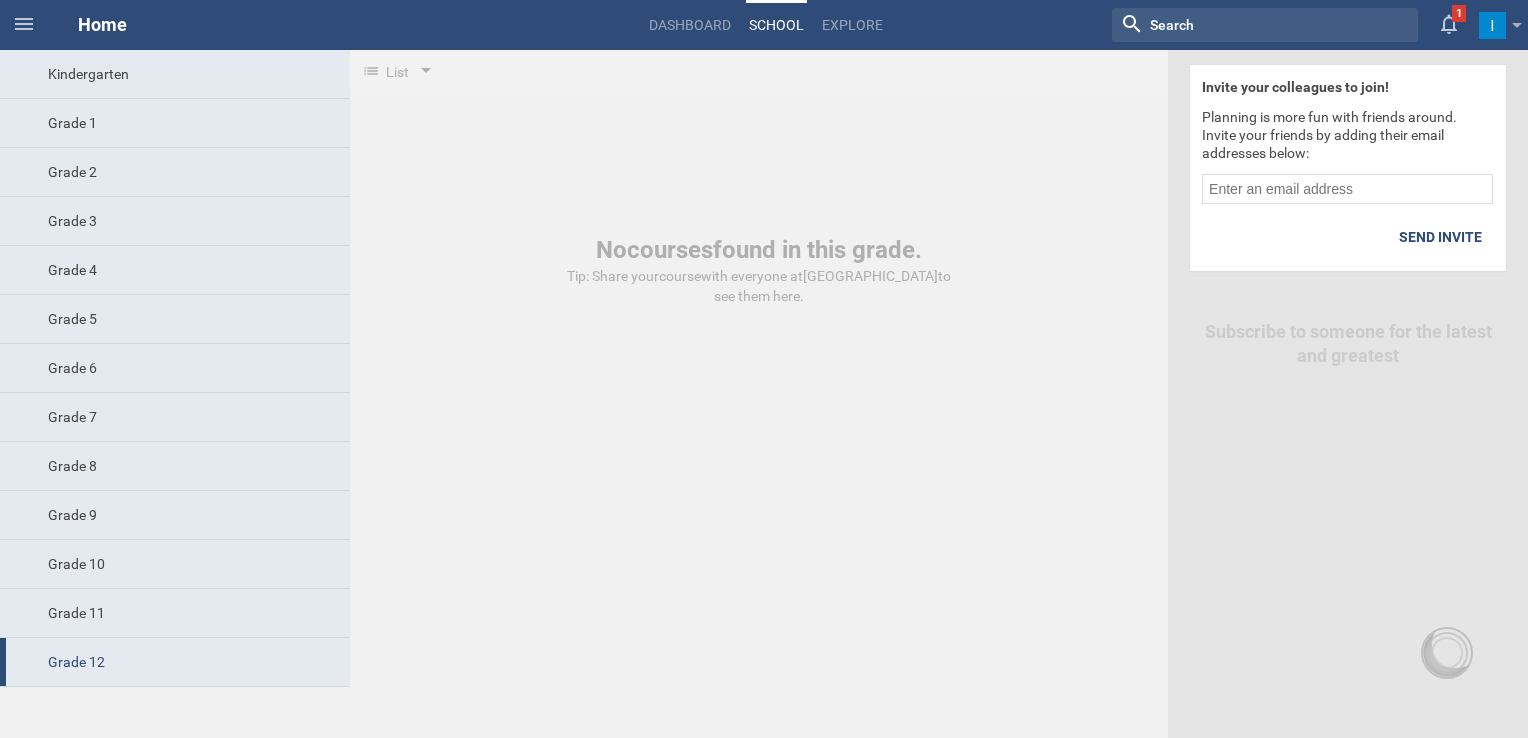 click on "Dashboard School Explore" at bounding box center [766, 23] 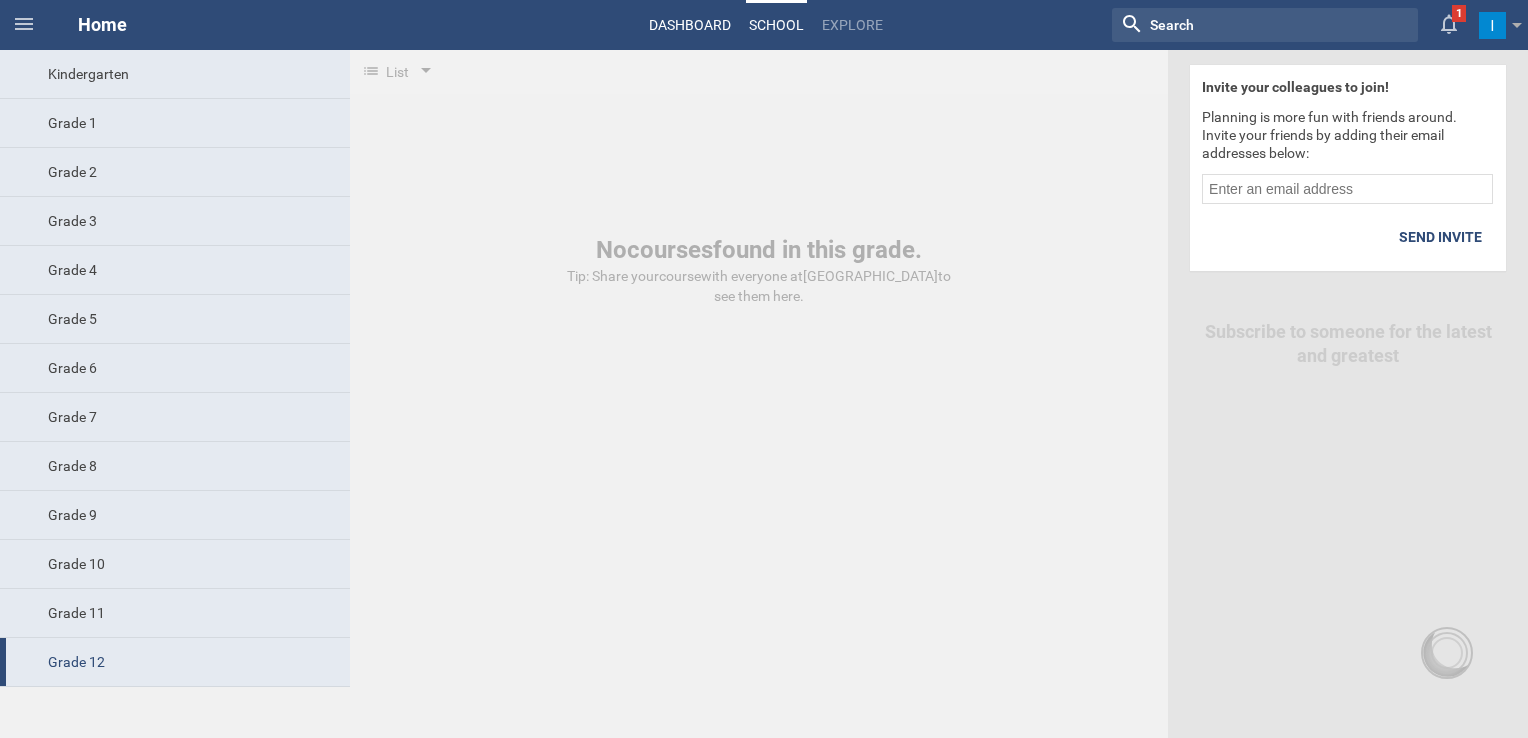 click on "Dashboard" at bounding box center (690, 25) 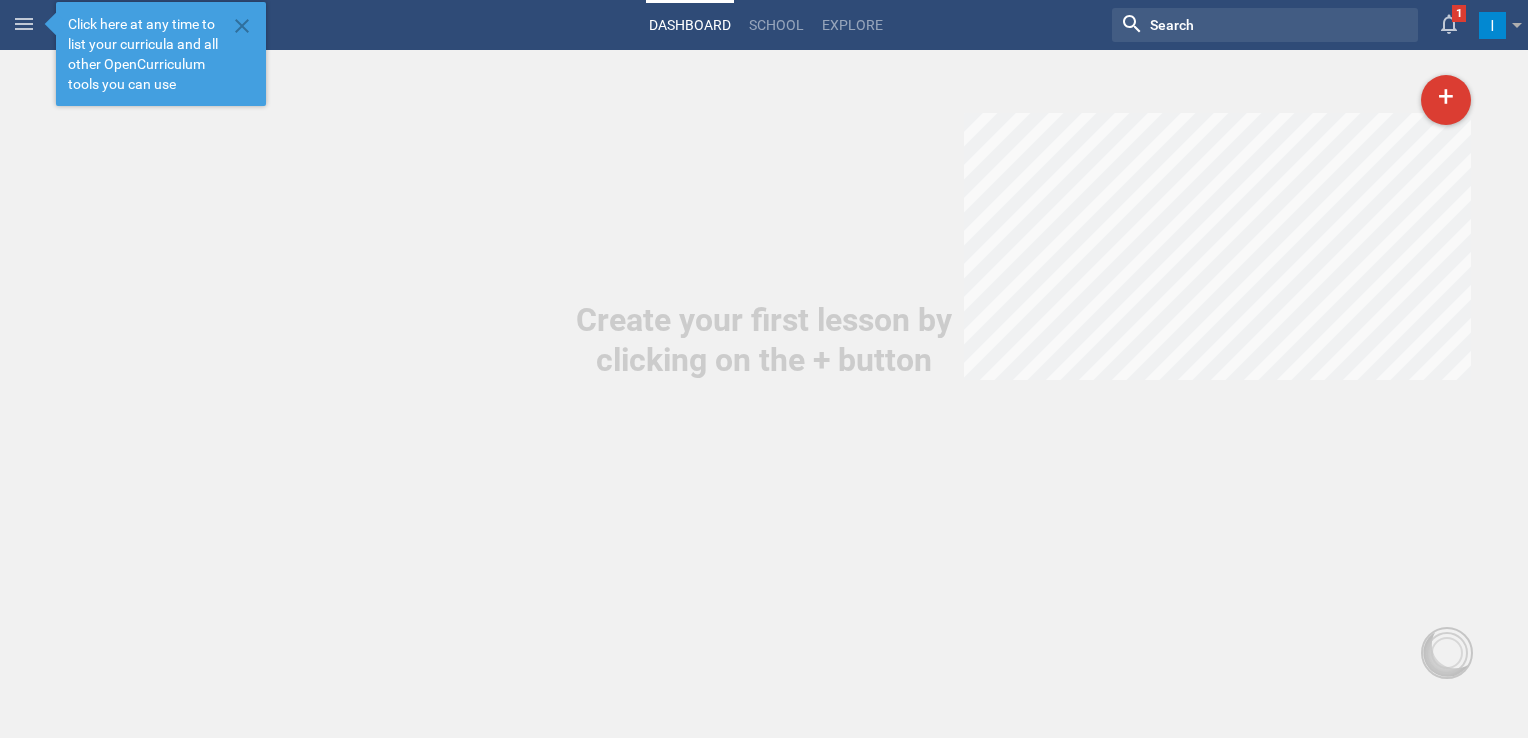 click on "Click here at any time to list your curricula and all other OpenCurriculum tools you can use" at bounding box center [147, 54] 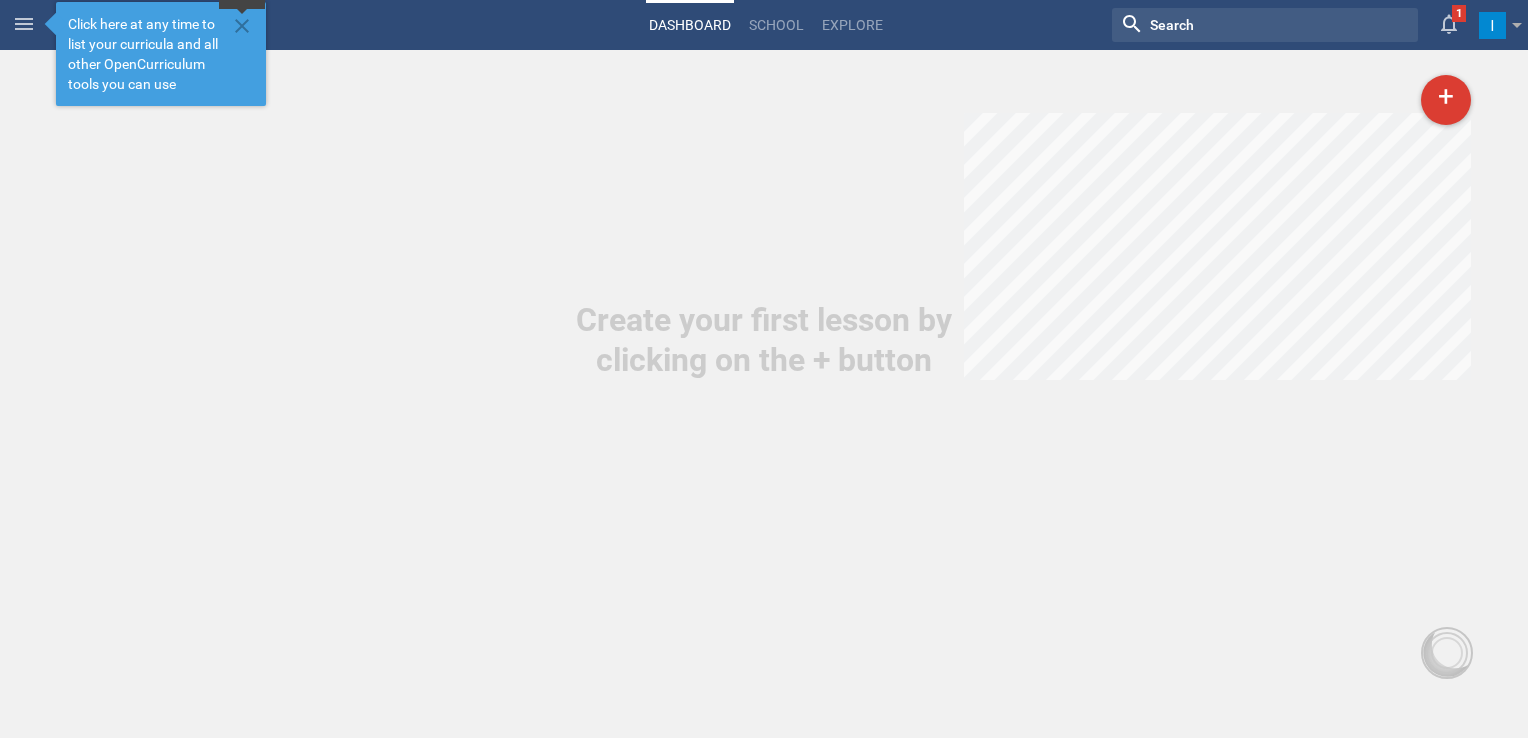 click 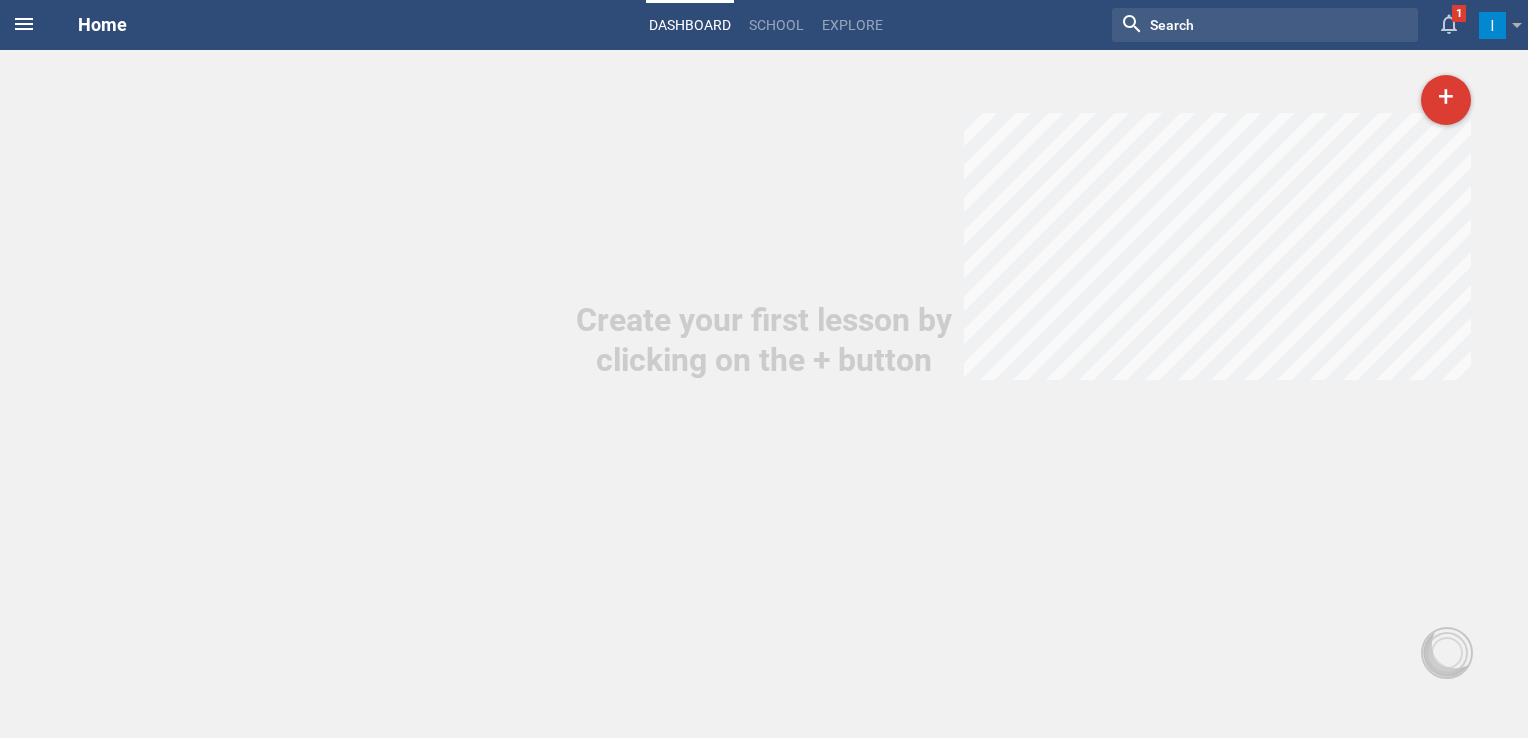 click at bounding box center (24, 24) 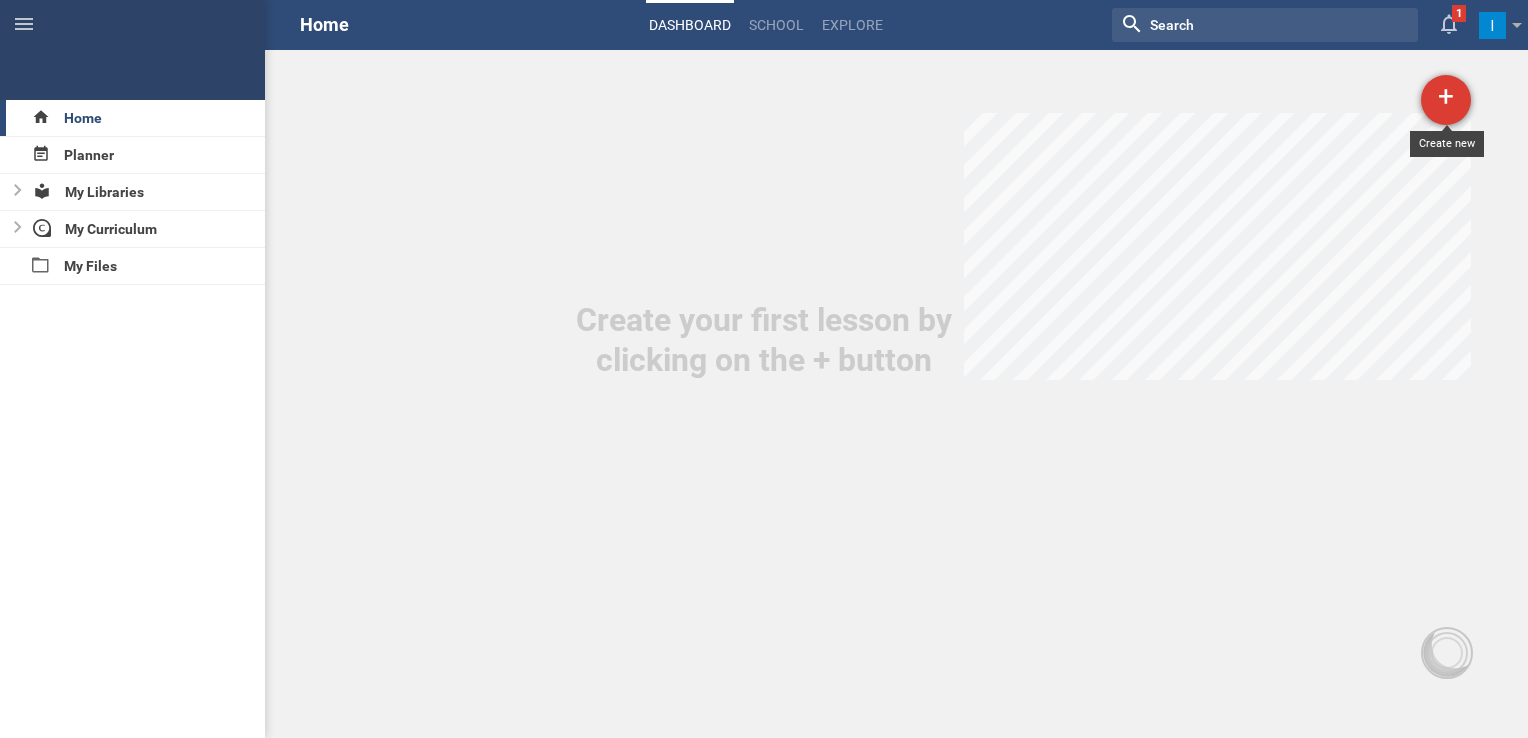 click on "+" at bounding box center (1446, 100) 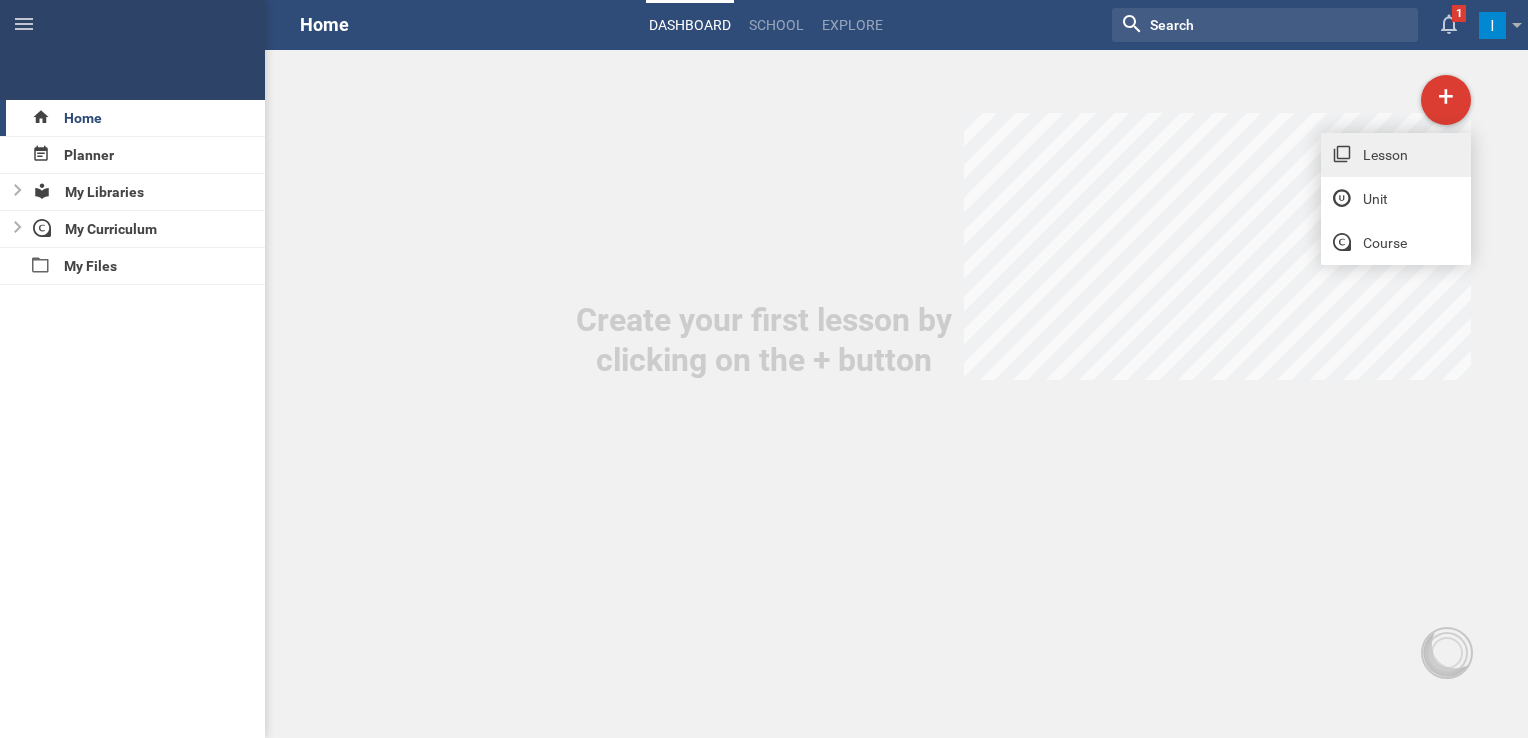 click on "Lesson" at bounding box center (1396, 155) 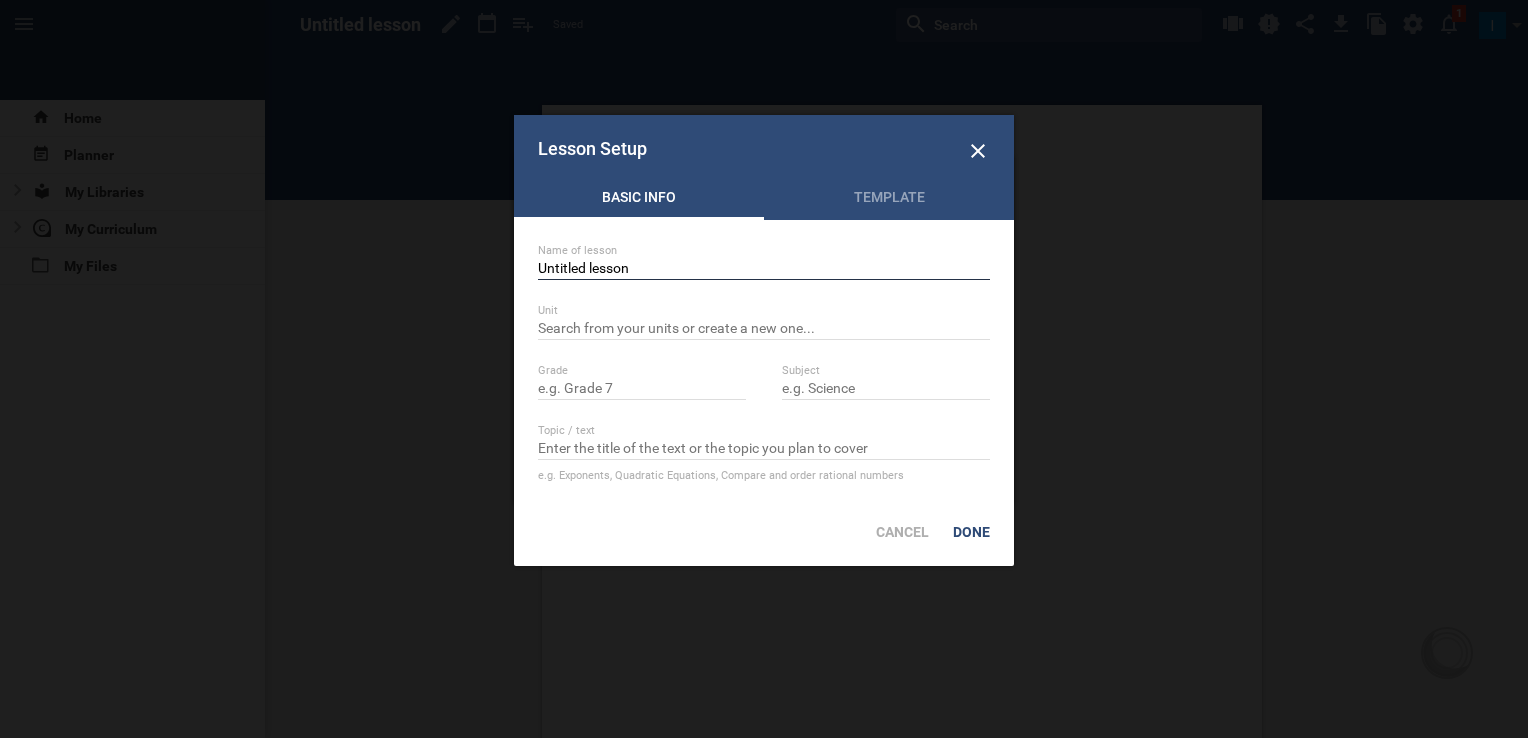 click on "Untitled lesson" at bounding box center (764, 270) 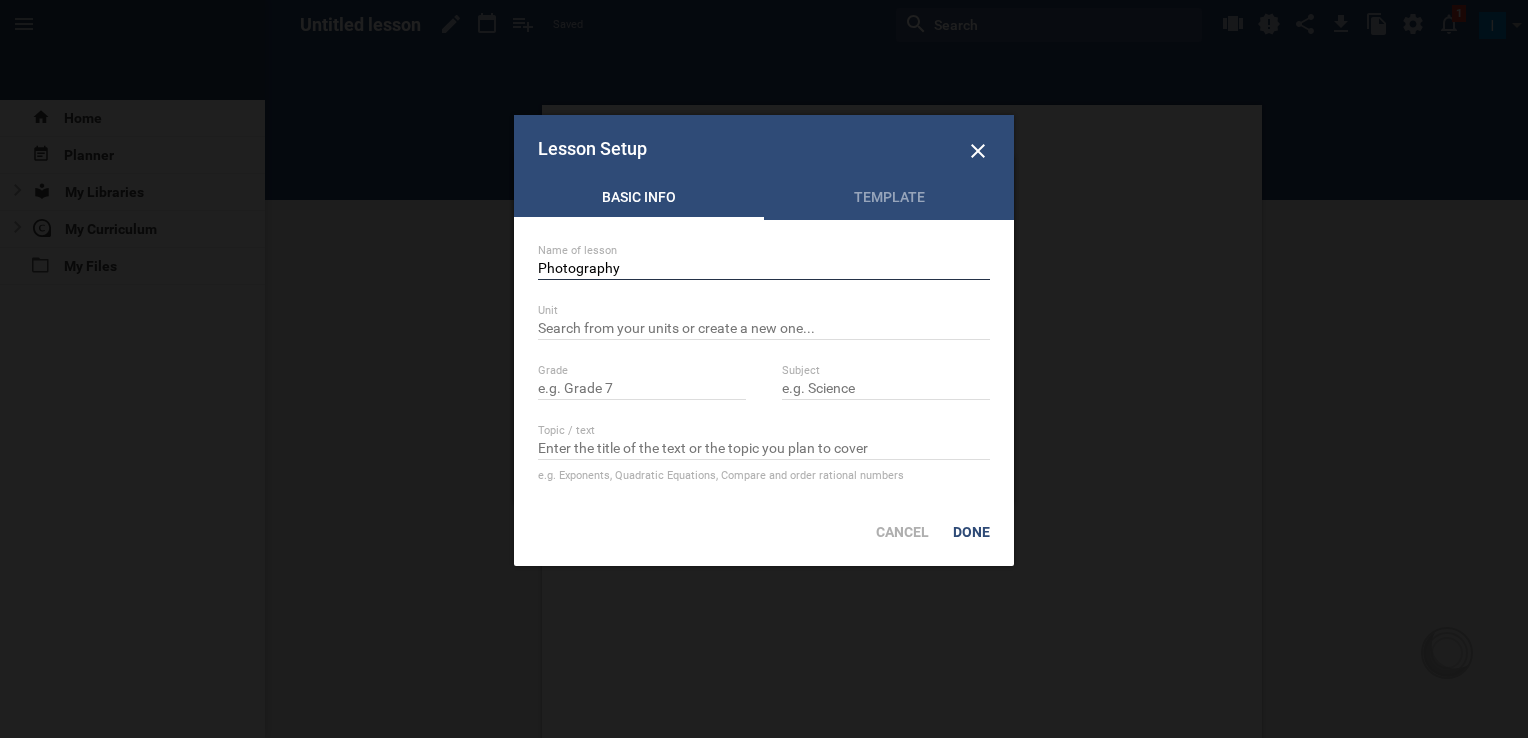 type on "Photography" 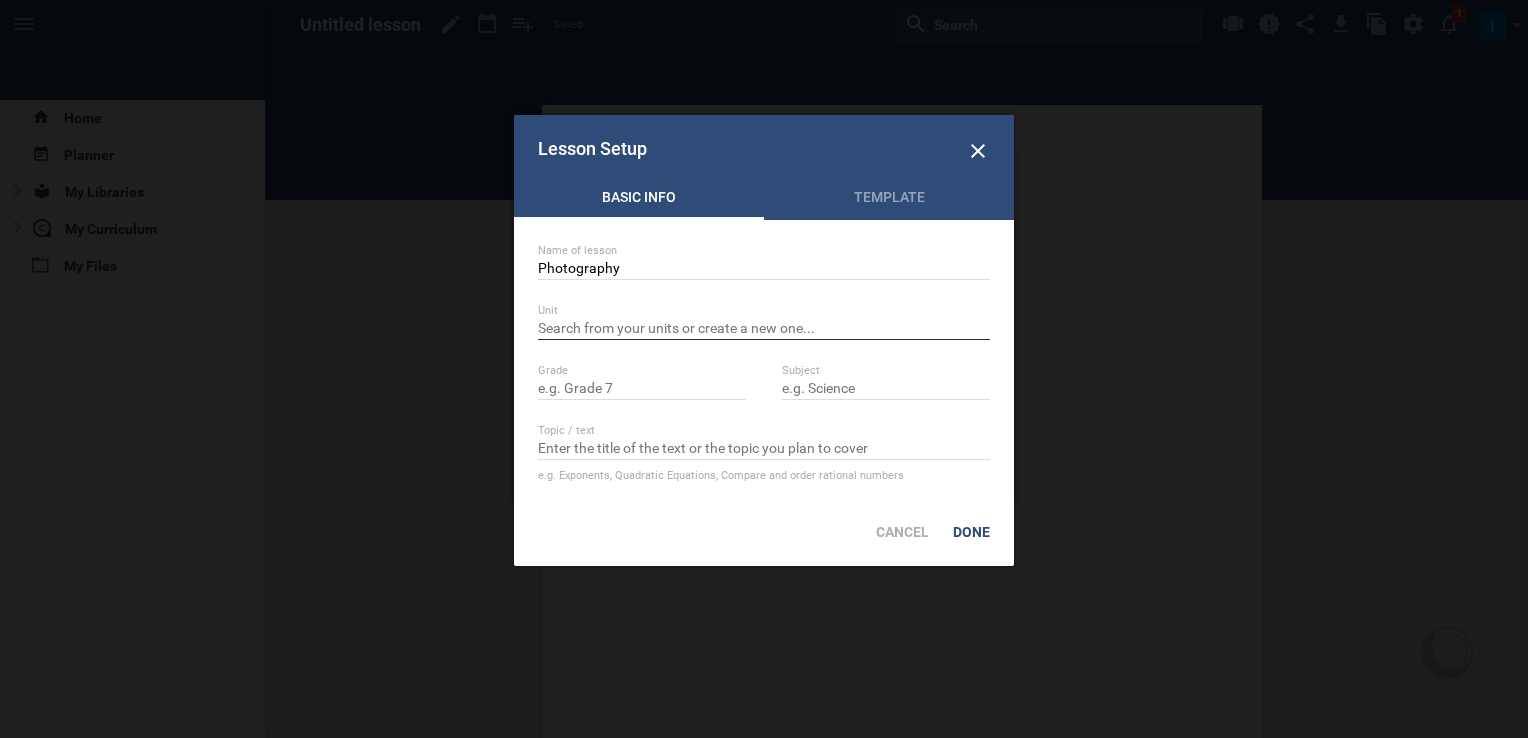 click at bounding box center [764, 330] 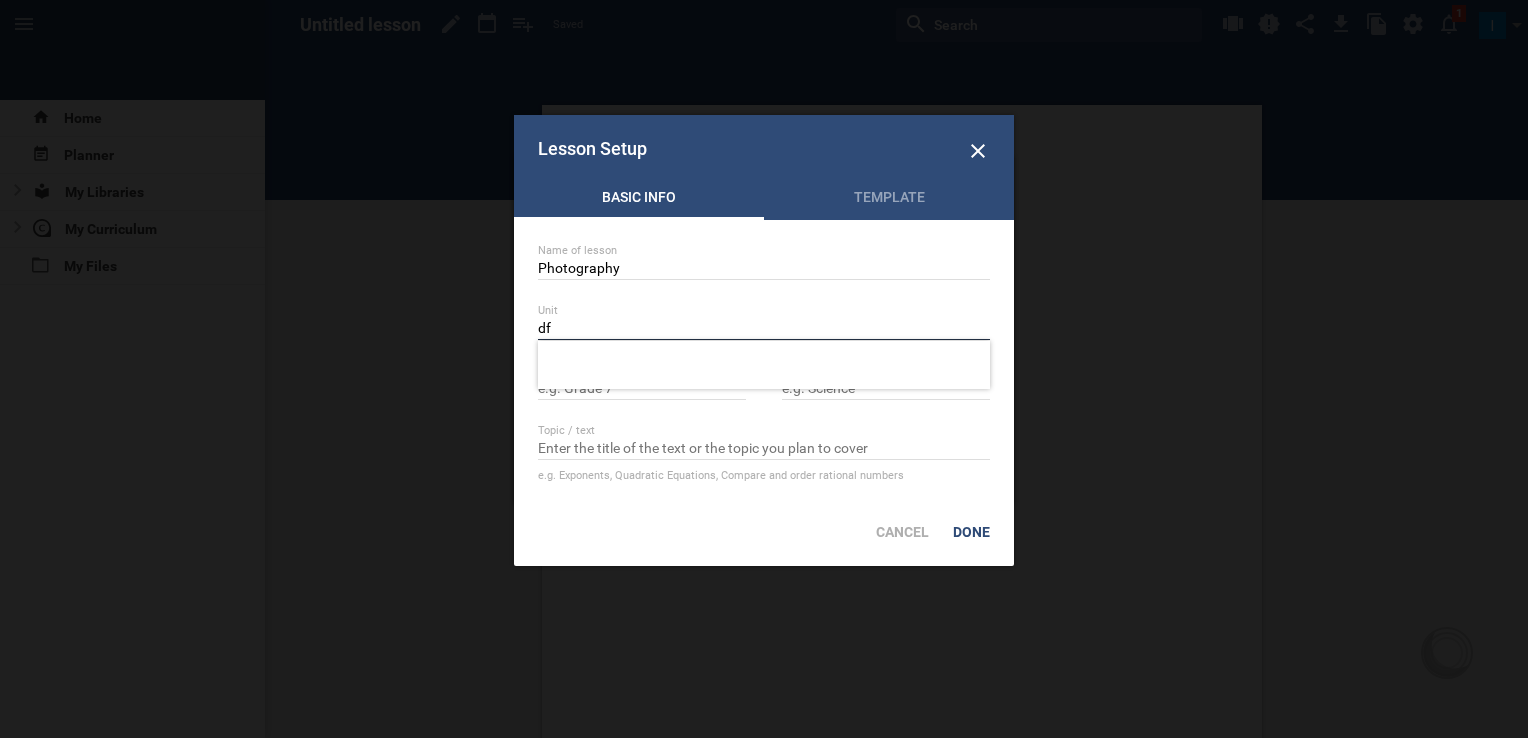 type on "d" 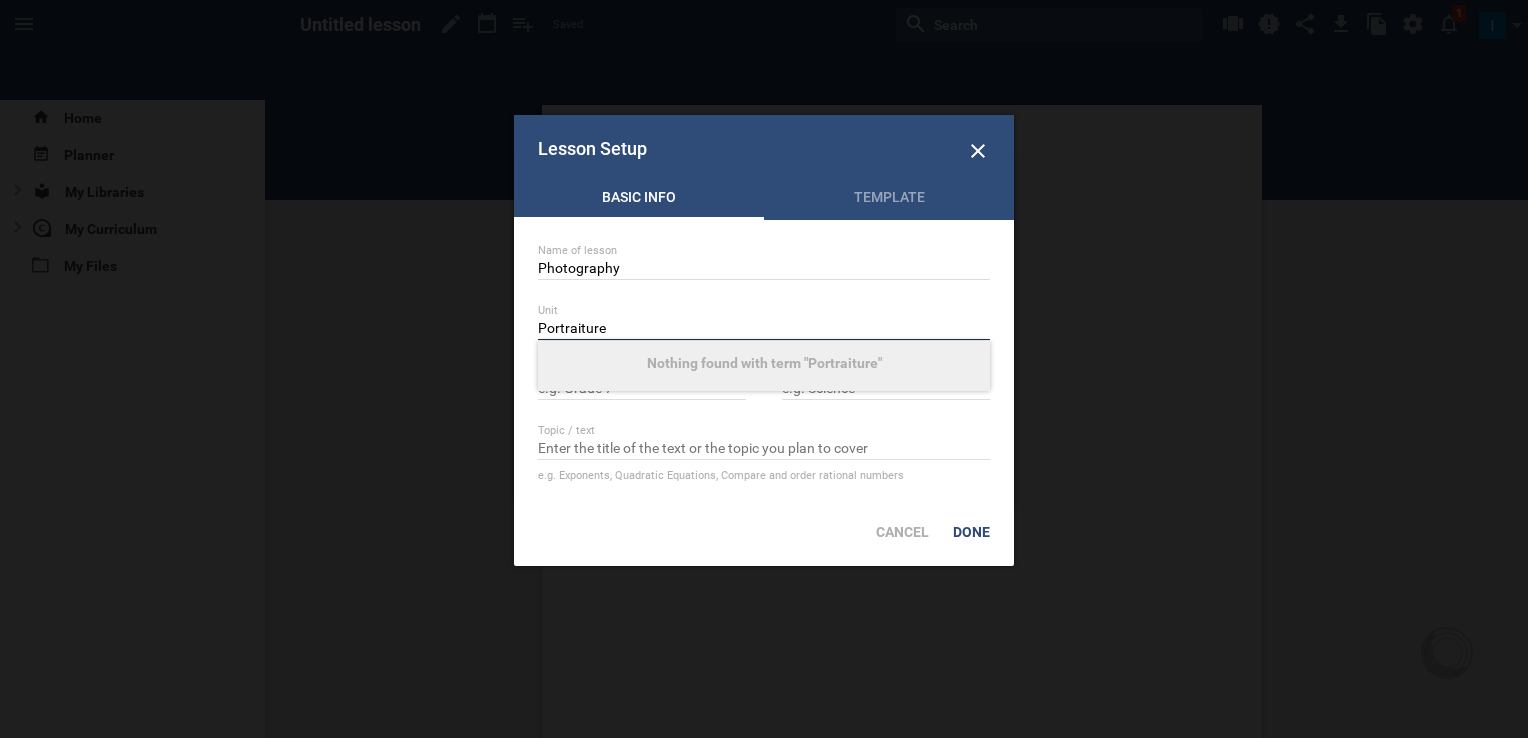 type on "Portraiture" 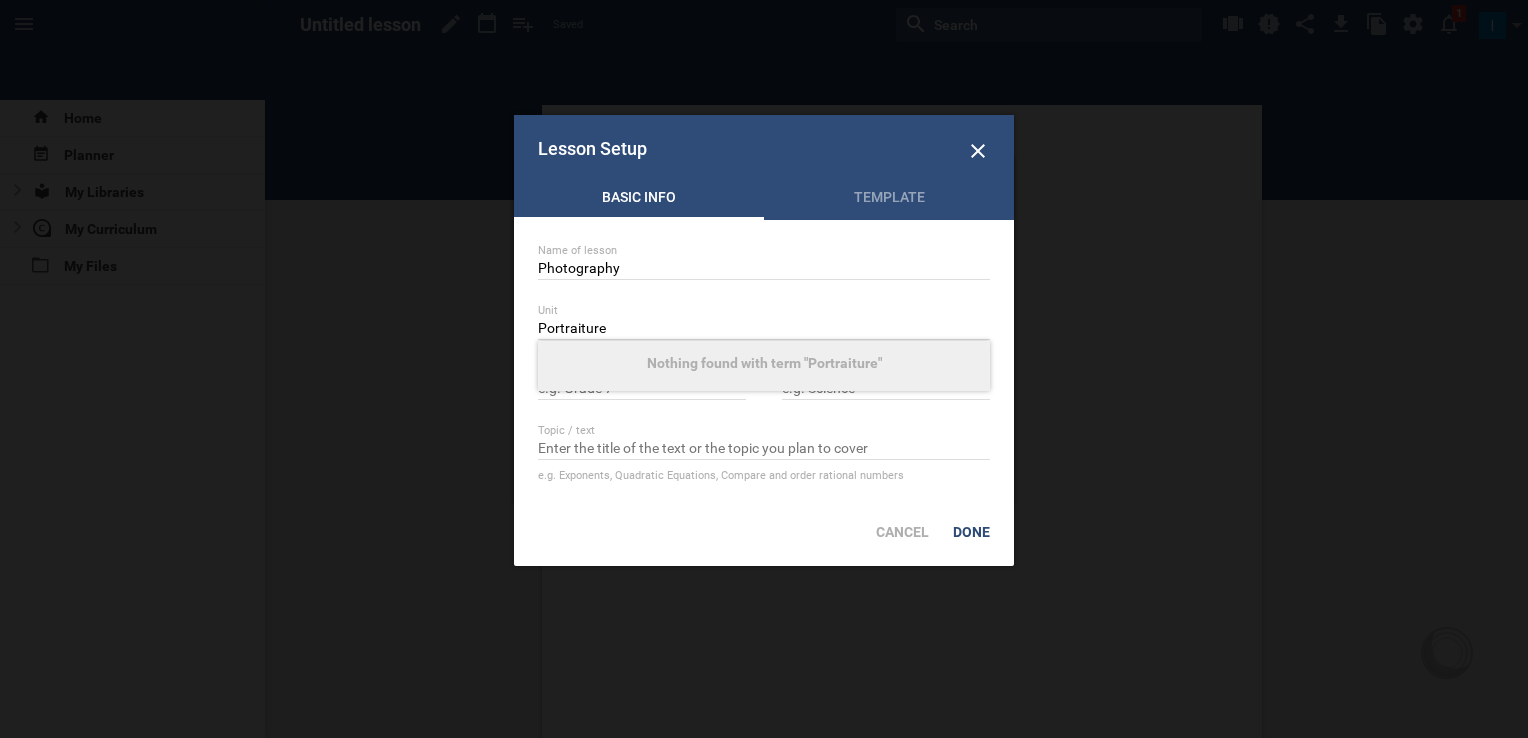 click on "Name of lesson Photography Unit Portraiture Nothing found with term "Portraiture" Grade Subject Topic / text e.g. Exponents, Quadratic Equations, Compare and order rational numbers" at bounding box center [764, 359] 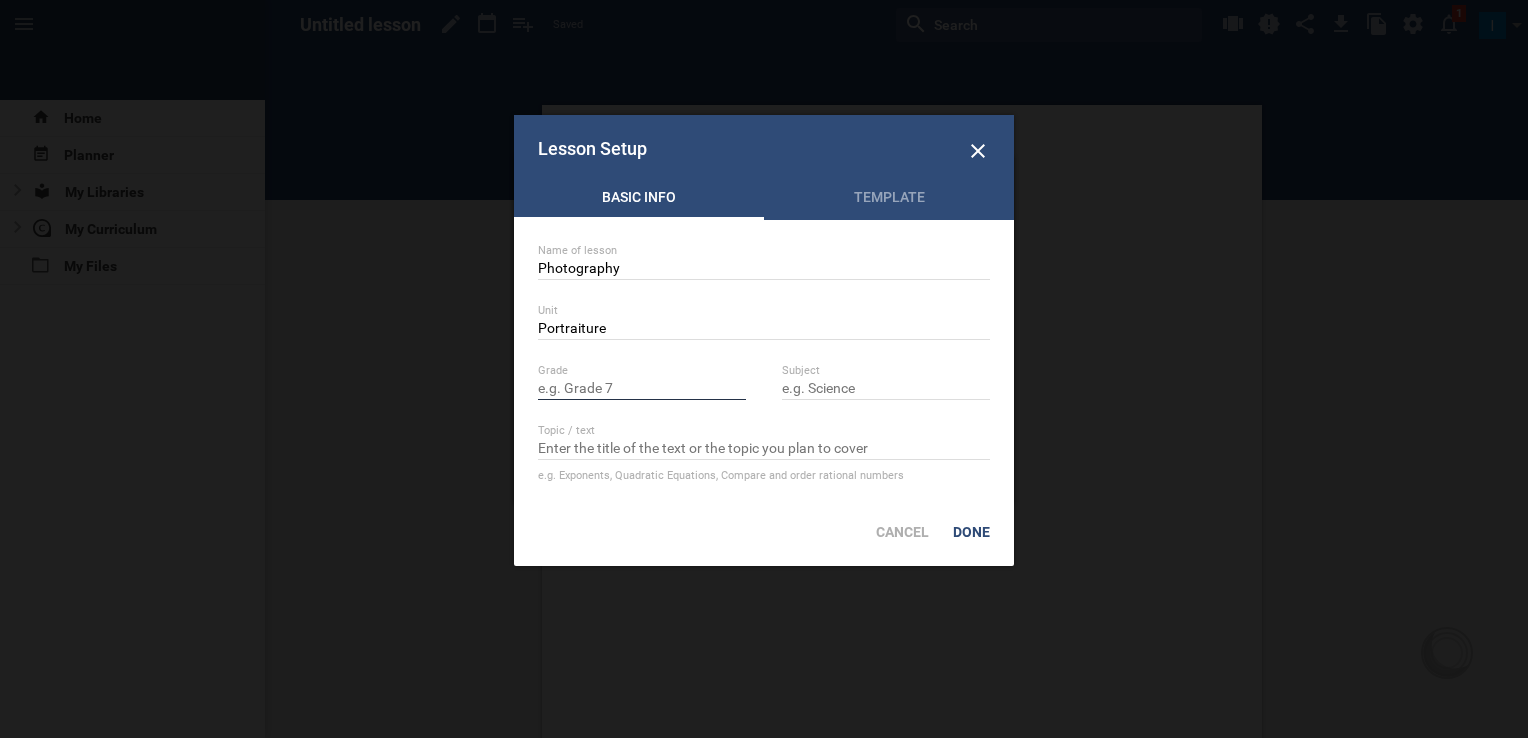 click at bounding box center [642, 390] 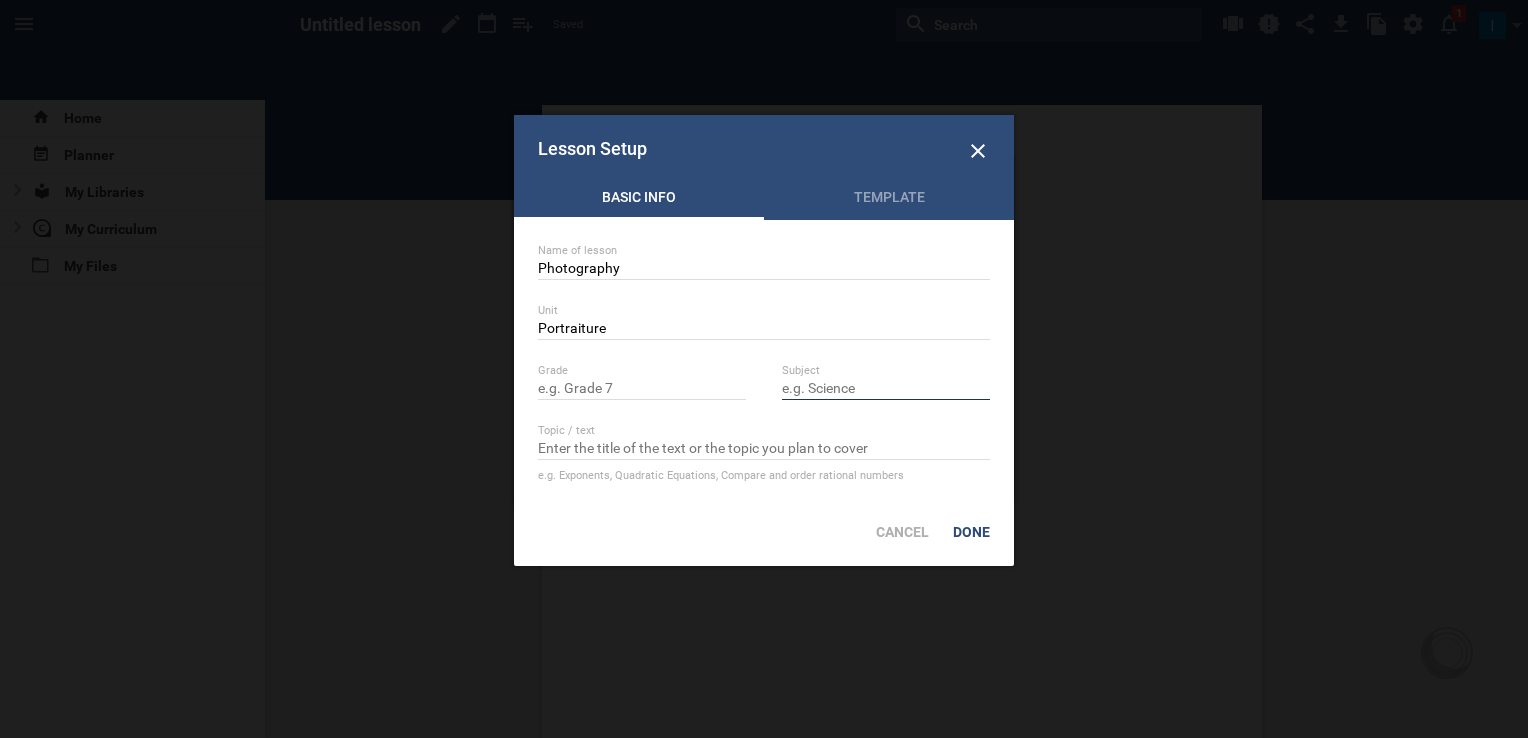 click at bounding box center [886, 390] 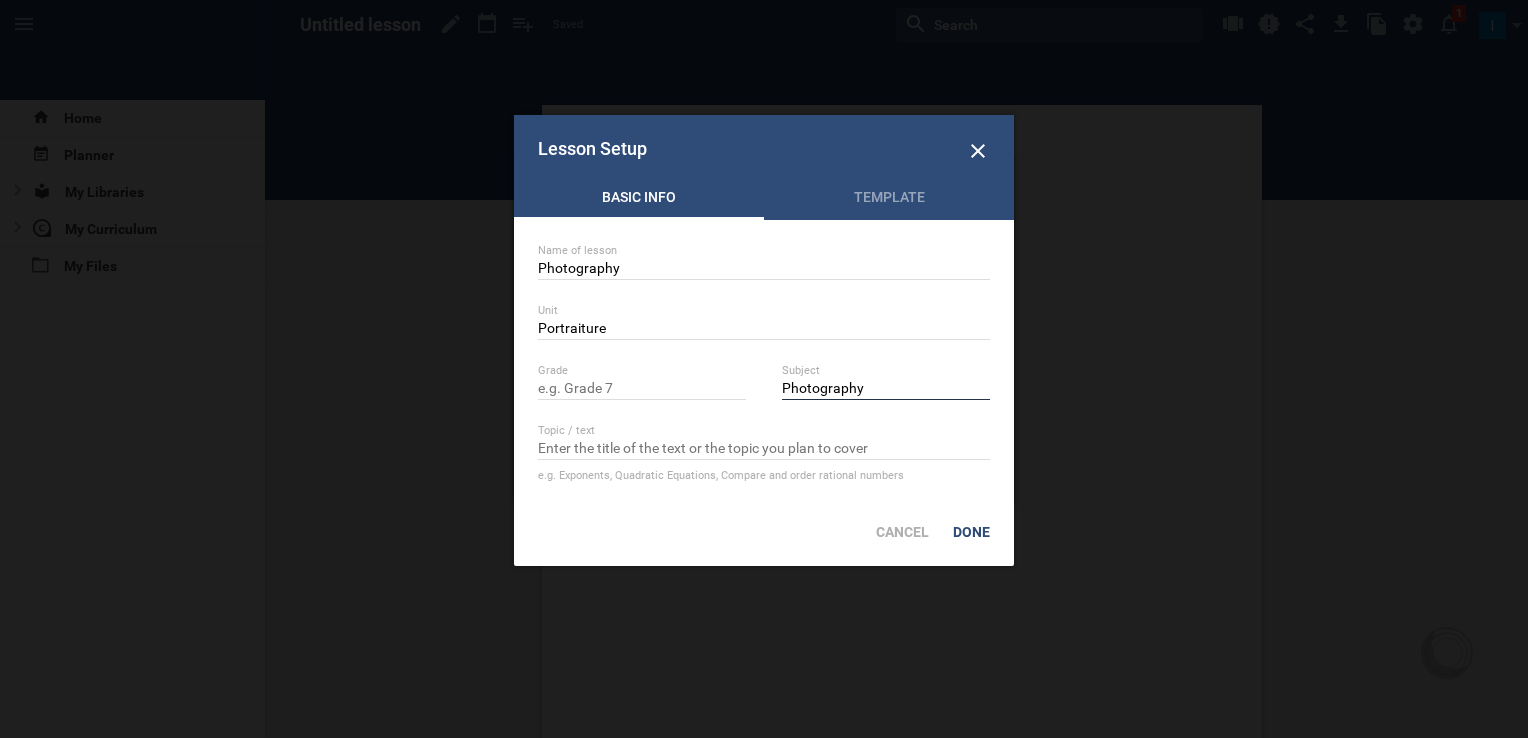 type on "Photography" 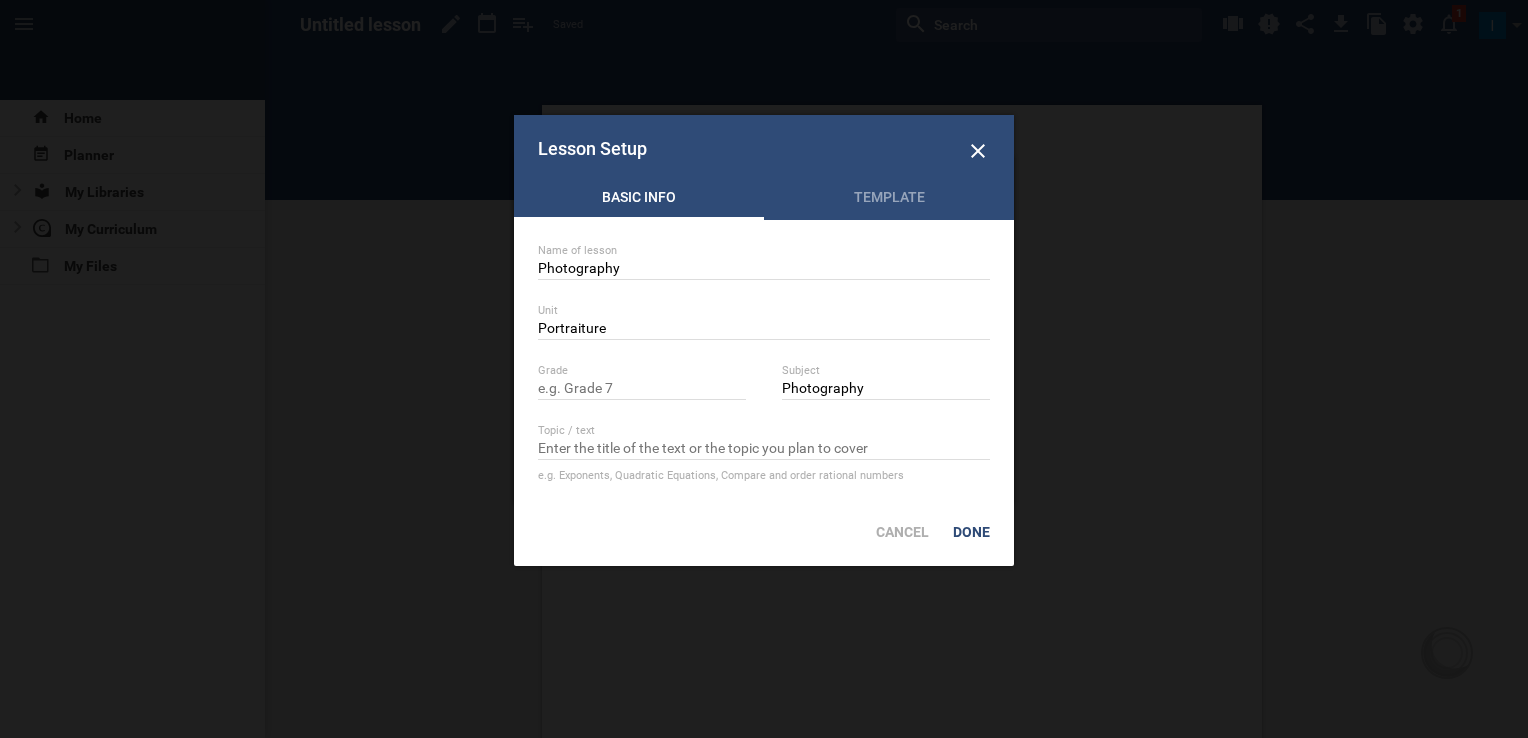 click on "Name of lesson" at bounding box center (764, 251) 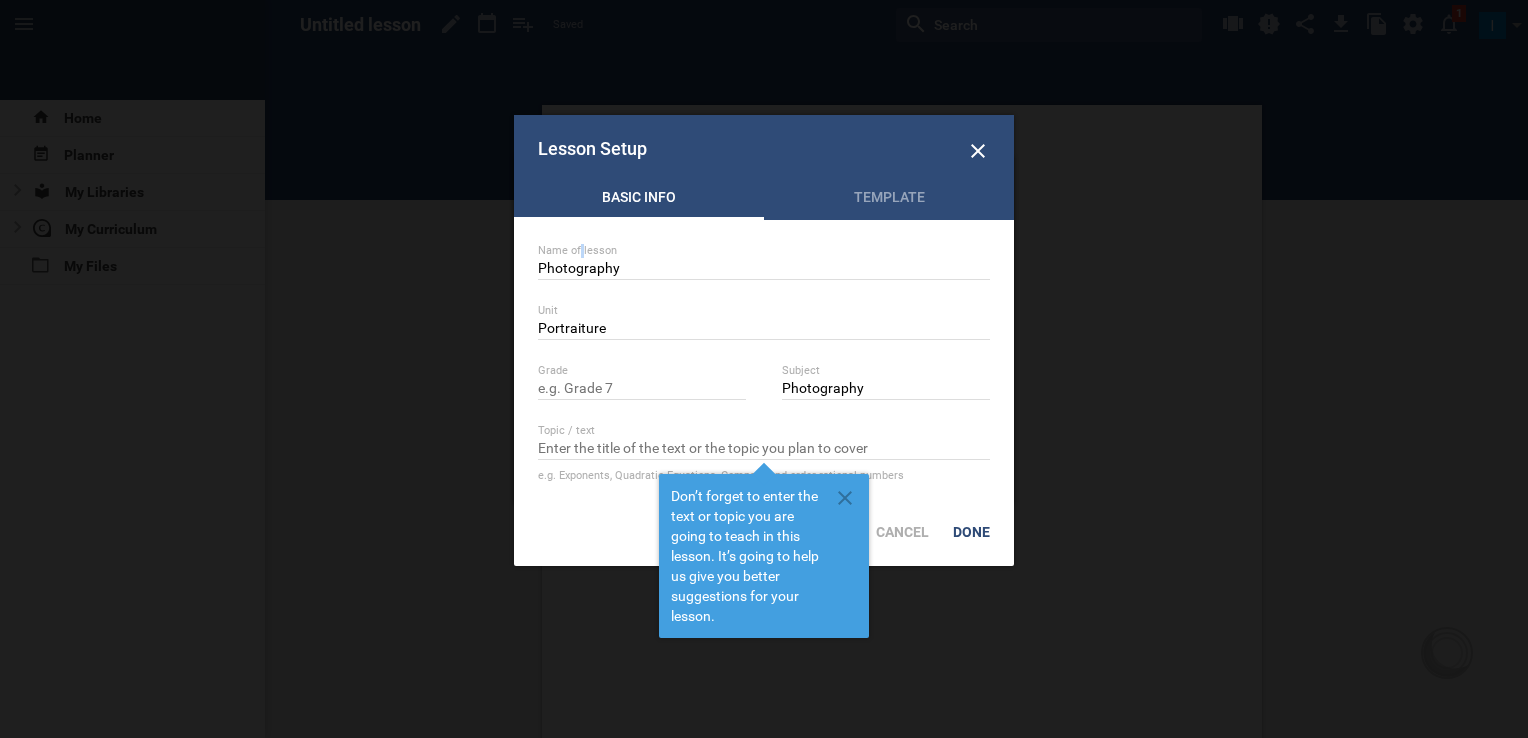 click on "Name of lesson" at bounding box center (764, 251) 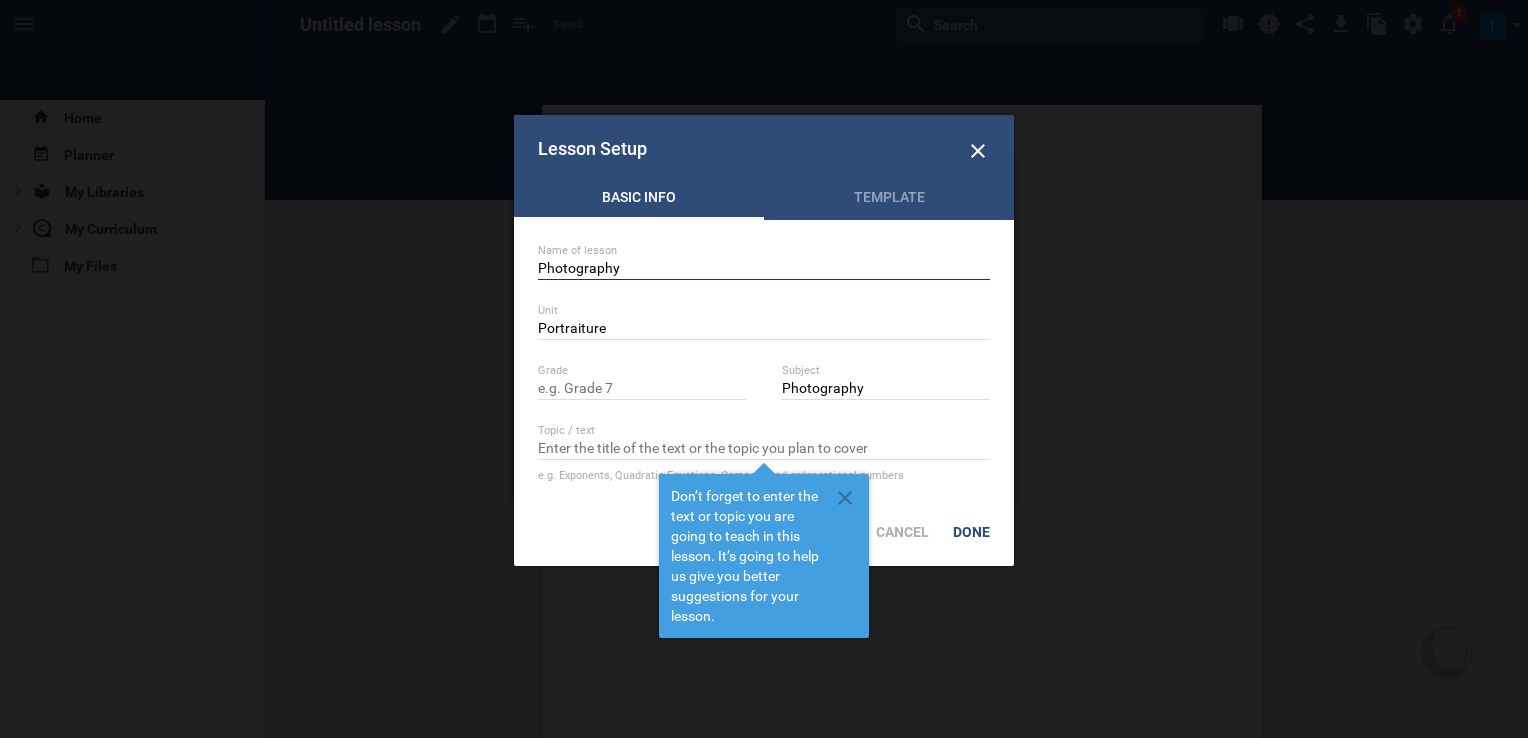 click on "Photography" at bounding box center [764, 270] 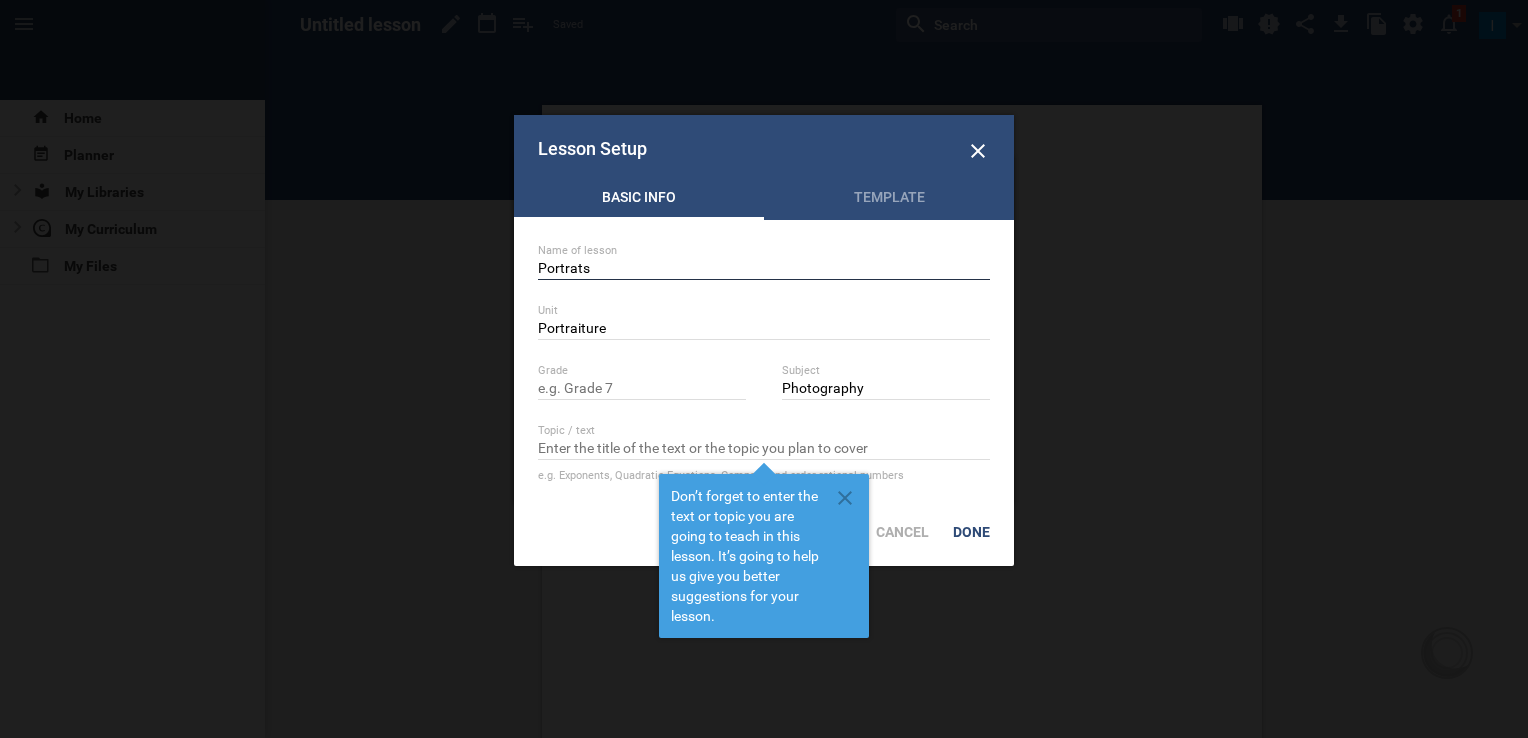 type on "Portrats" 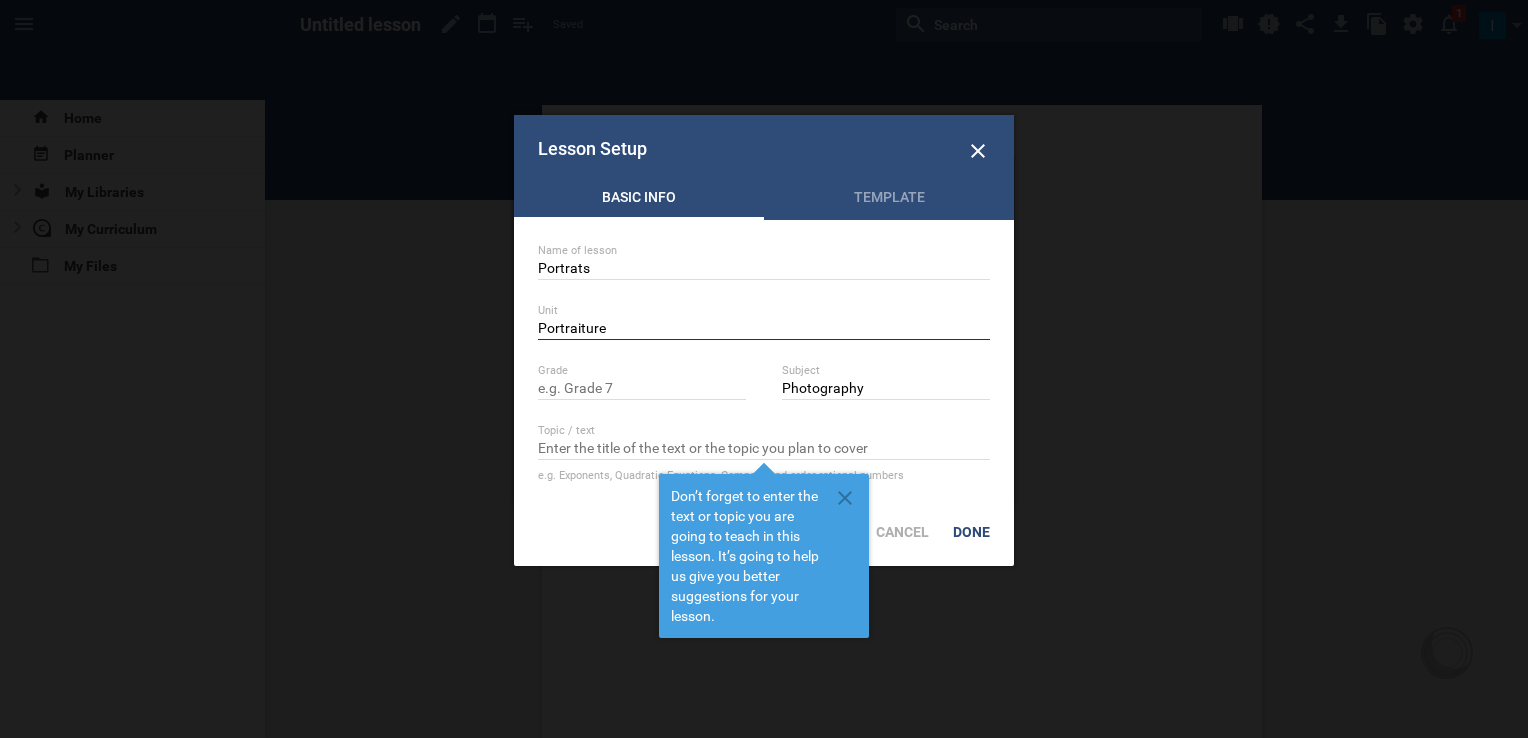 click on "Portraiture" at bounding box center (764, 330) 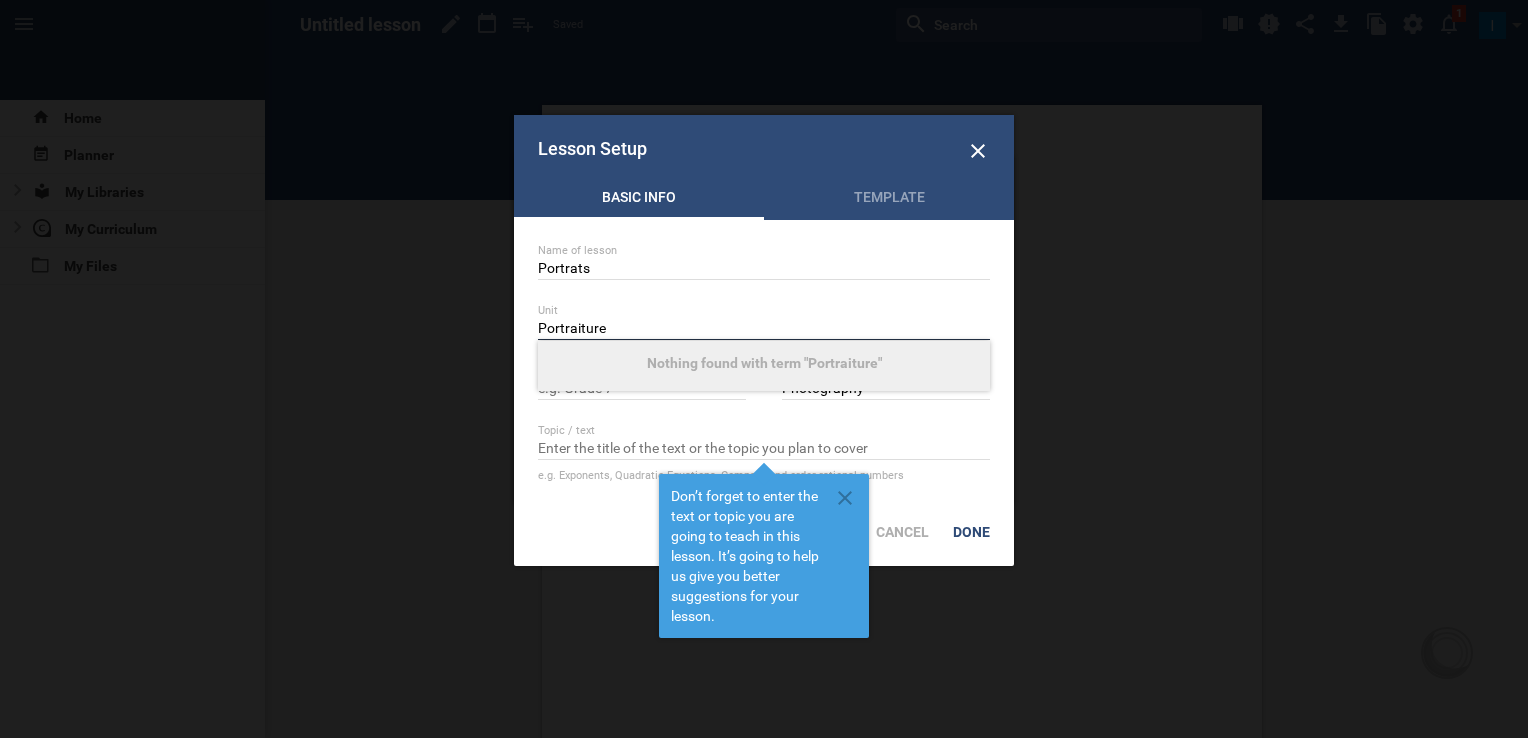 click on "Portraiture" at bounding box center (764, 330) 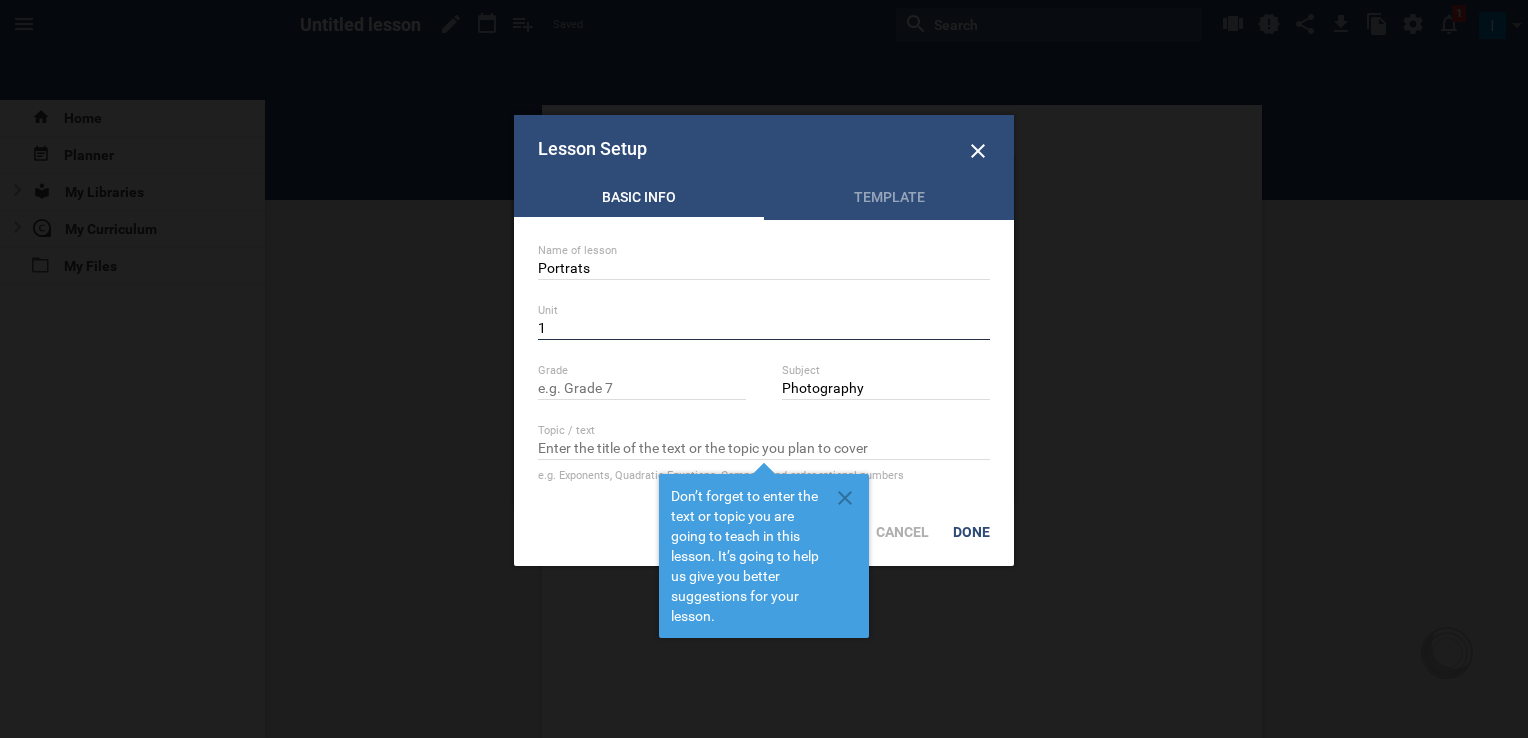 type on "1" 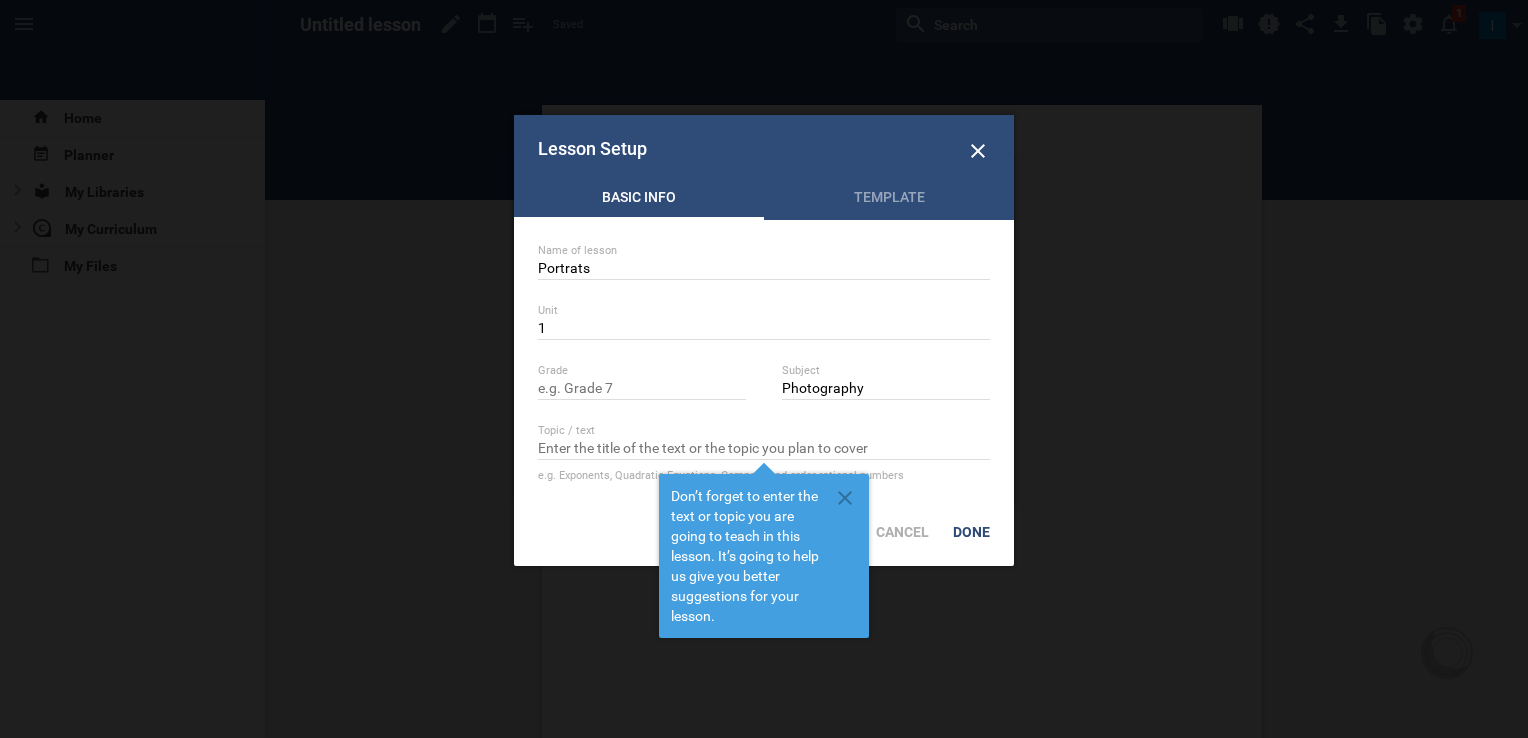 click on "Grade" at bounding box center (642, 371) 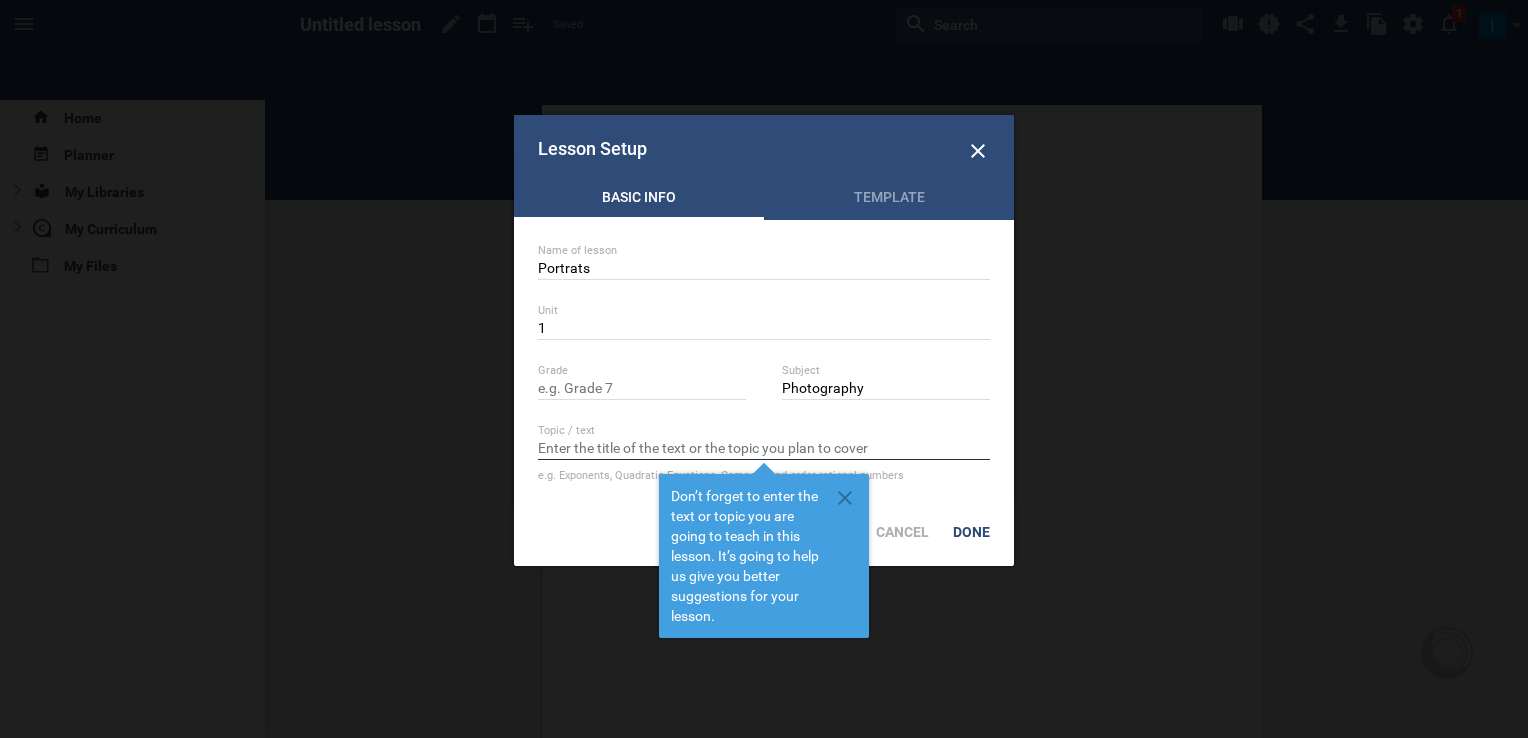 click at bounding box center [764, 450] 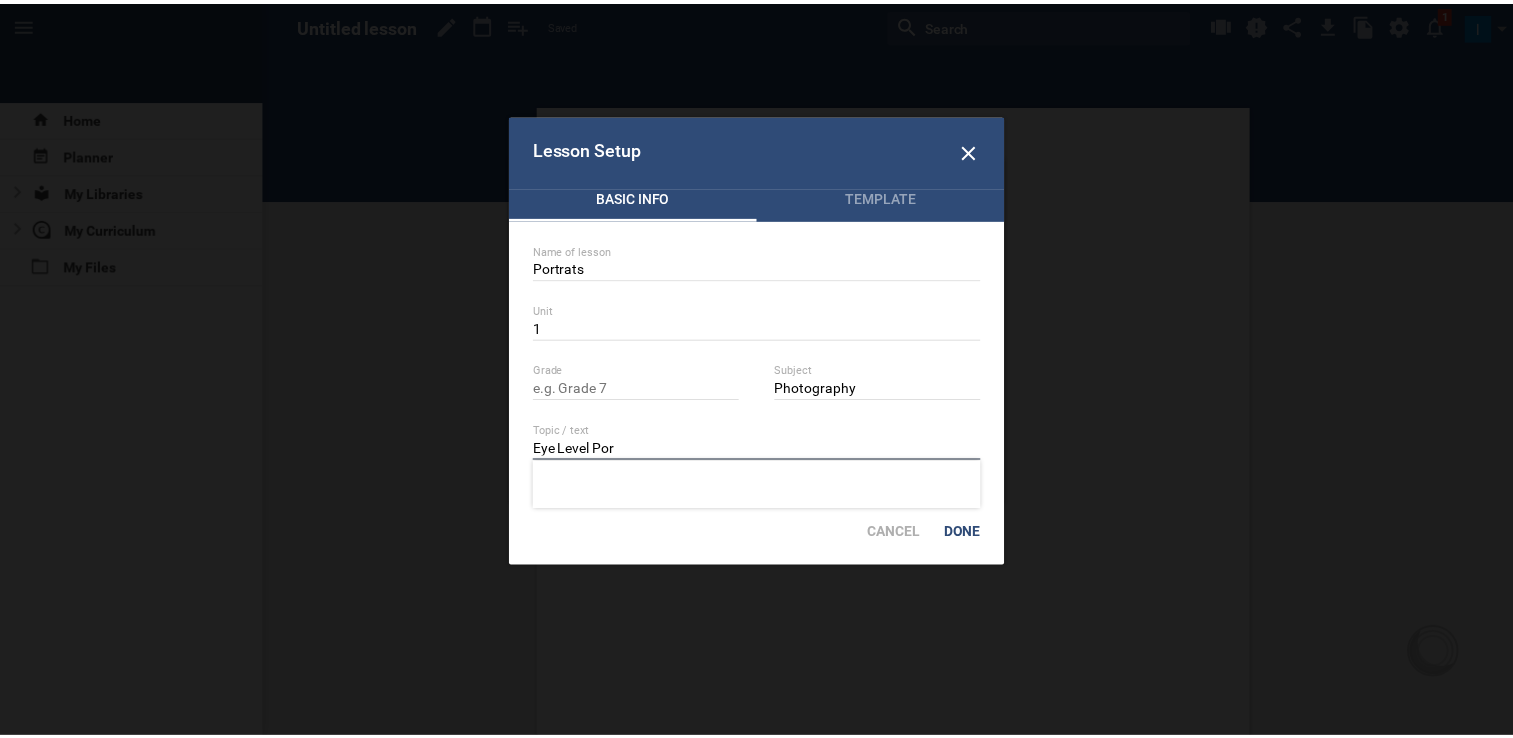 scroll, scrollTop: 0, scrollLeft: 0, axis: both 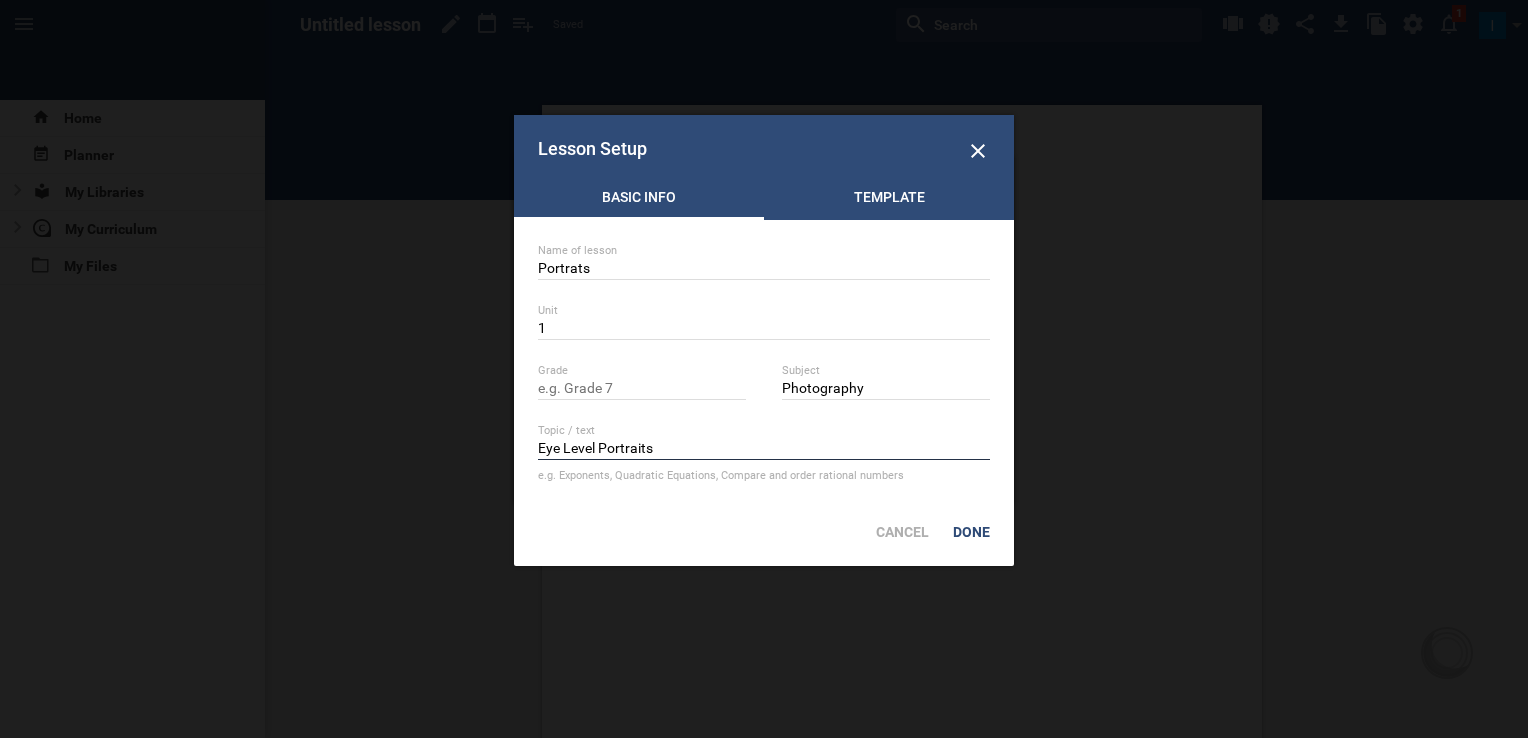 type on "Eye Level Portraits" 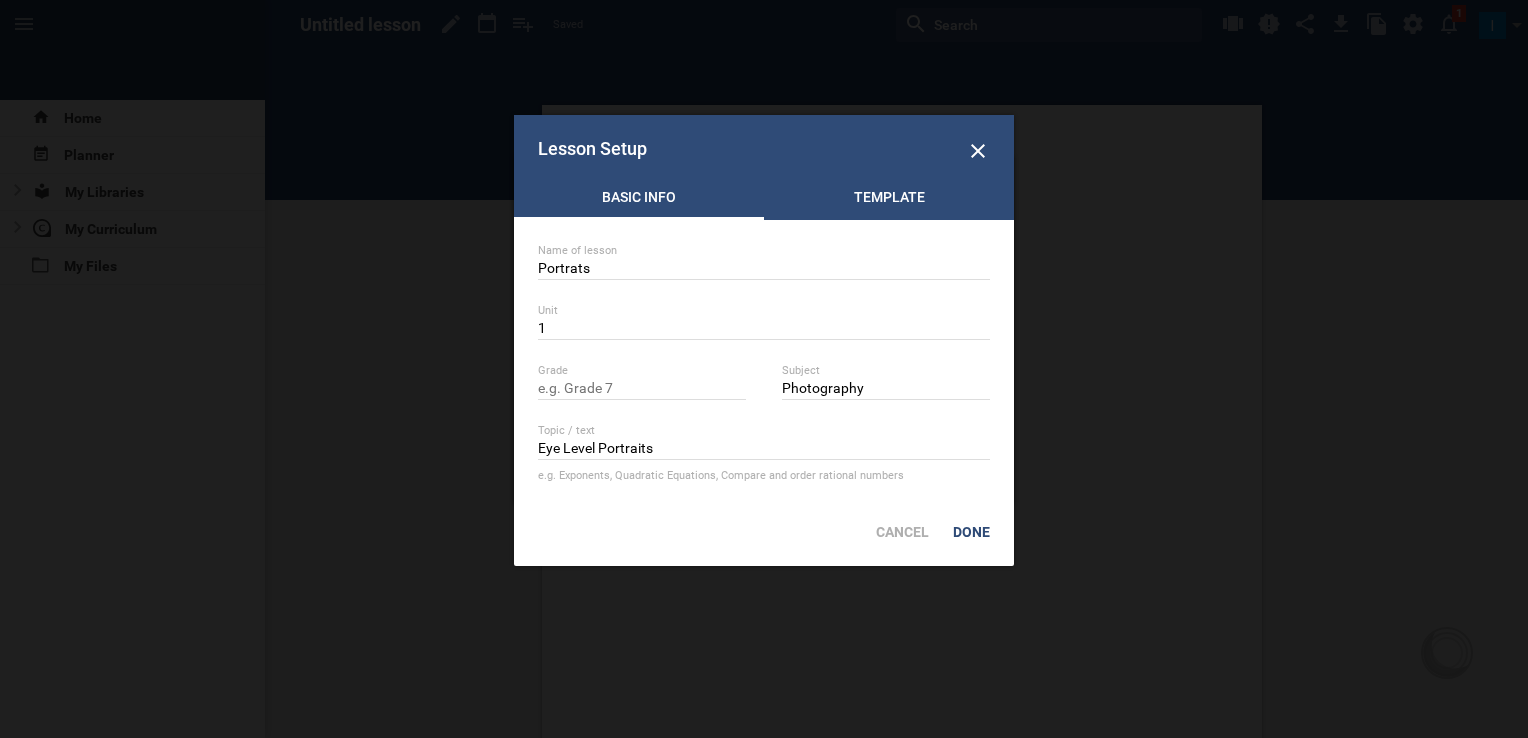 click on "Template" at bounding box center (889, 202) 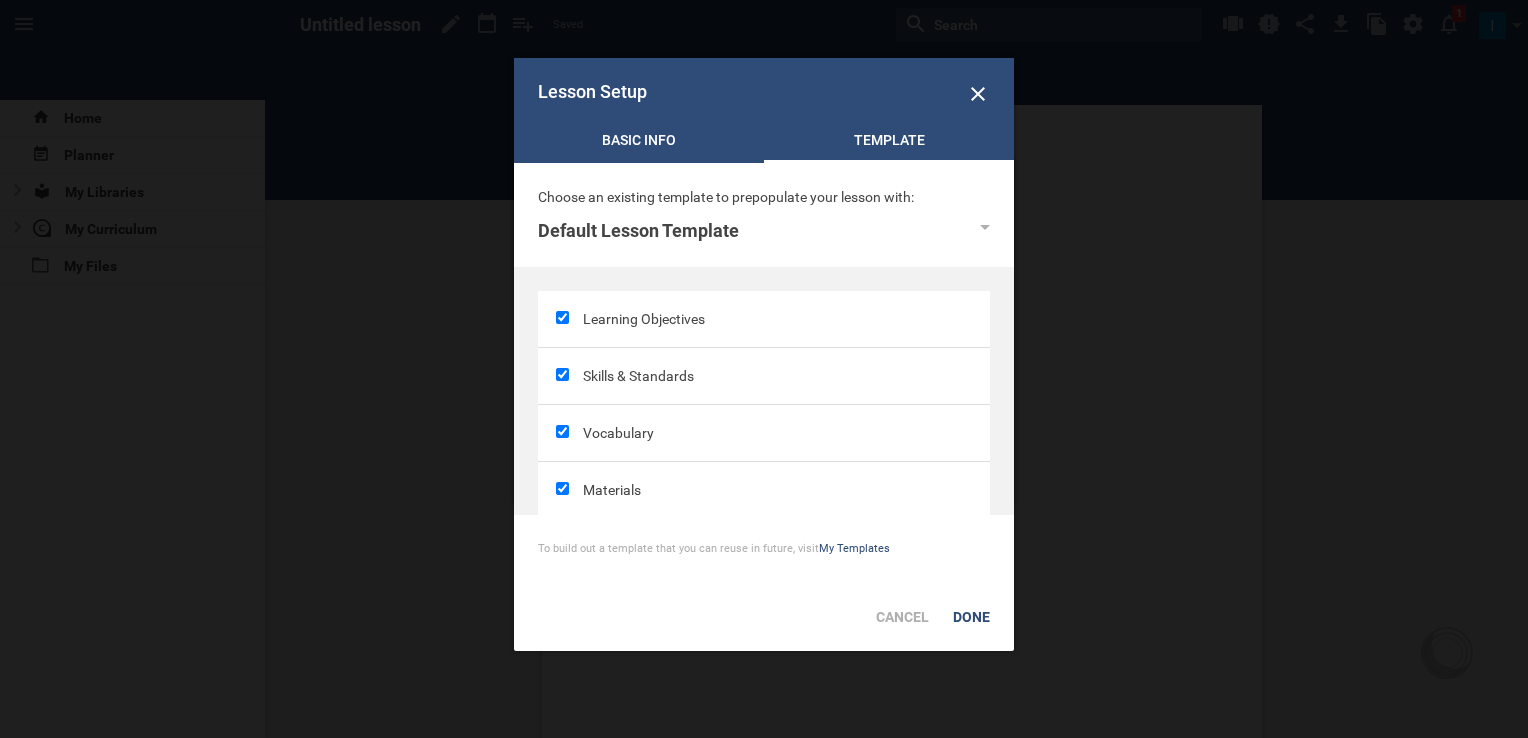 click on "Basic Info" at bounding box center [639, 145] 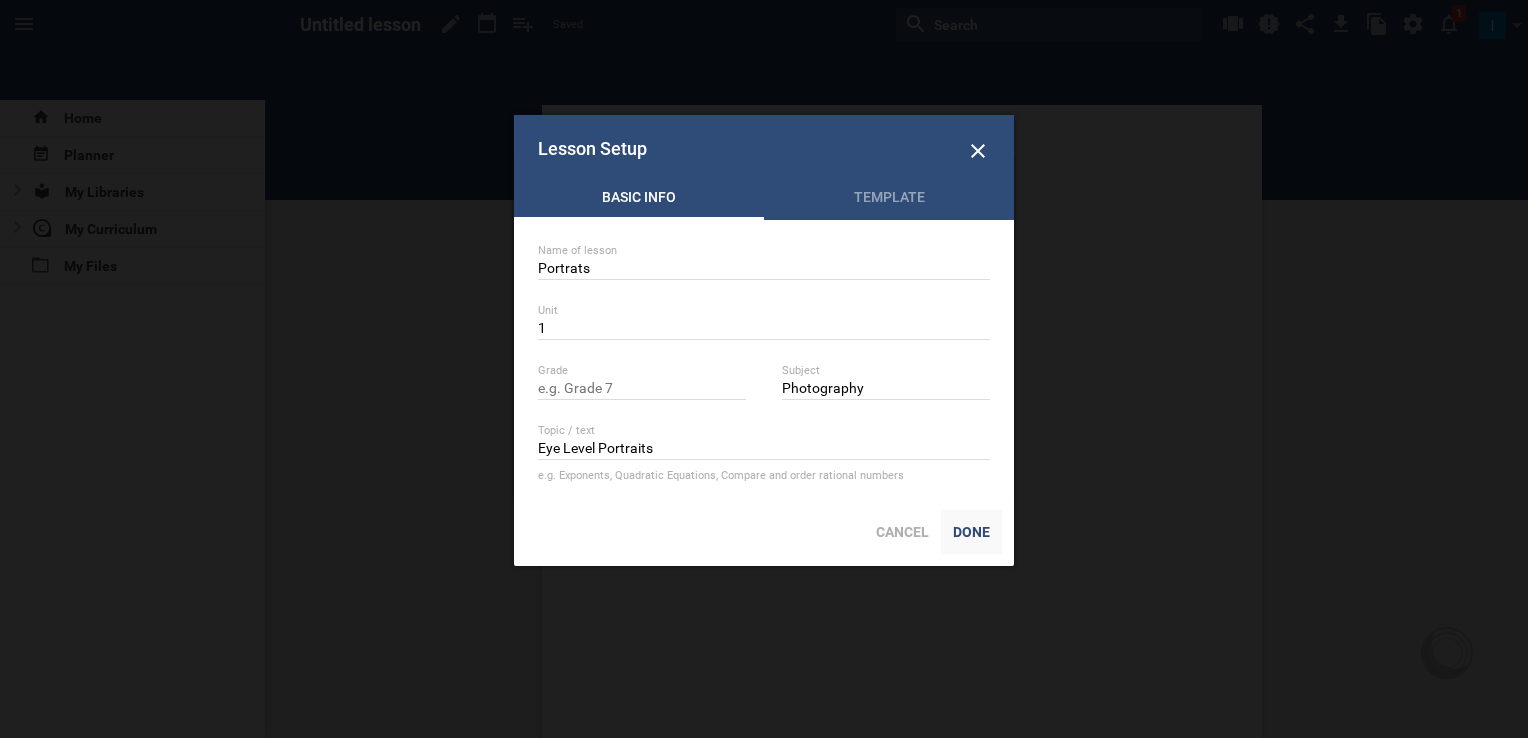 click on "Done" at bounding box center [971, 532] 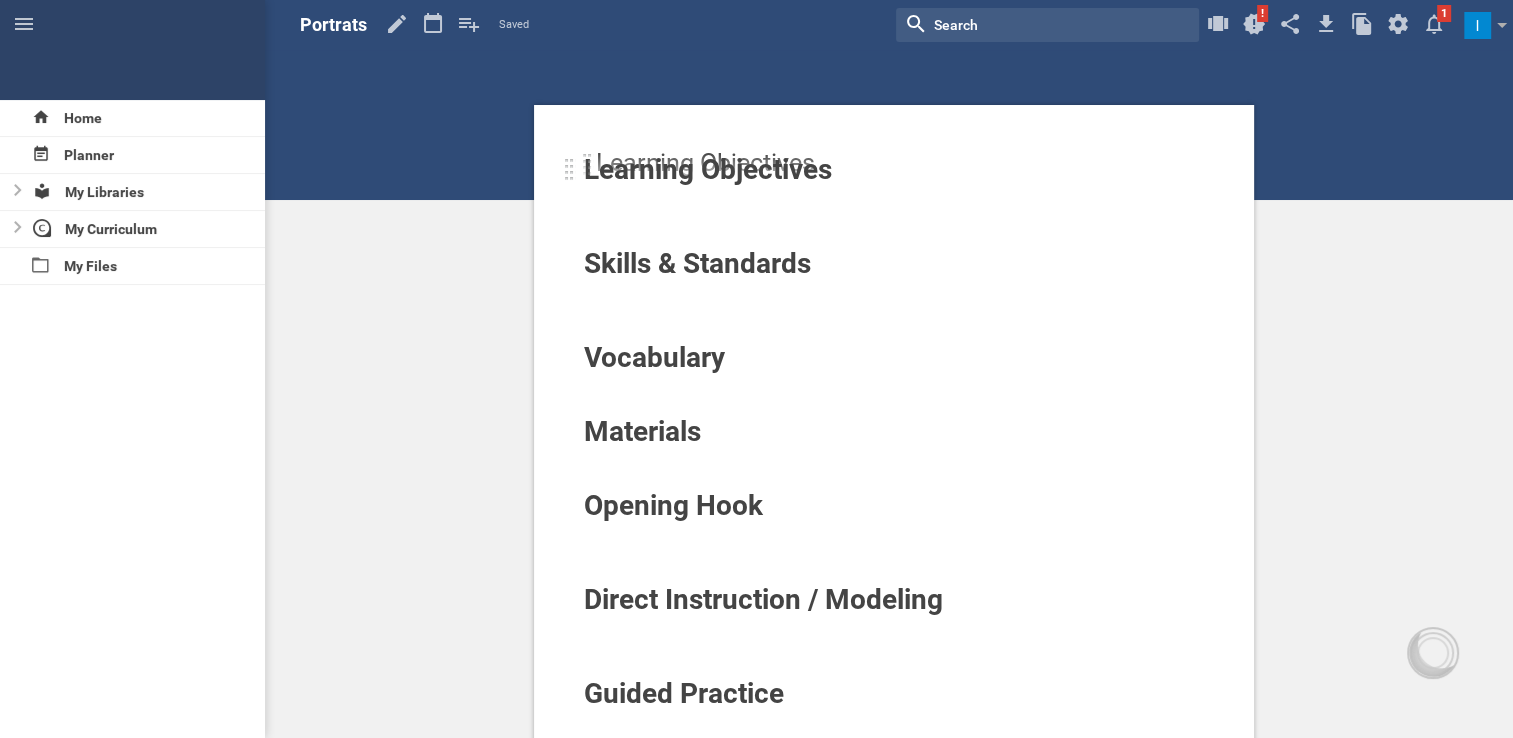 click at bounding box center [570, 170] 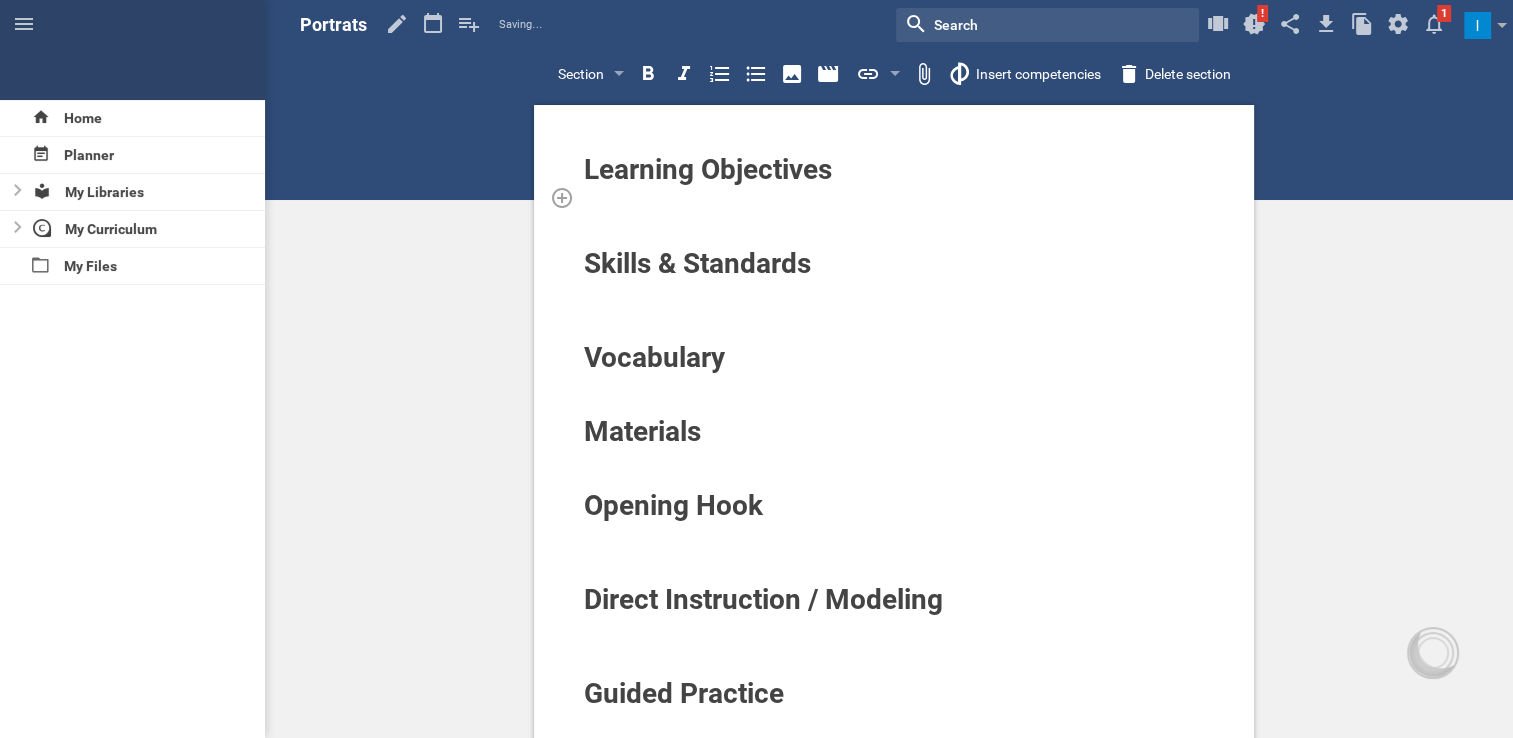 click at bounding box center [894, 197] 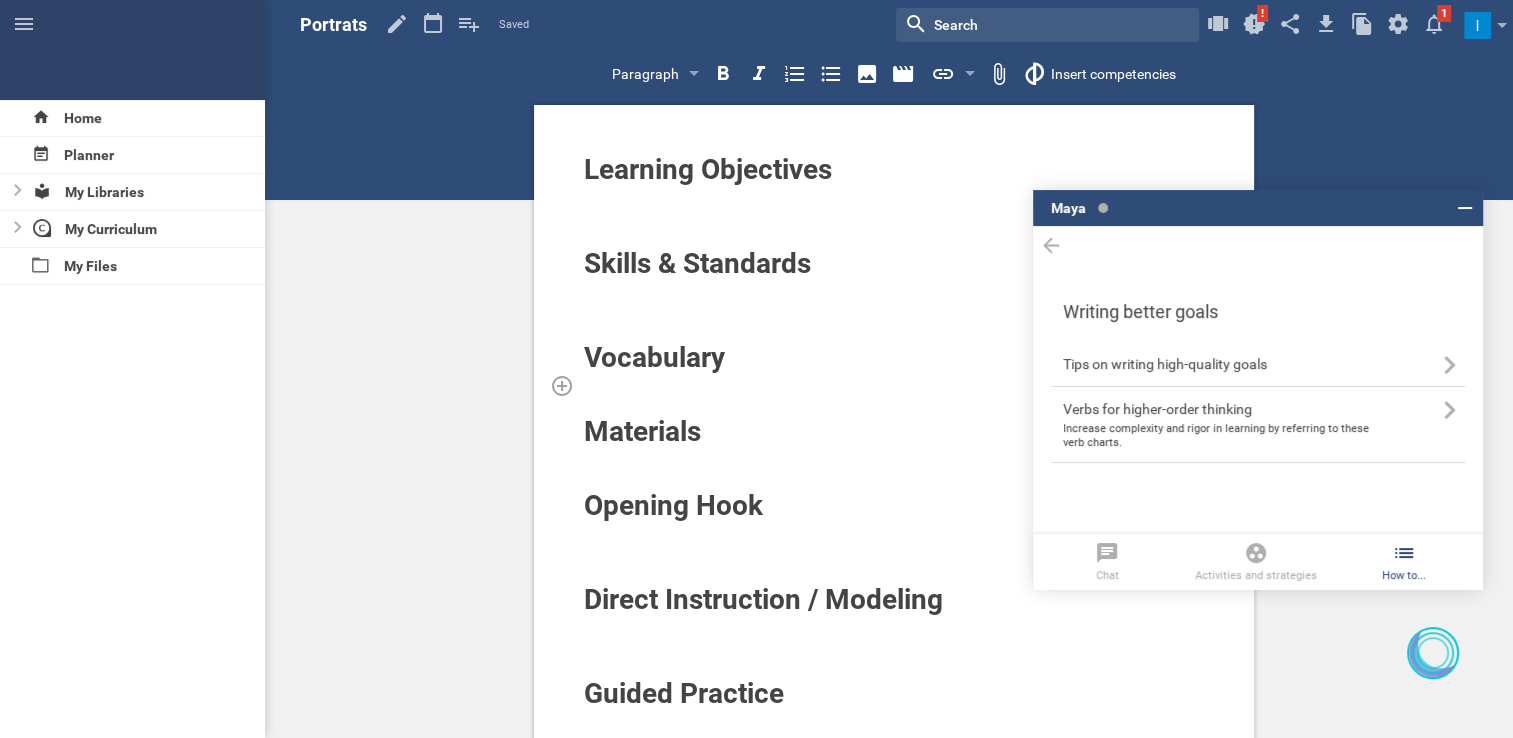 click at bounding box center (894, 385) 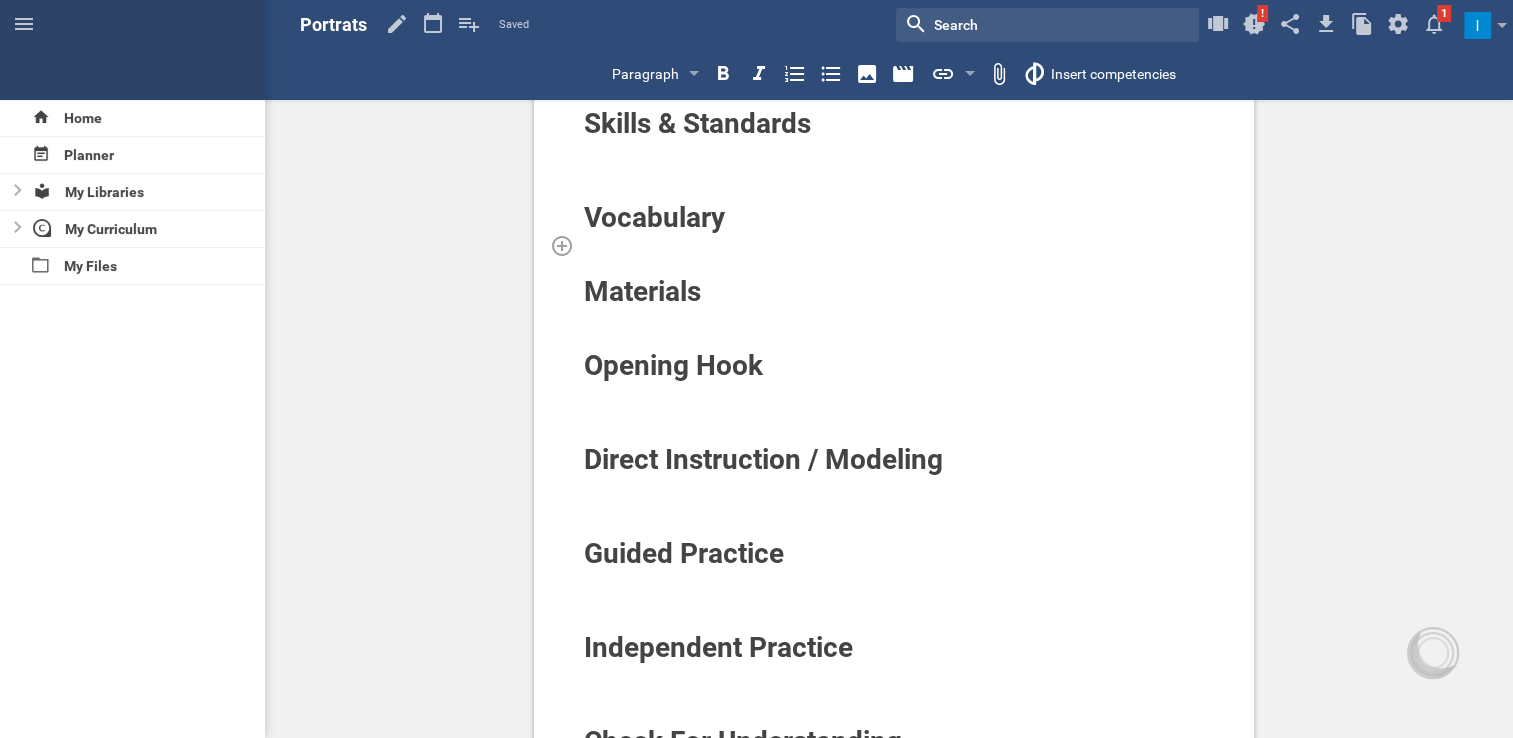 scroll, scrollTop: 0, scrollLeft: 0, axis: both 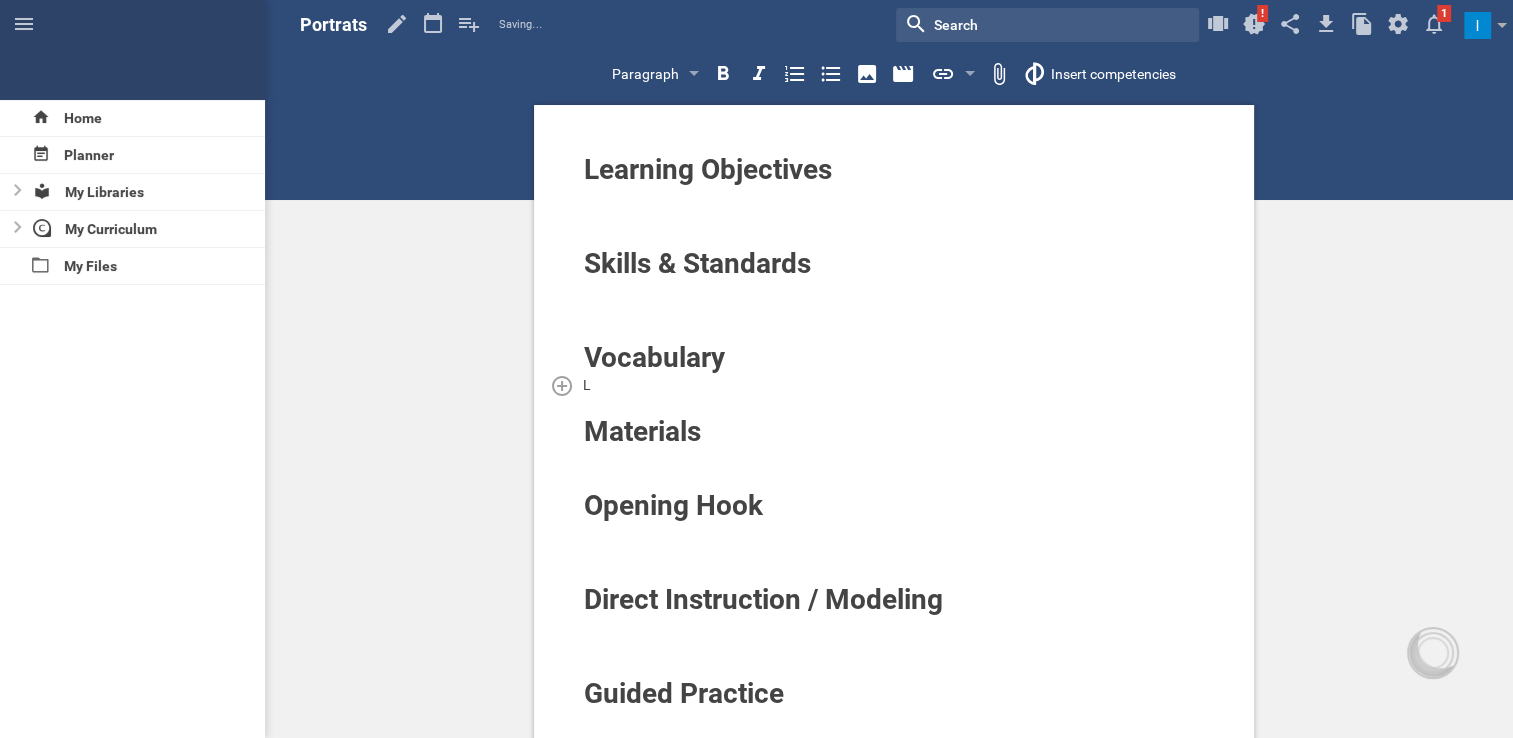 type 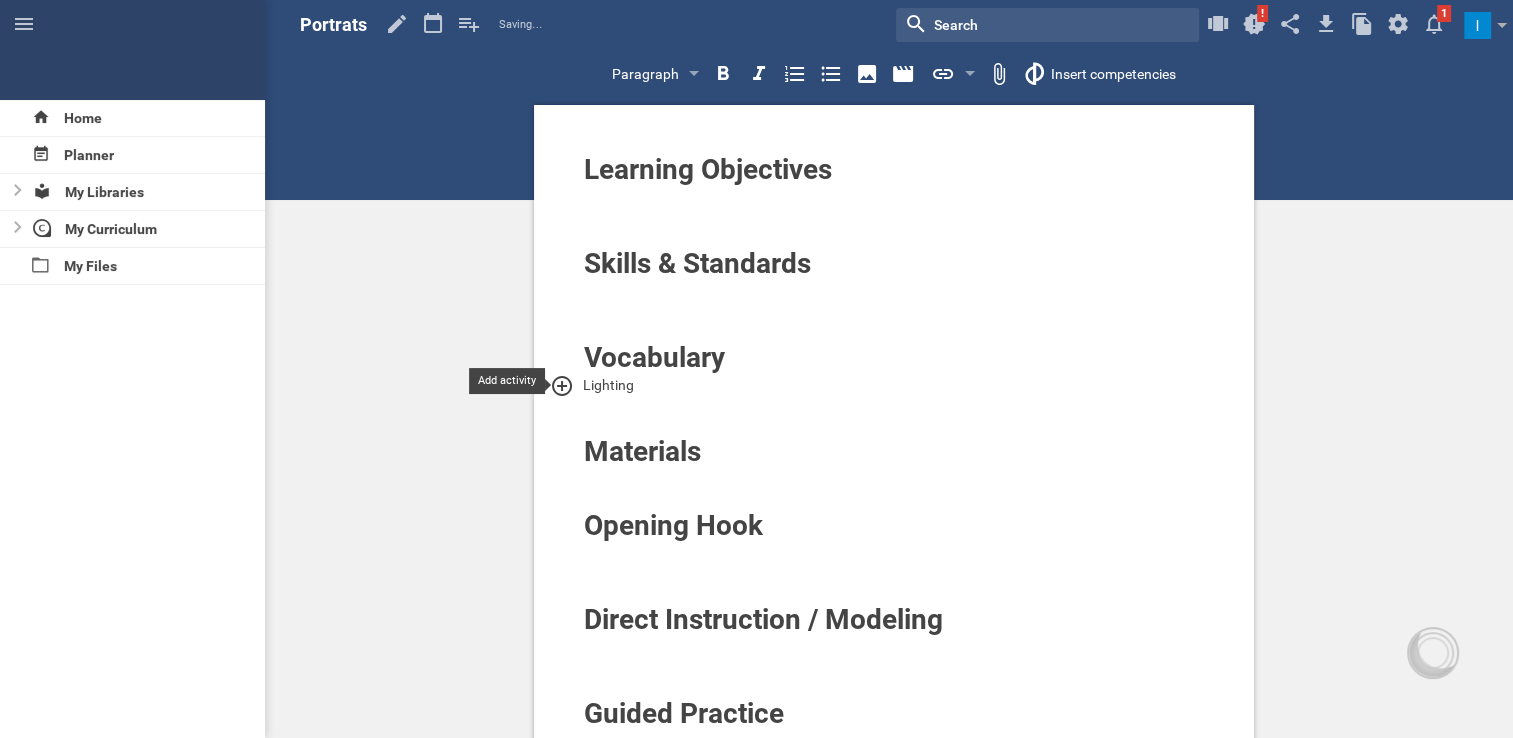 click 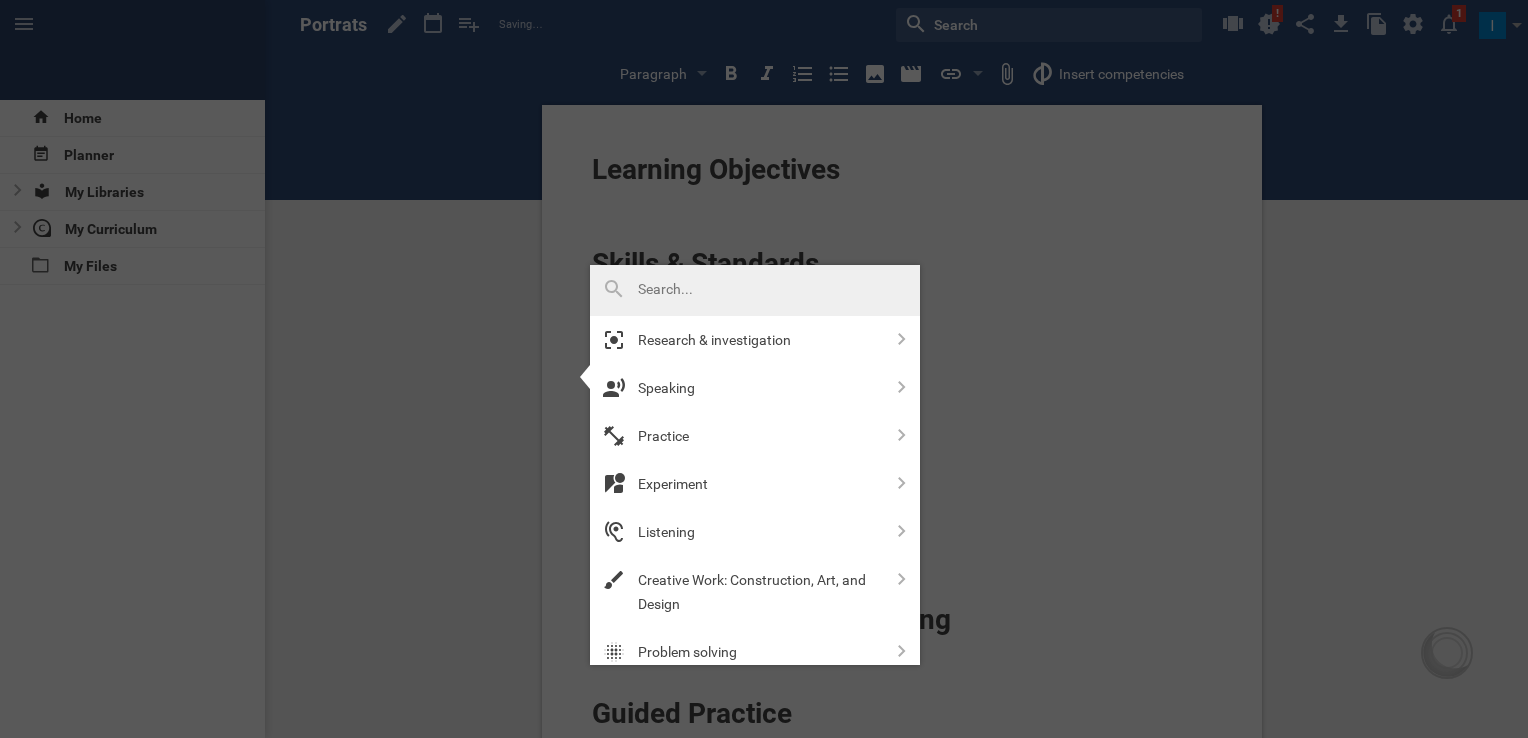click at bounding box center [764, 369] 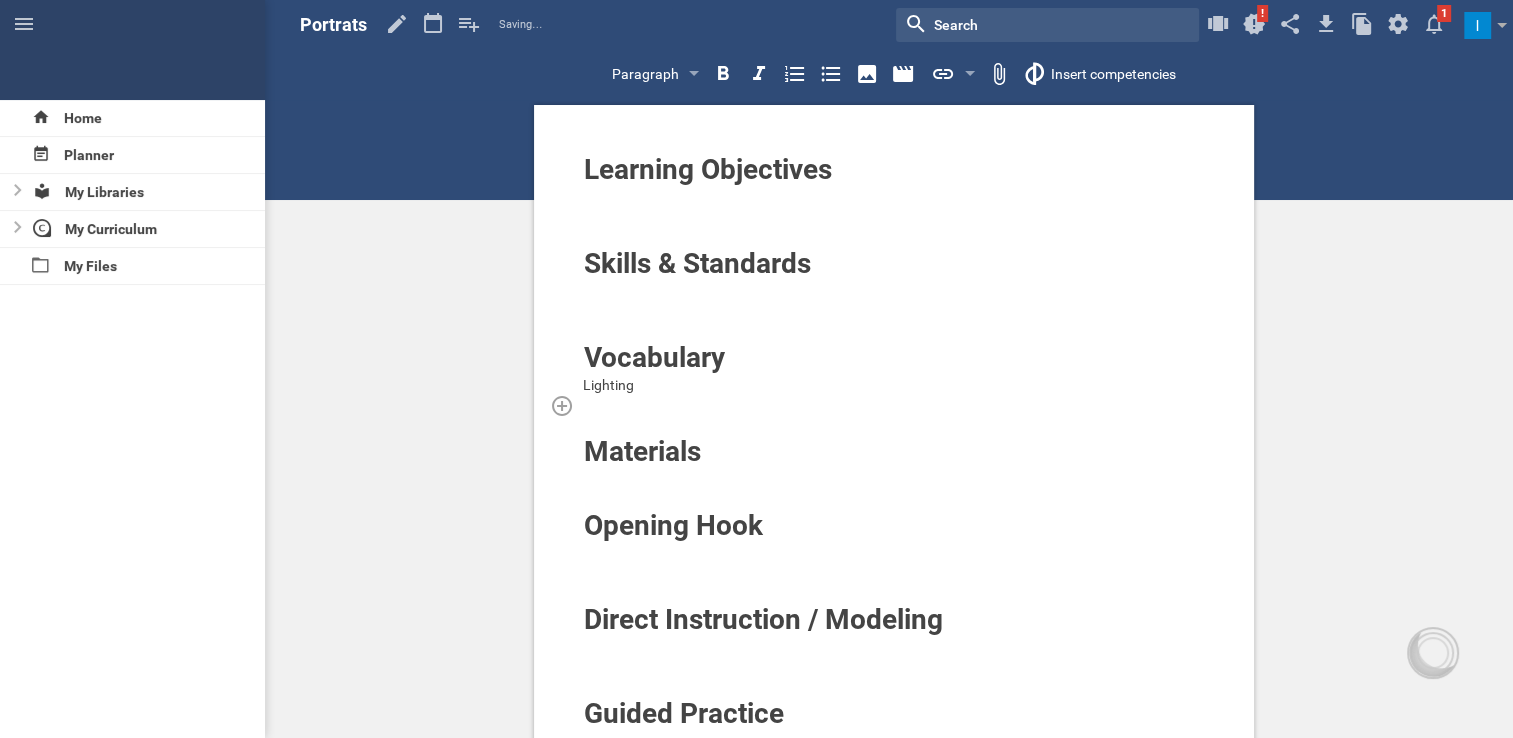 click at bounding box center (894, 405) 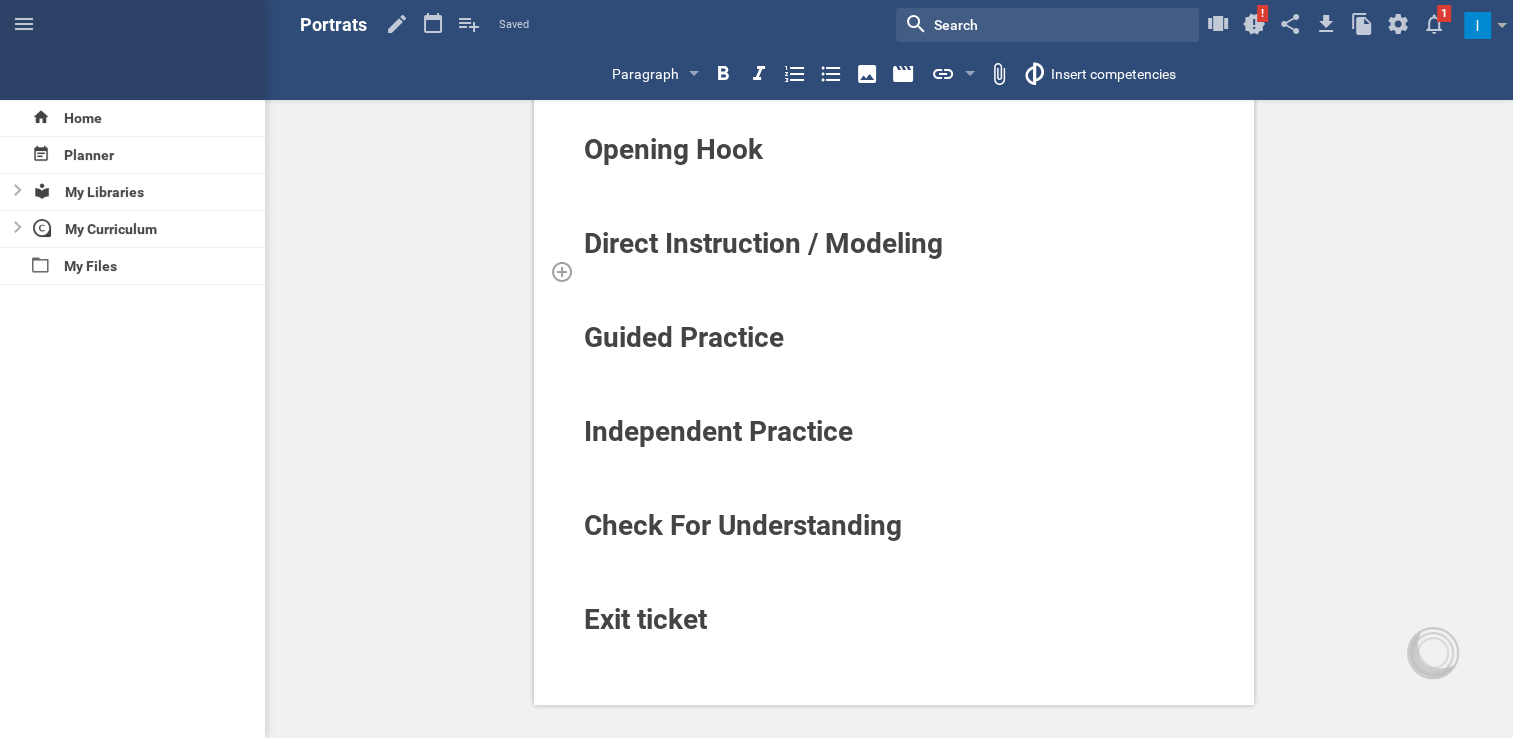 scroll, scrollTop: 520, scrollLeft: 0, axis: vertical 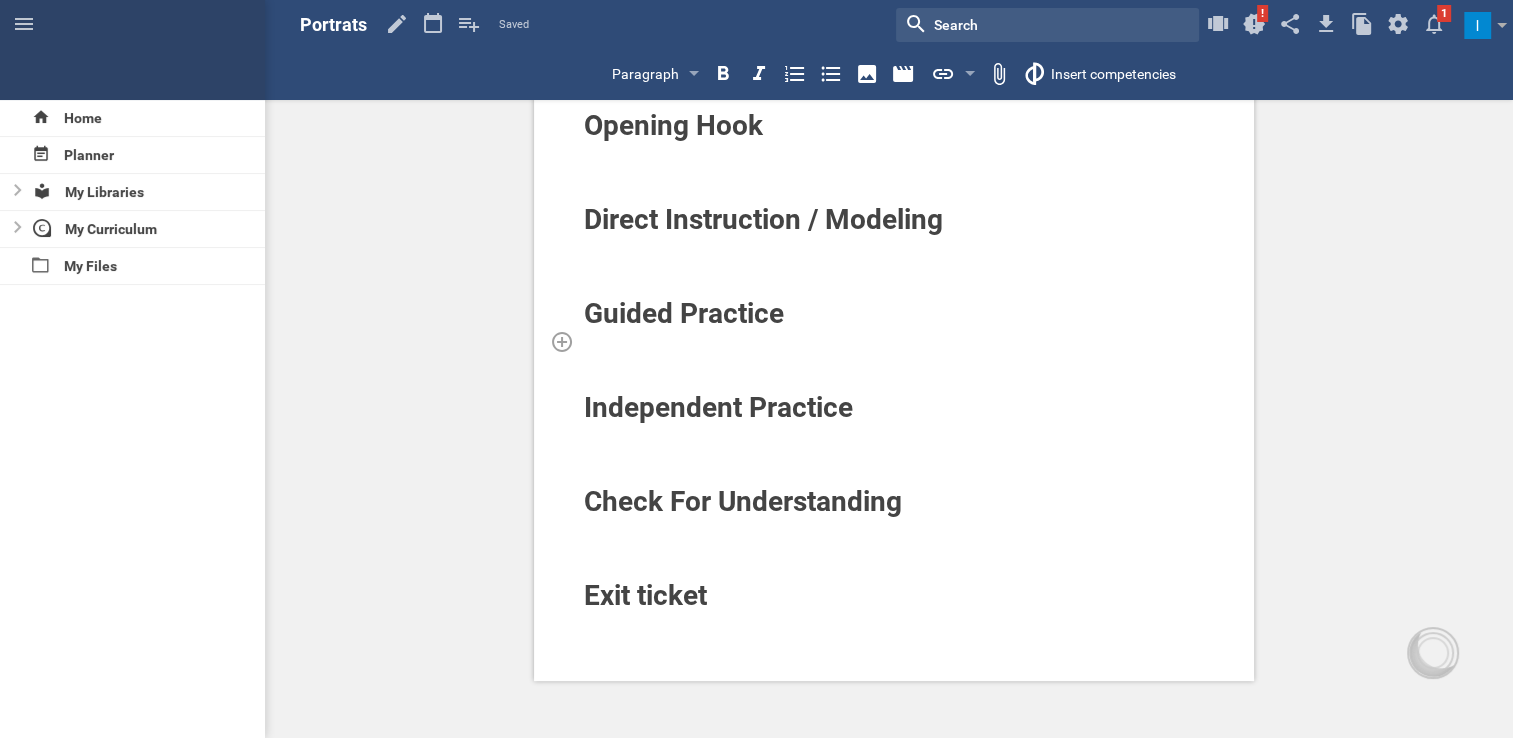 click at bounding box center [894, 341] 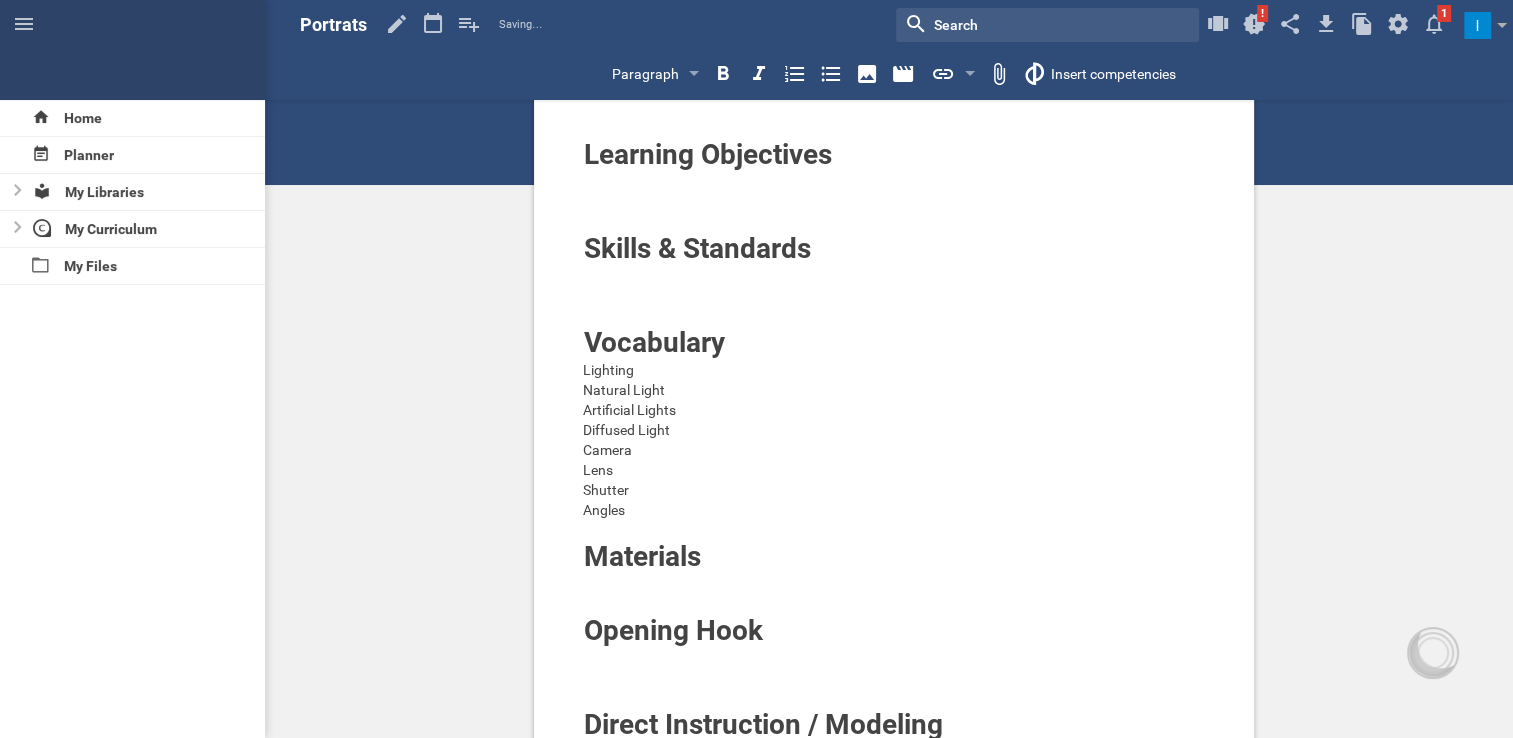 scroll, scrollTop: 0, scrollLeft: 0, axis: both 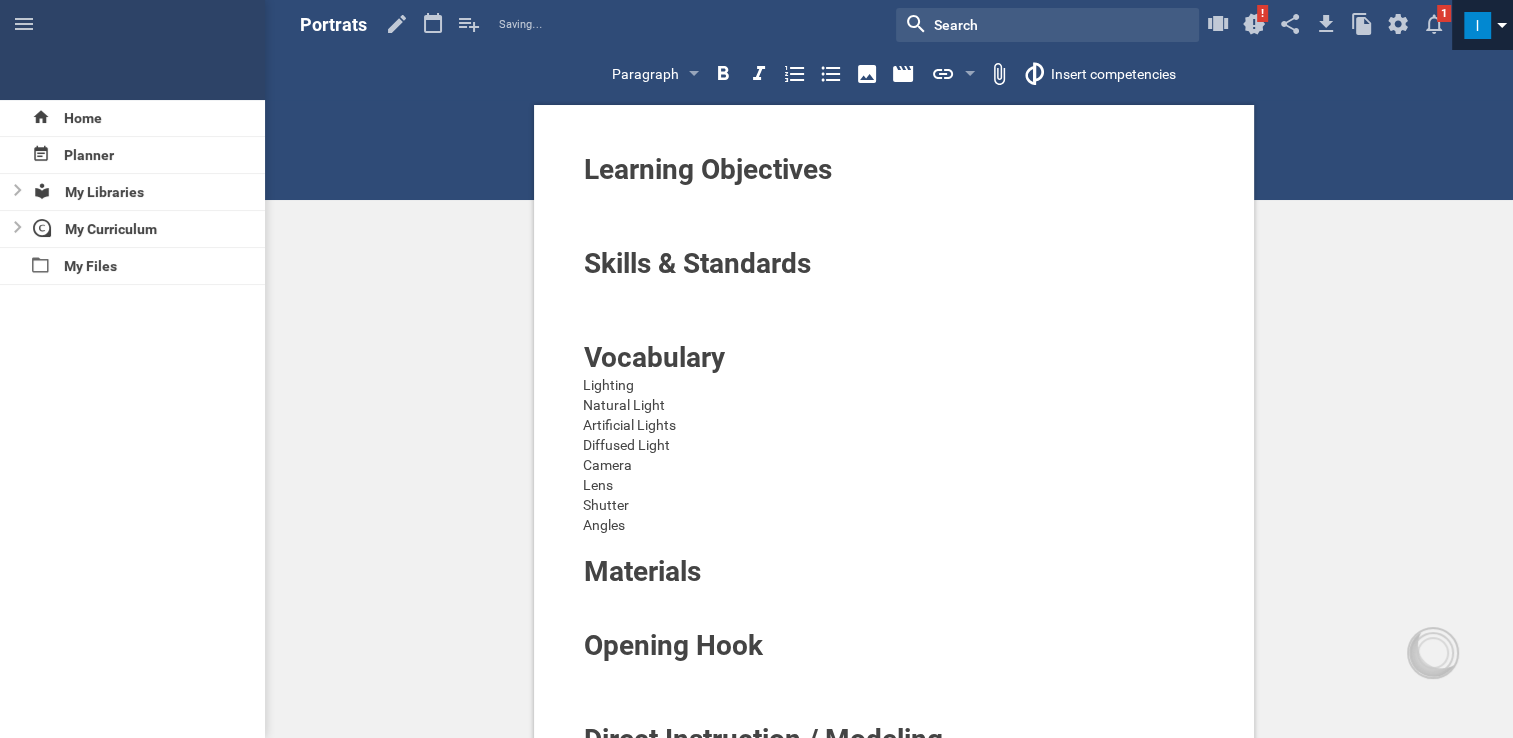 click at bounding box center (1477, 25) 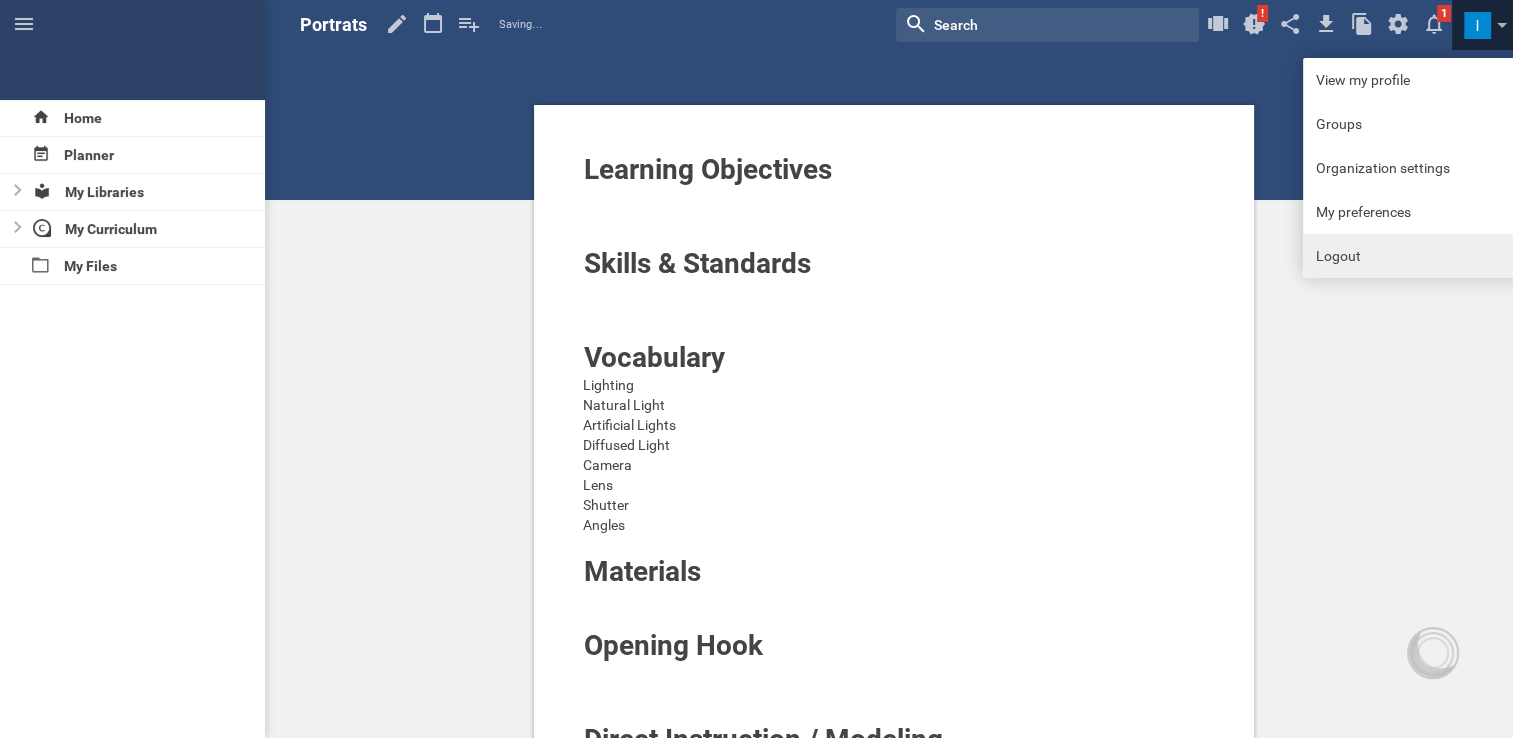click on "Logout" at bounding box center (1415, 256) 